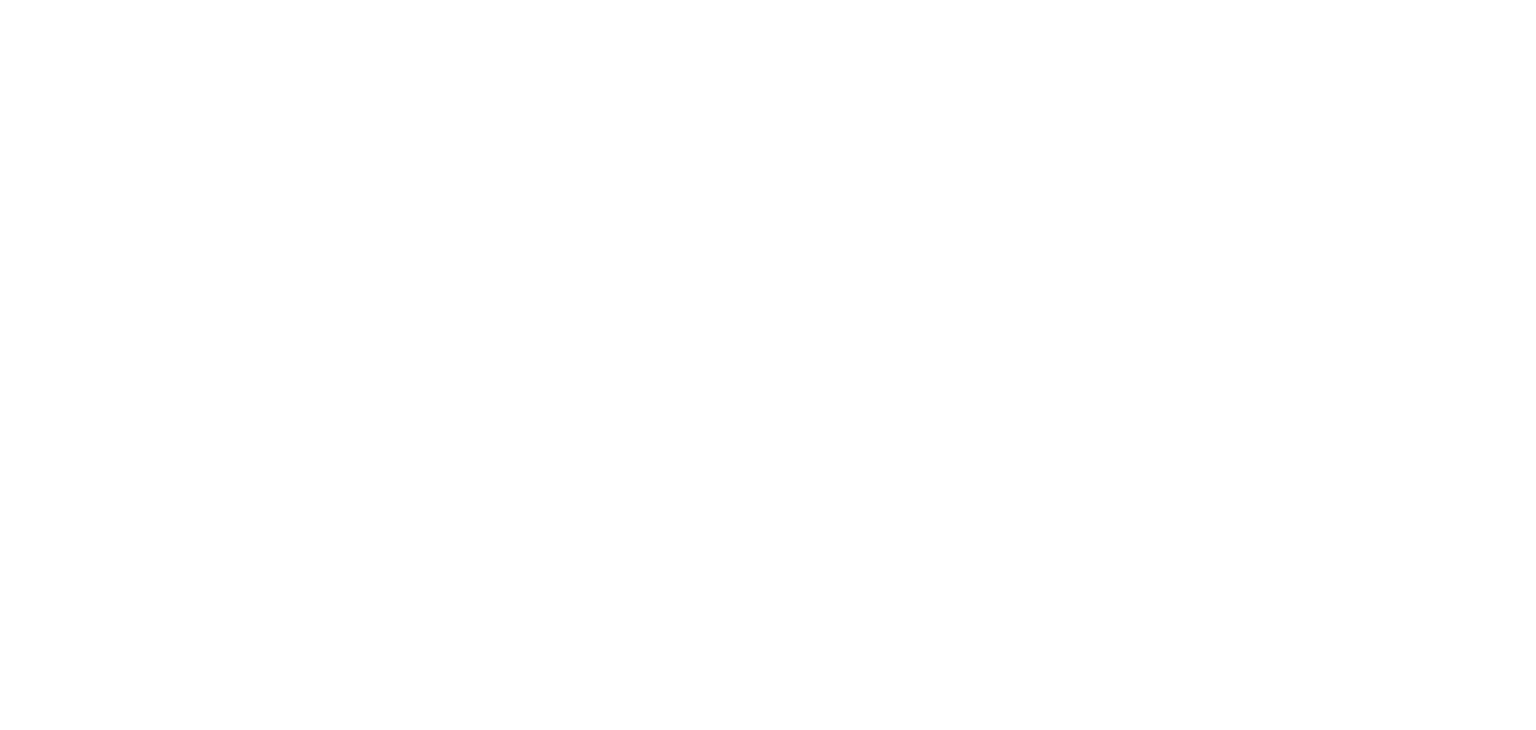 scroll, scrollTop: 0, scrollLeft: 0, axis: both 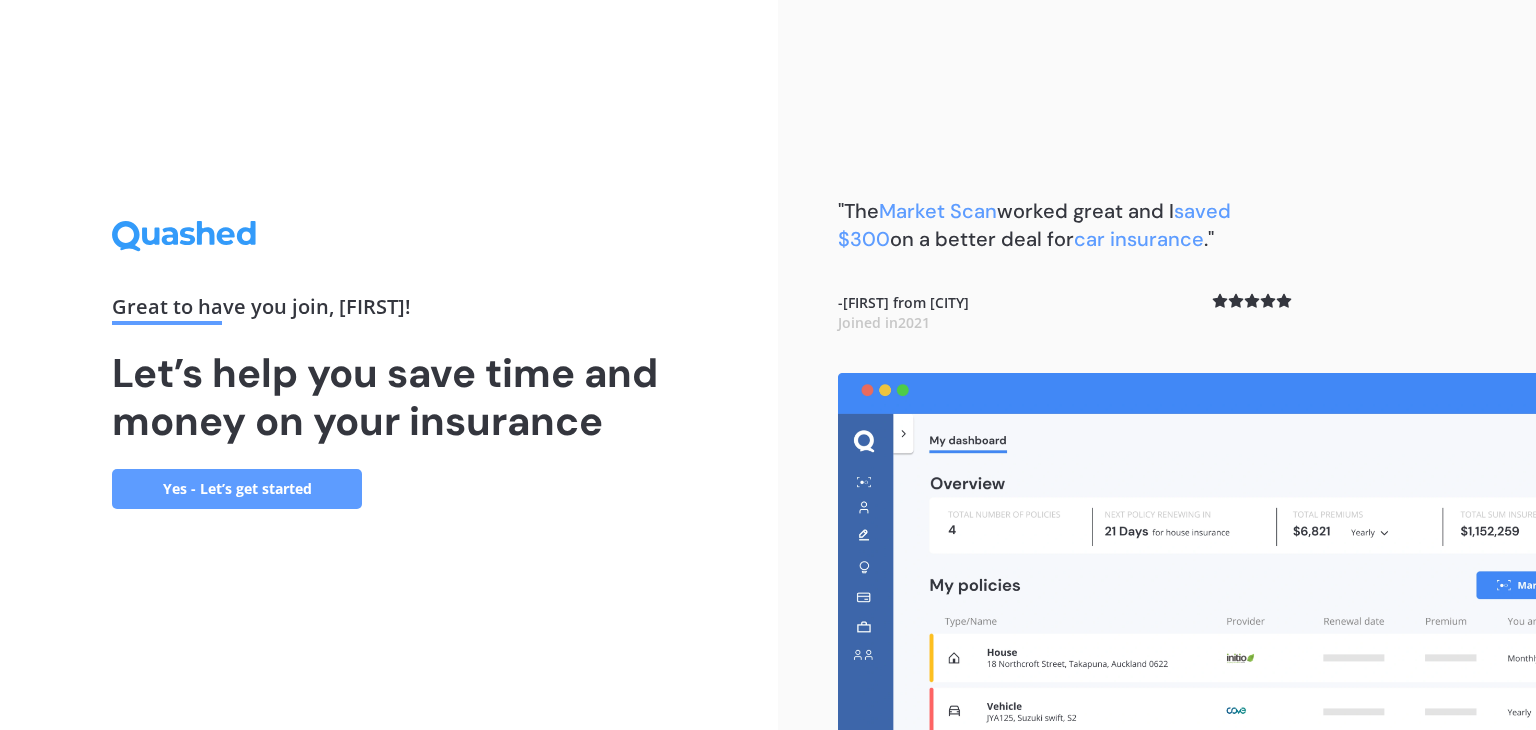 click on "Yes - Let’s get started" at bounding box center (237, 489) 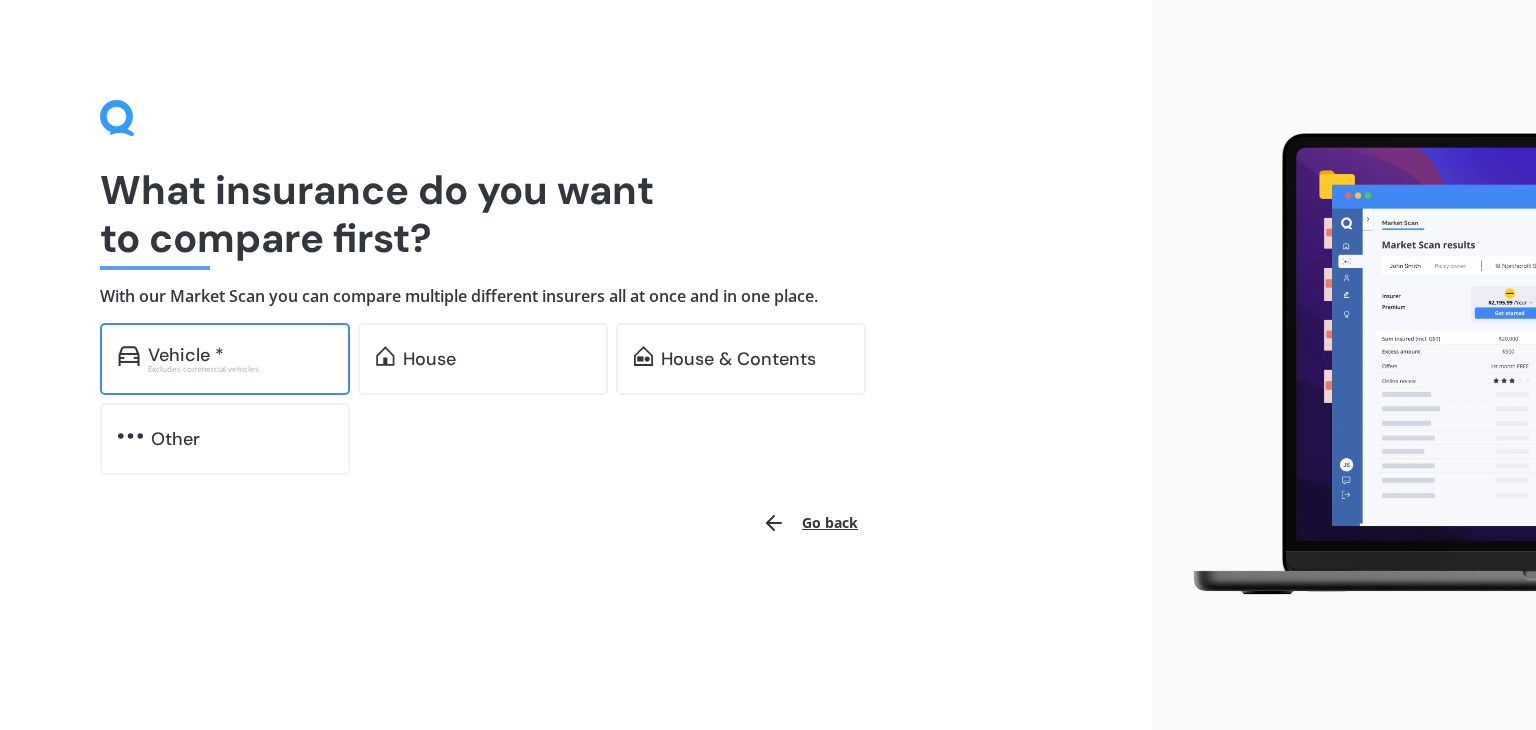 click on "Excludes commercial vehicles" at bounding box center (240, 369) 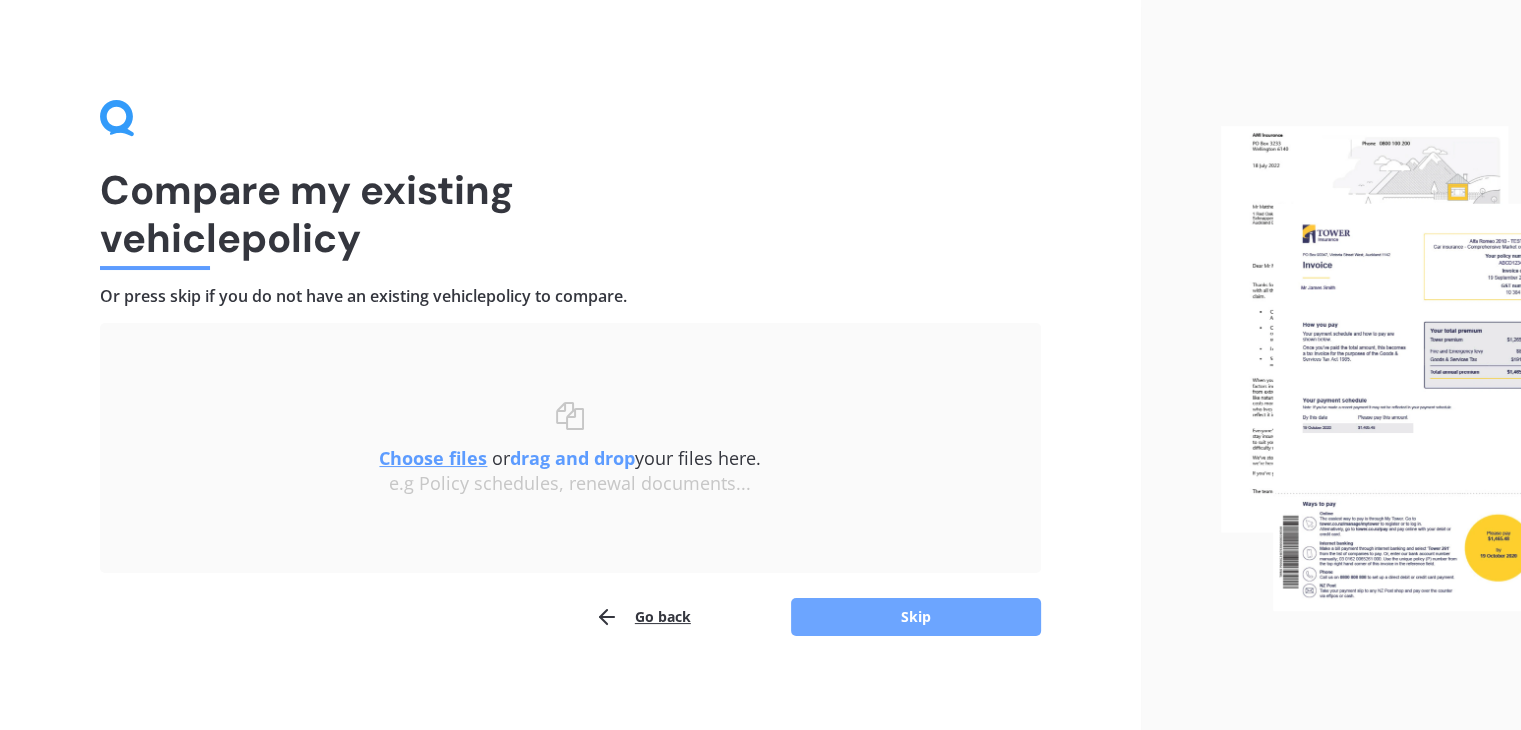 click on "Skip" at bounding box center (916, 617) 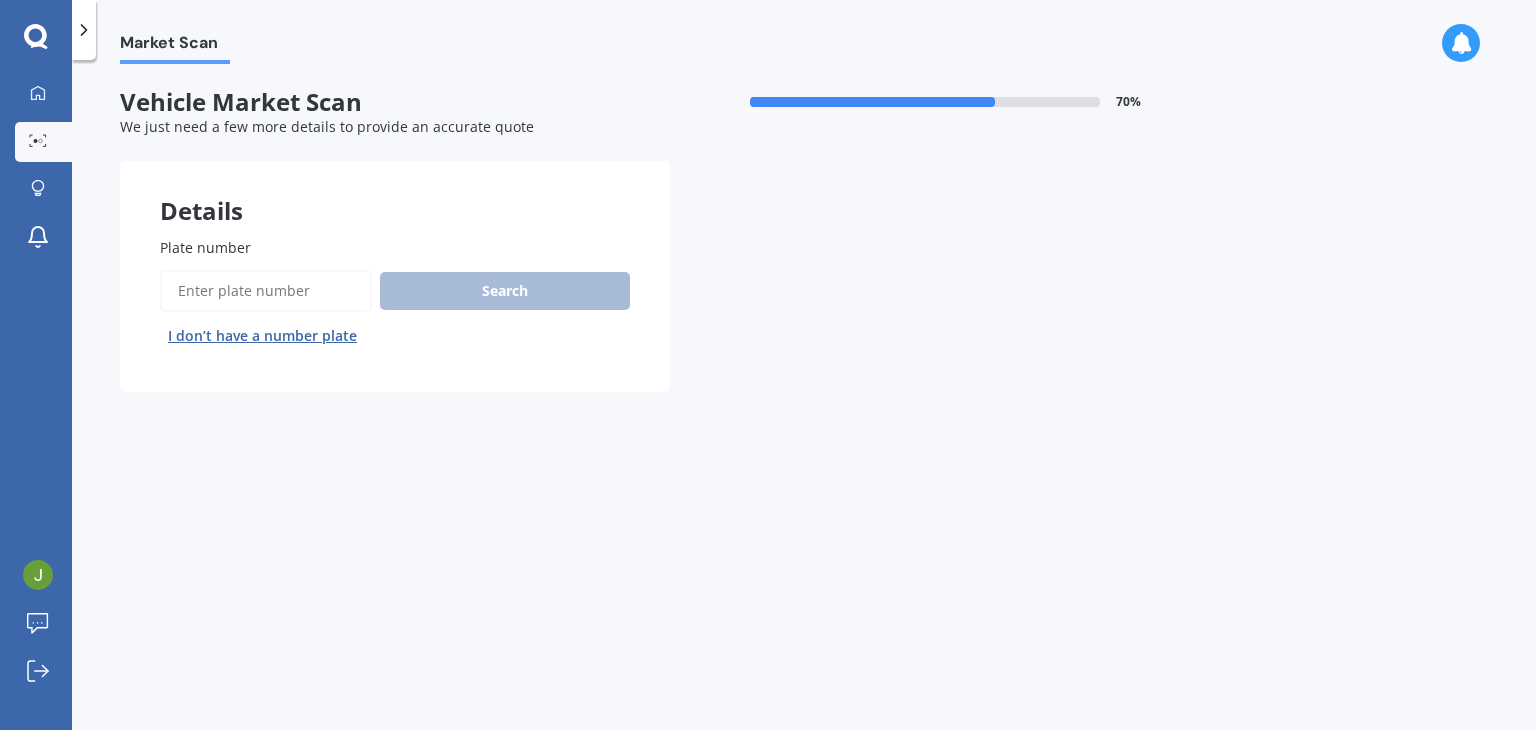 click on "Plate number" at bounding box center [266, 291] 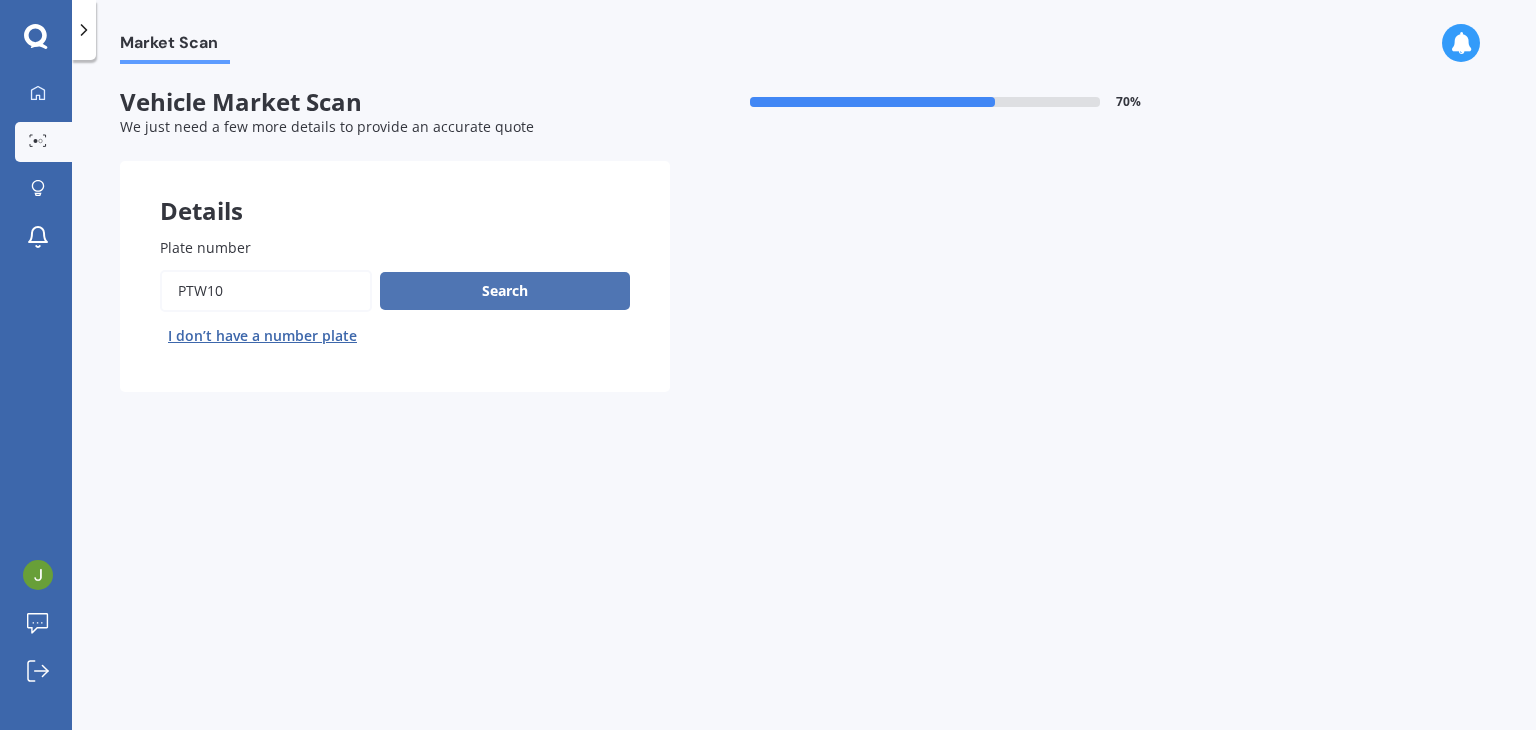 type on "PTW10" 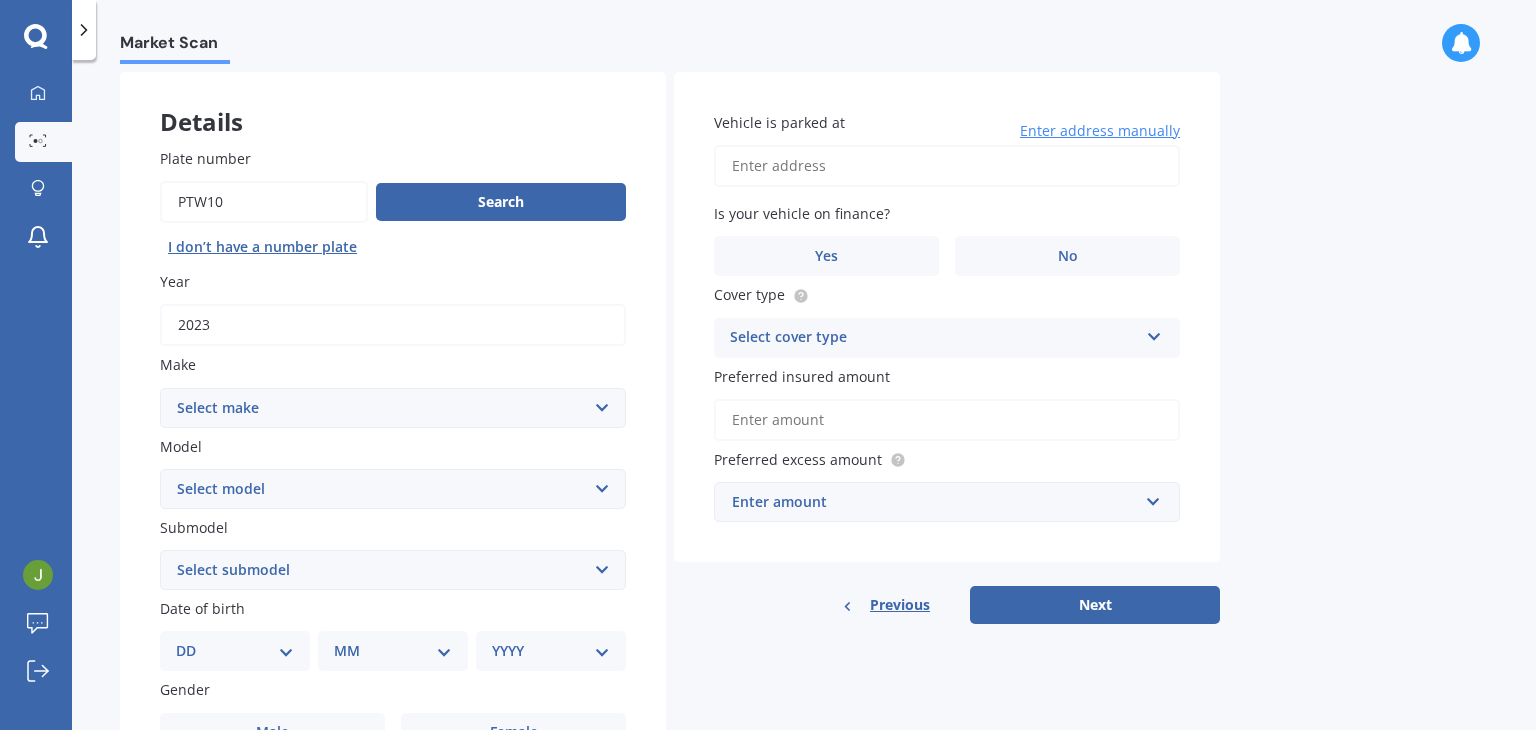 scroll, scrollTop: 0, scrollLeft: 0, axis: both 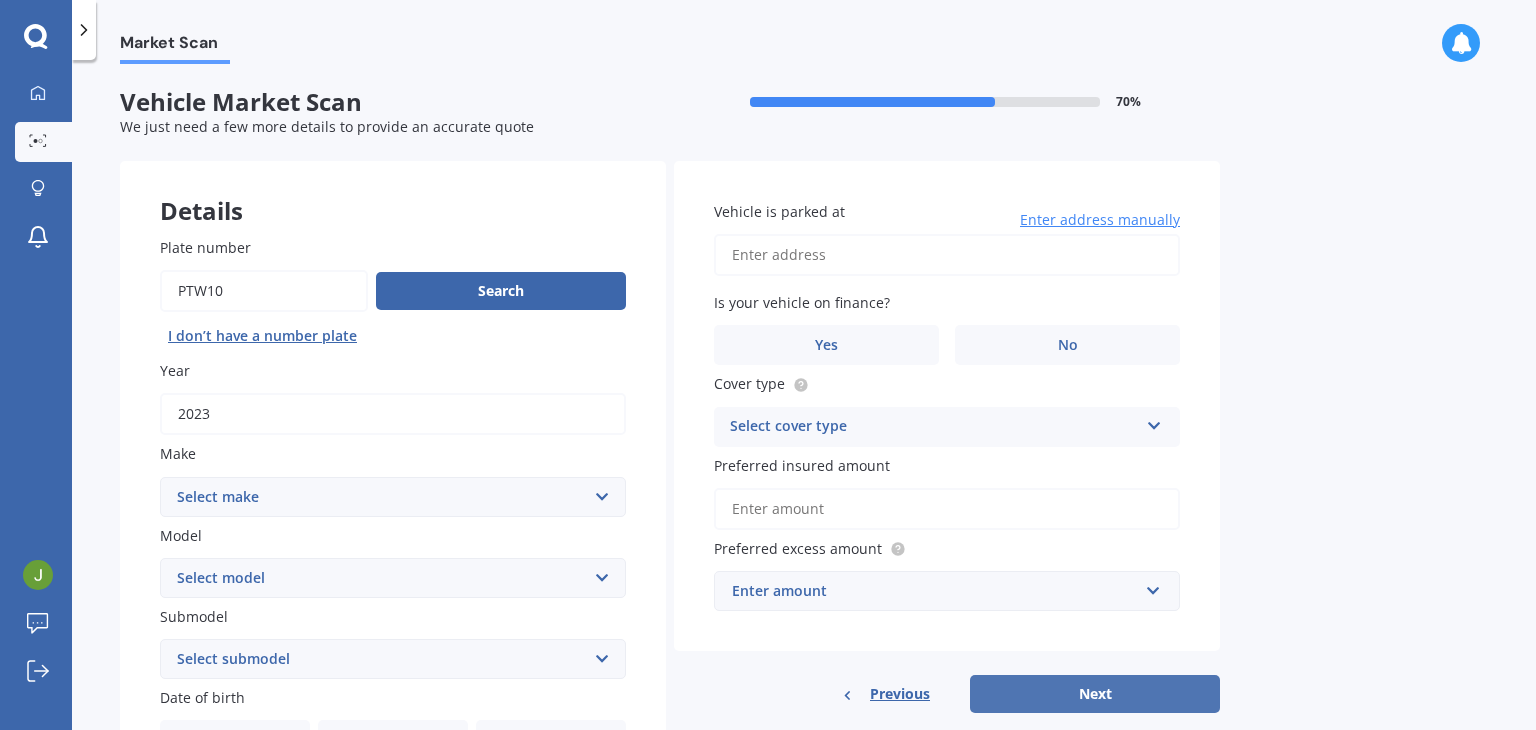 click on "Next" at bounding box center [1095, 694] 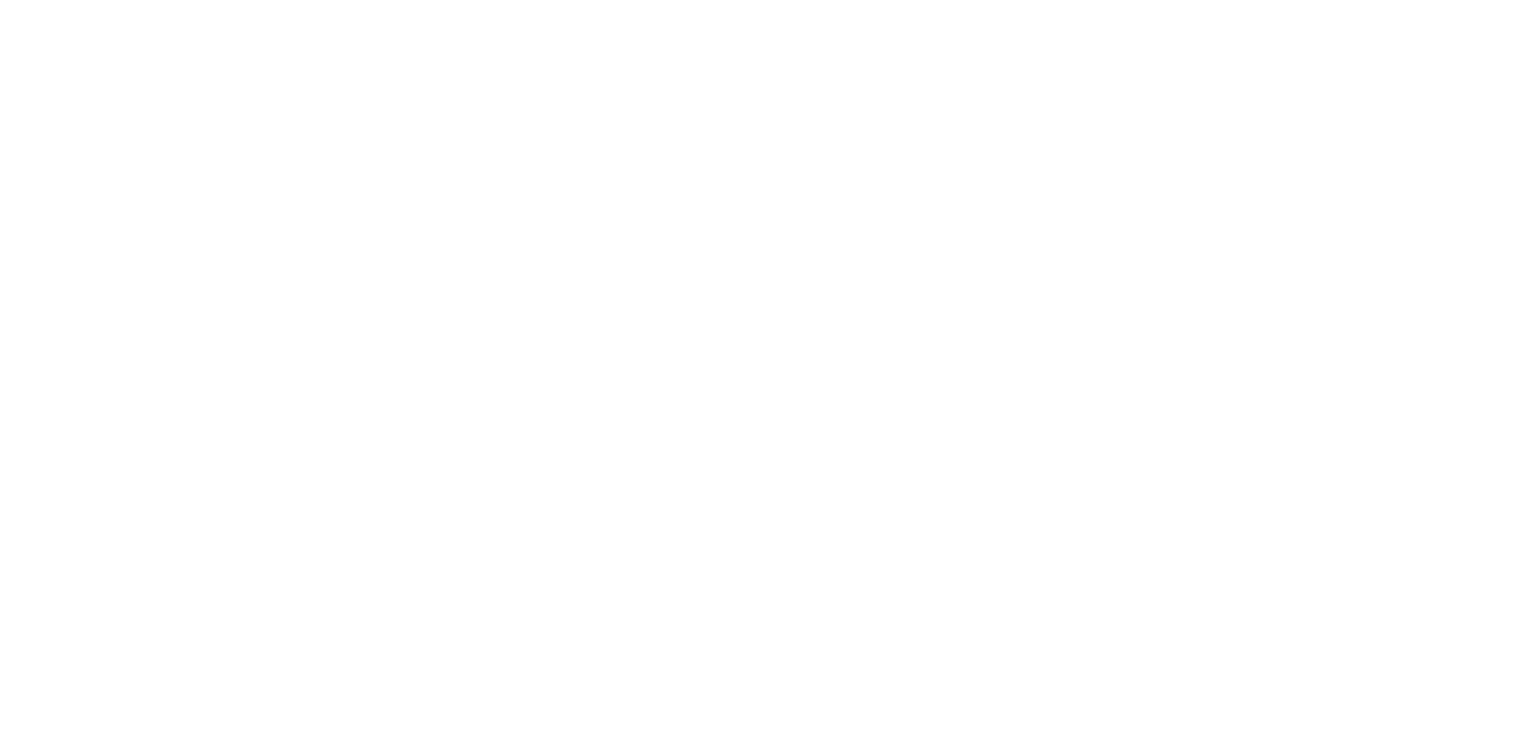 scroll, scrollTop: 0, scrollLeft: 0, axis: both 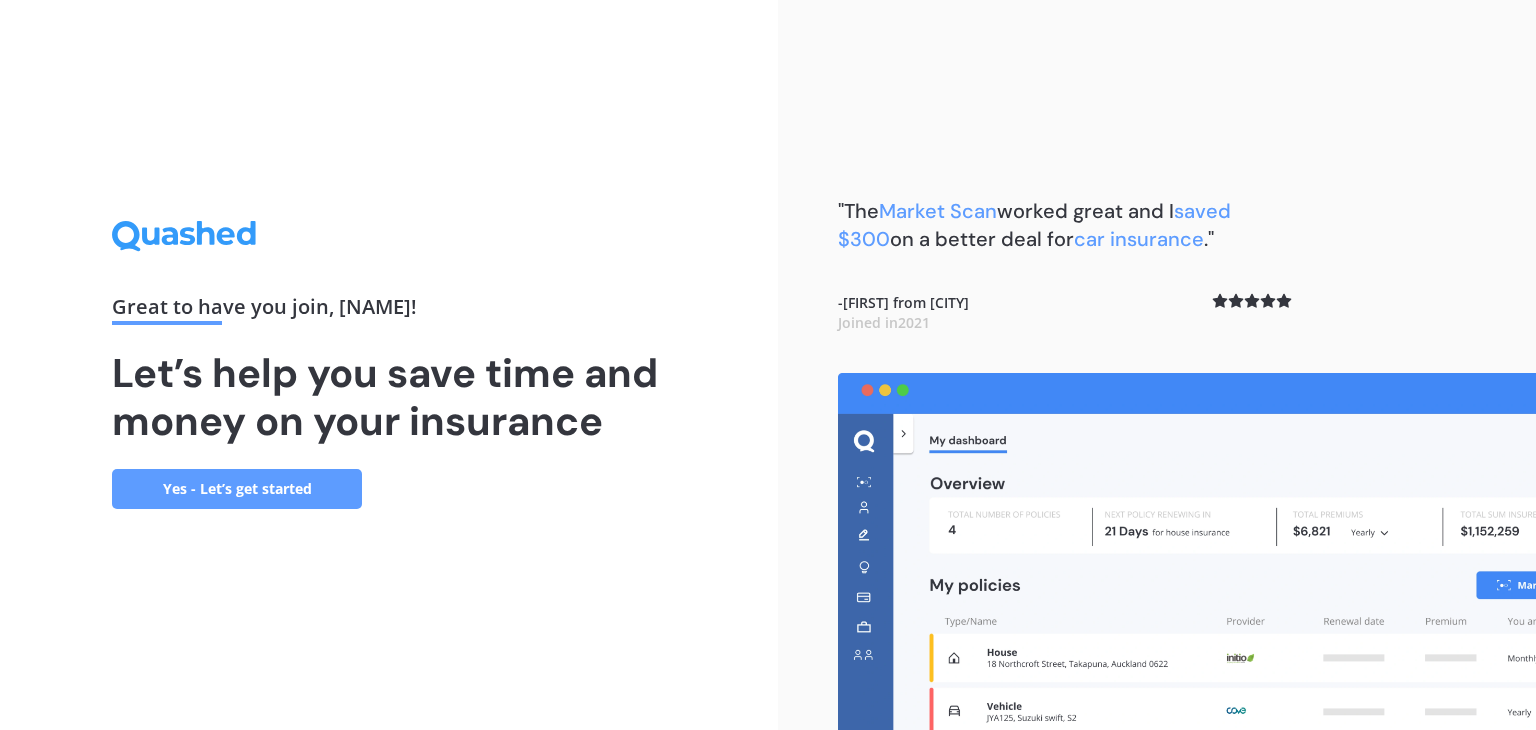 click on "Yes - Let’s get started" at bounding box center (237, 489) 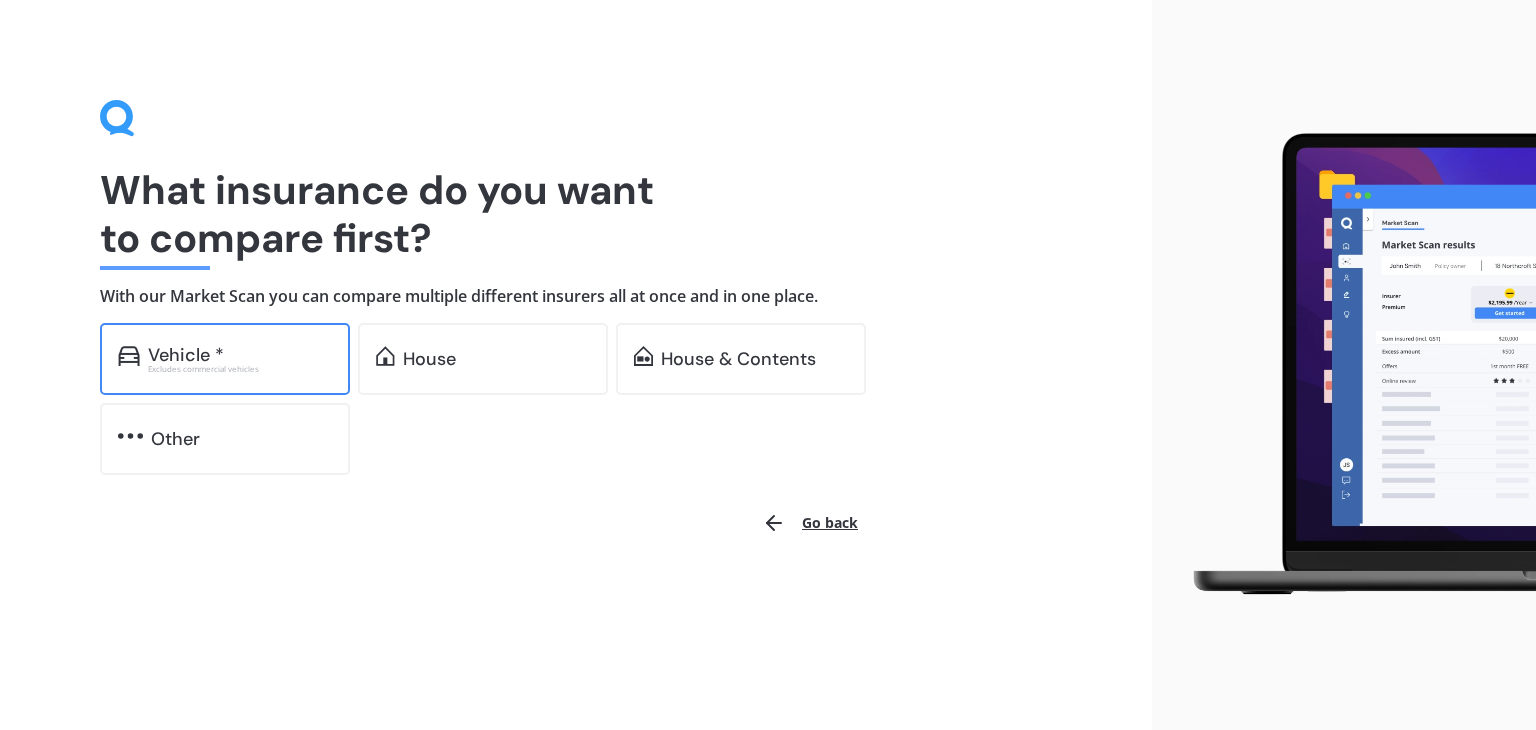 click on "Vehicle * Excludes commercial vehicles" at bounding box center (225, 359) 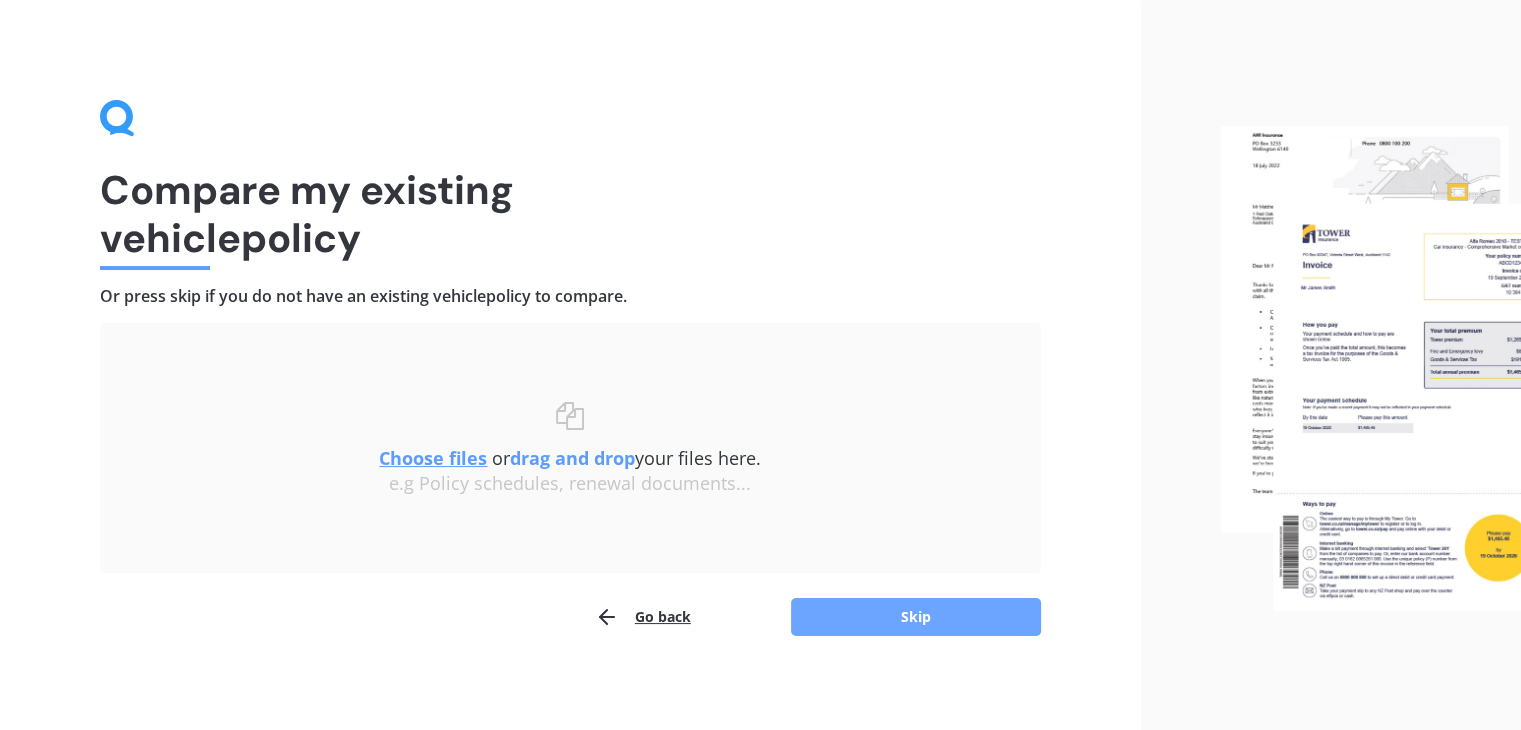 click on "Skip" at bounding box center [916, 617] 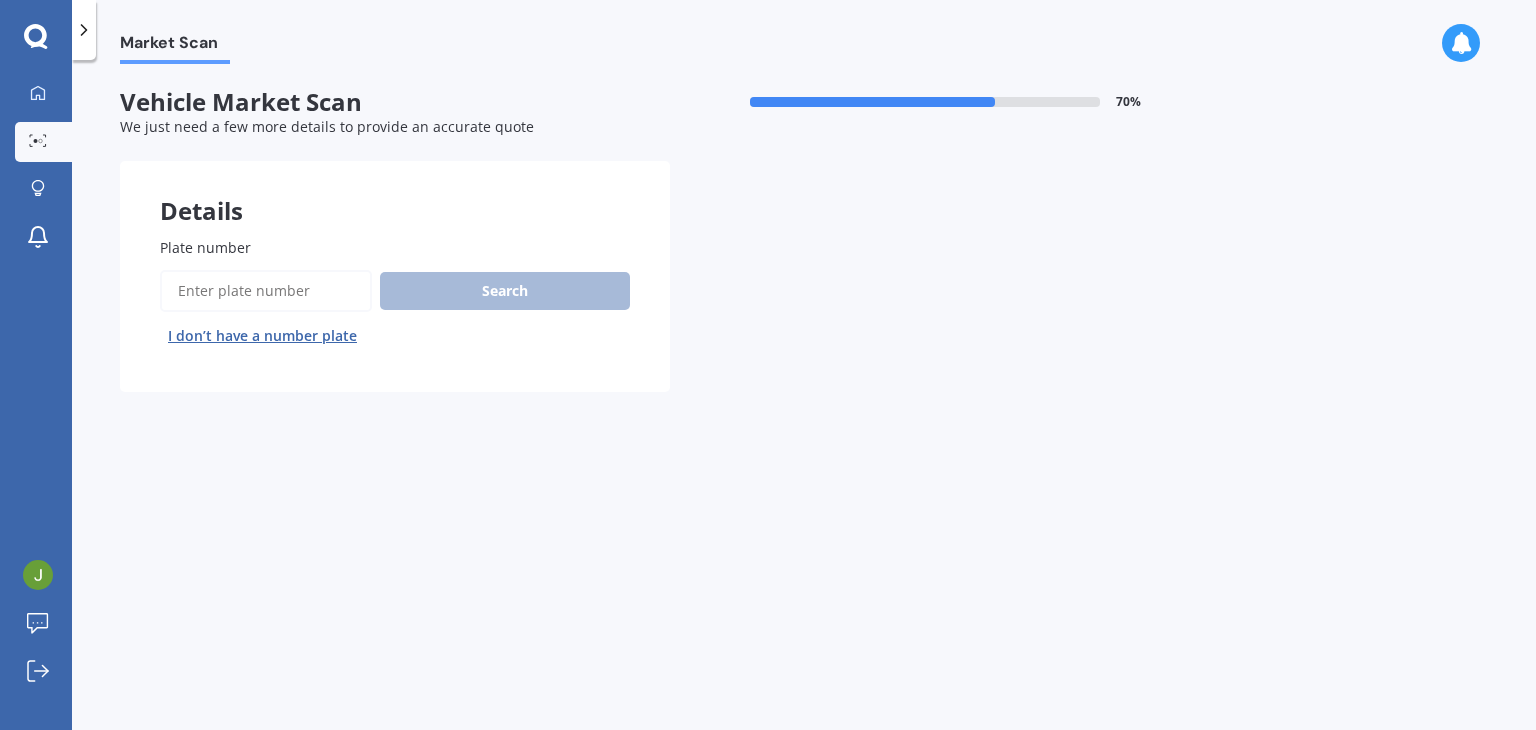 click on "Plate number" at bounding box center [266, 291] 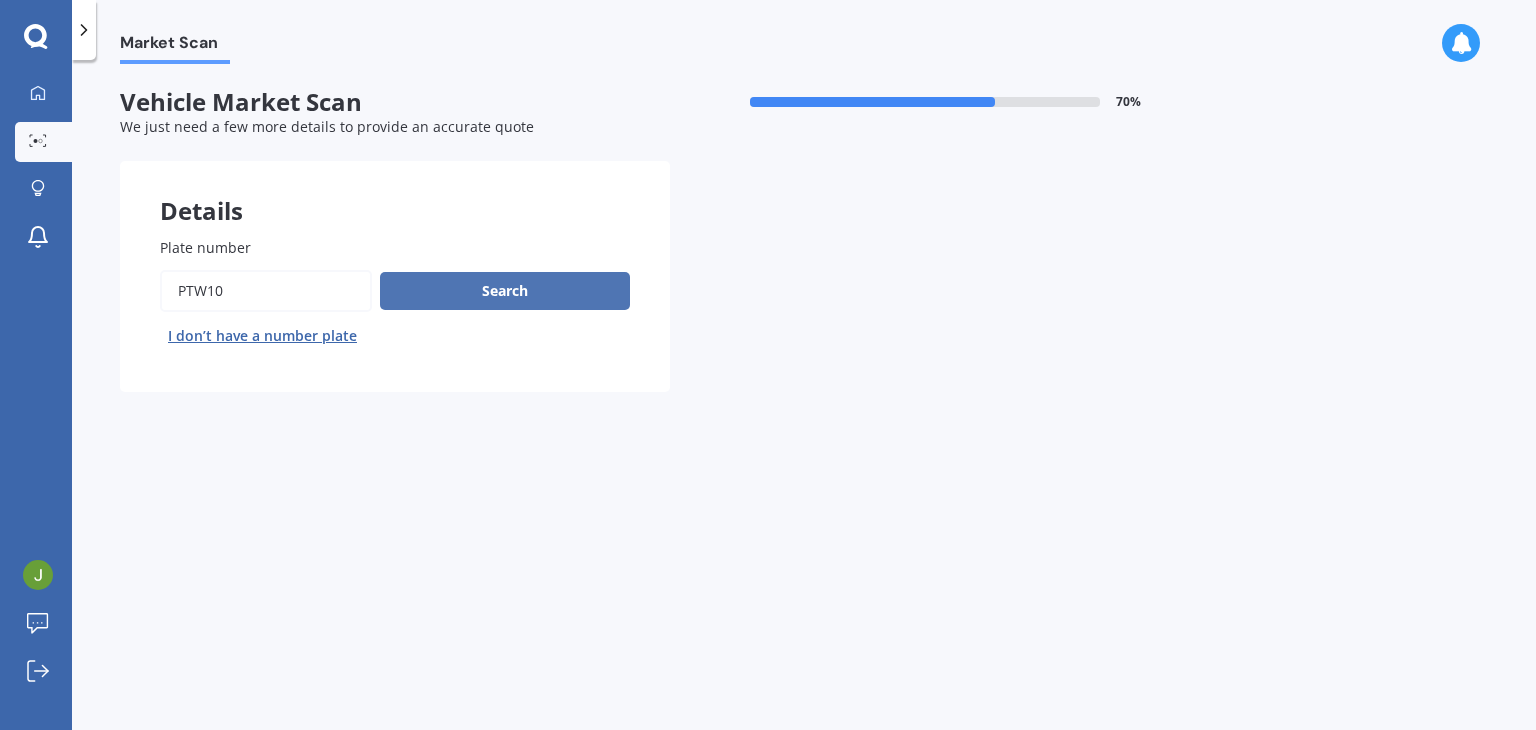 type on "ptw10" 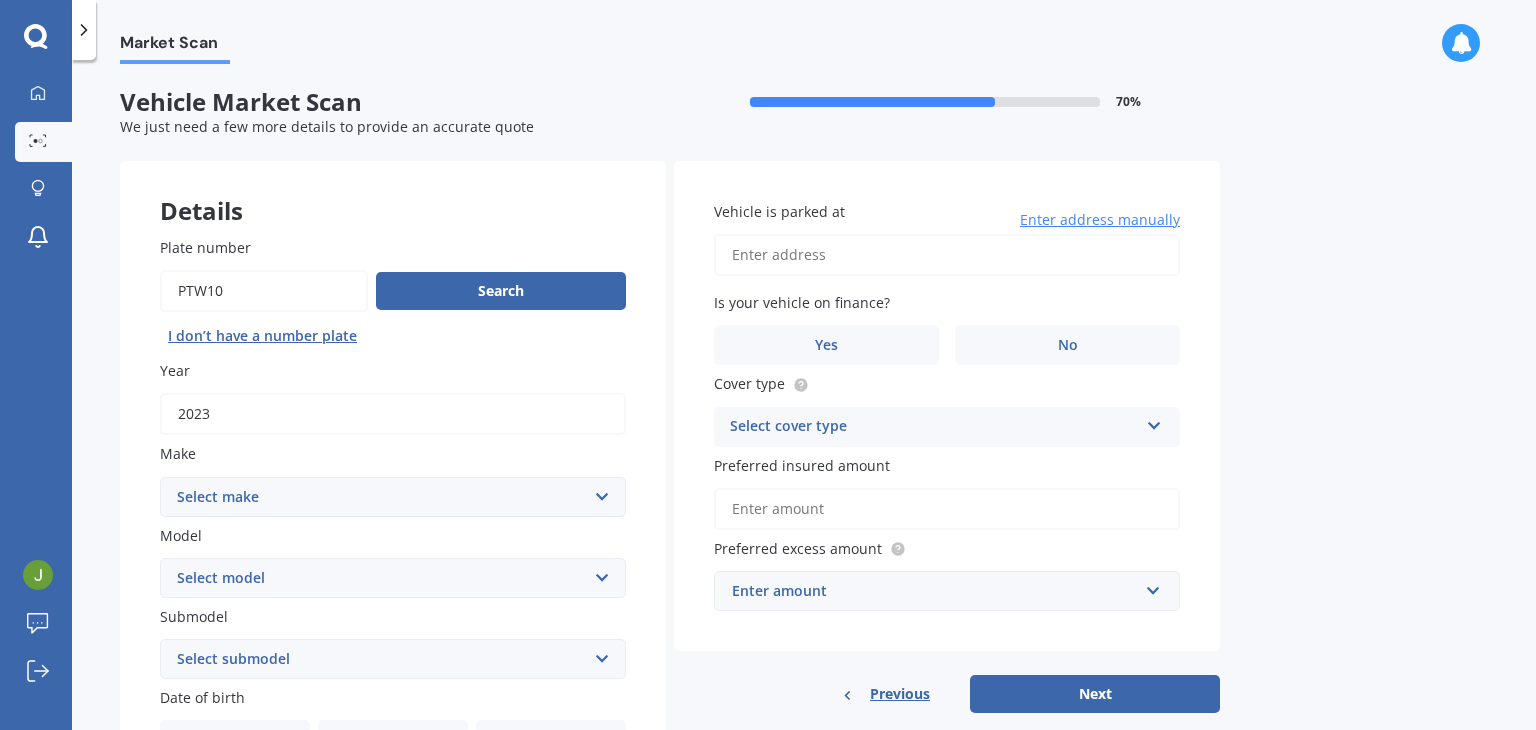 click on "Select make AC ALFA ROMEO ASTON MARTIN AUDI AUSTIN BEDFORD Bentley BMW BYD CADILLAC CAN-AM CHERY CHEVROLET CHRYSLER Citroen CRUISEAIR CUPRA DAEWOO DAIHATSU DAIMLER DAMON DIAHATSU DODGE EXOCET FACTORY FIVE FERRARI FIAT Fiord FLEETWOOD FORD FOTON FRASER GEELY GENESIS GEORGIE BOY GMC GREAT WALL GWM HAVAL HILLMAN HINO HOLDEN HOLIDAY RAMBLER HONDA HUMMER HYUNDAI INFINITI ISUZU IVECO JAC JAECOO JAGUAR JEEP KGM KIA LADA LAMBORGHINI LANCIA LANDROVER LDV LEAPMOTOR LEXUS LINCOLN LOTUS LUNAR M.G M.G. MAHINDRA MASERATI MAZDA MCLAREN MERCEDES AMG Mercedes Benz MERCEDES-AMG MERCURY MINI Mitsubishi MORGAN MORRIS NEWMAR Nissan OMODA OPEL OXFORD PEUGEOT Plymouth Polestar PONTIAC PORSCHE PROTON RAM Range Rover Rayne RENAULT ROLLS ROYCE ROVER SAAB SATURN SEAT SHELBY SKODA SMART SSANGYONG SUBARU SUZUKI TATA TESLA TIFFIN Toyota TRIUMPH TVR Vauxhall VOLKSWAGEN VOLVO WESTFIELD WINNEBAGO ZX" at bounding box center (393, 497) 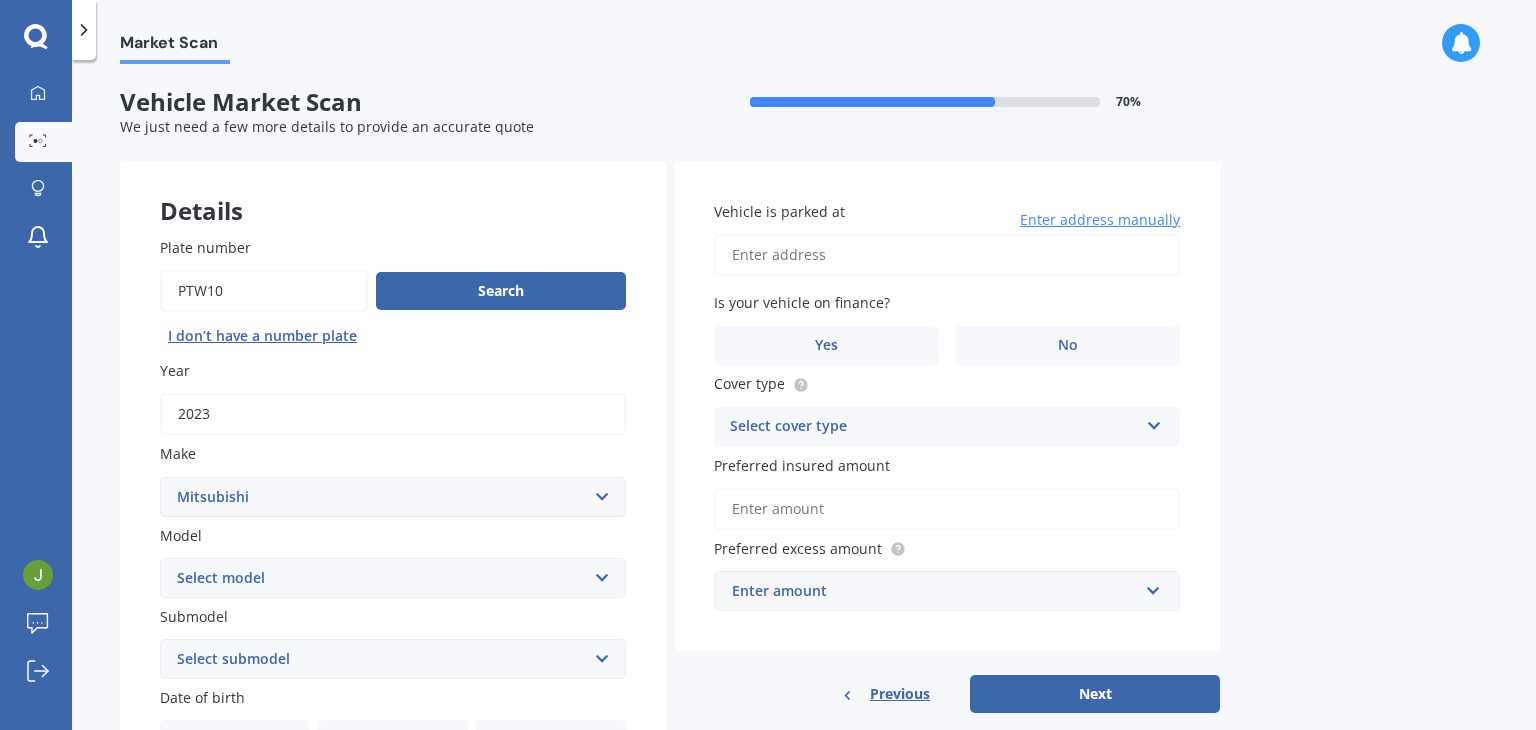 click on "Select make AC ALFA ROMEO ASTON MARTIN AUDI AUSTIN BEDFORD Bentley BMW BYD CADILLAC CAN-AM CHERY CHEVROLET CHRYSLER Citroen CRUISEAIR CUPRA DAEWOO DAIHATSU DAIMLER DAMON DIAHATSU DODGE EXOCET FACTORY FIVE FERRARI FIAT Fiord FLEETWOOD FORD FOTON FRASER GEELY GENESIS GEORGIE BOY GMC GREAT WALL GWM HAVAL HILLMAN HINO HOLDEN HOLIDAY RAMBLER HONDA HUMMER HYUNDAI INFINITI ISUZU IVECO JAC JAECOO JAGUAR JEEP KGM KIA LADA LAMBORGHINI LANCIA LANDROVER LDV LEAPMOTOR LEXUS LINCOLN LOTUS LUNAR M.G M.G. MAHINDRA MASERATI MAZDA MCLAREN MERCEDES AMG Mercedes Benz MERCEDES-AMG MERCURY MINI Mitsubishi MORGAN MORRIS NEWMAR Nissan OMODA OPEL OXFORD PEUGEOT Plymouth Polestar PONTIAC PORSCHE PROTON RAM Range Rover Rayne RENAULT ROLLS ROYCE ROVER SAAB SATURN SEAT SHELBY SKODA SMART SSANGYONG SUBARU SUZUKI TATA TESLA TIFFIN Toyota TRIUMPH TVR Vauxhall VOLKSWAGEN VOLVO WESTFIELD WINNEBAGO ZX" at bounding box center [393, 497] 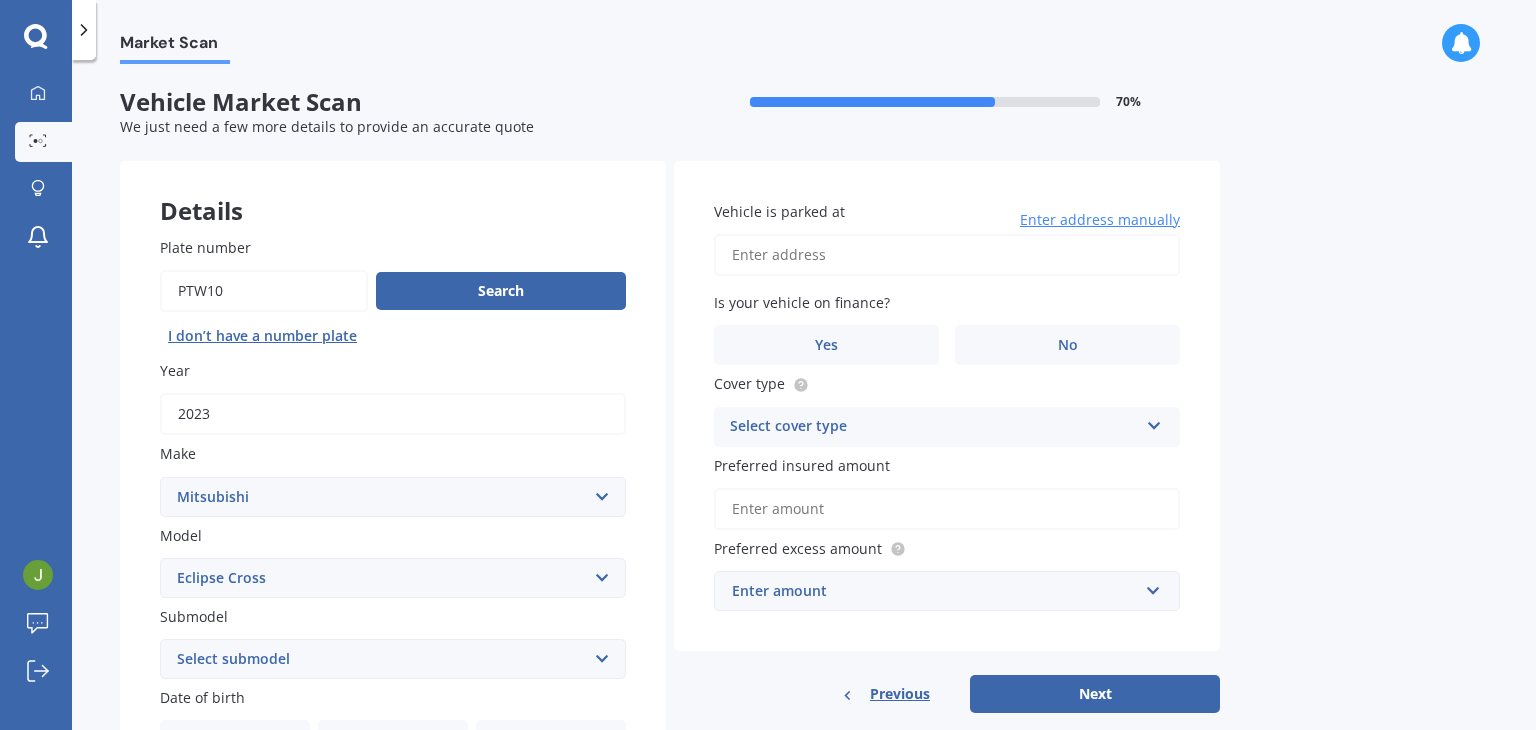 click on "Select model 380 Airtrek Aspire ASX Canter Carisma Challenger Challenger Diesel Challenger Petrol Chariot Colt Debonair Delica Diamante Dingo Dion Eclipse Cross EK Emeraude Eterna Express FE series trucks (Over 3 Tonnes GVM) FE series trucks (Under 3 Tonnes GVM) FG series trucks (Over 3 Tonnes GVM FG series trucks (Under 3 Tonnes GVM) FH series trucks (under 3 Tonnes GVM) FH series trucks, (Over 3 Tonnes GVM) FK series trucks (Over 3 Tonnes GVM) FK series trucks (Under 3 Tonnes GVM) FM series trucks (Over 3 Tonnes GVM FM series trucks (Under 3 Tonnes GVM) FP series trucks (under 3 Tonnes GVM) FP series trucks, (Over 3 Tonnes GVM) FS series trucks (Over 3 Tonnes GVM) FS series trucks (Under 3 Tonnes GVM) FTO Fuso Fighter FV series trucks (Over 3 Tonnes GVM FV series trucks (Under 3 Tonnes GVM) Galant Grandis GTO i-car i-MiEV Jeep l L200 L300 L400 Lancer Legnum Libero Magna Minicab Mirage Nimbus Outlander Pajero Rosa Bus RVR Shogun Sigma Strada Ute Tredia Triton V2000 V3000 Verada" at bounding box center [393, 578] 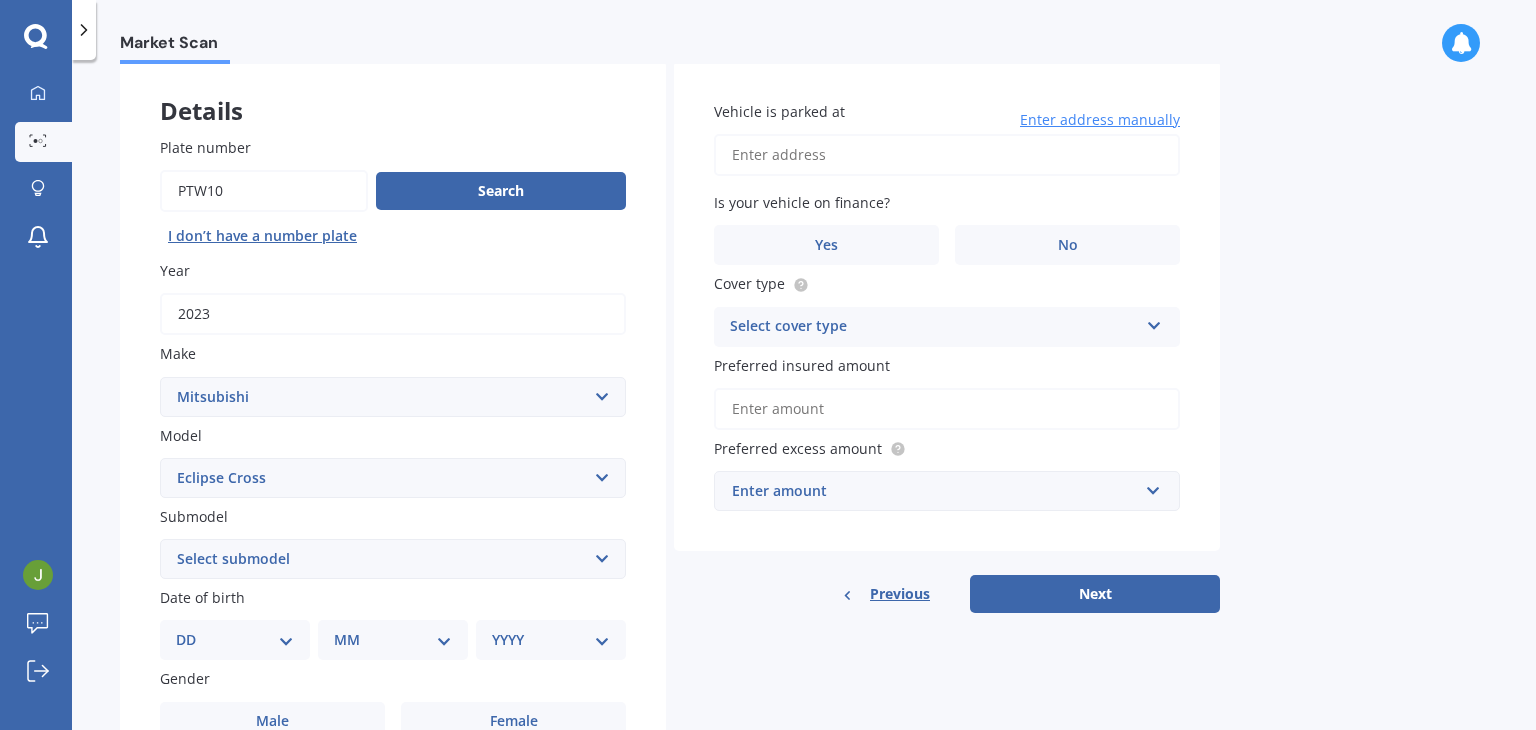scroll, scrollTop: 200, scrollLeft: 0, axis: vertical 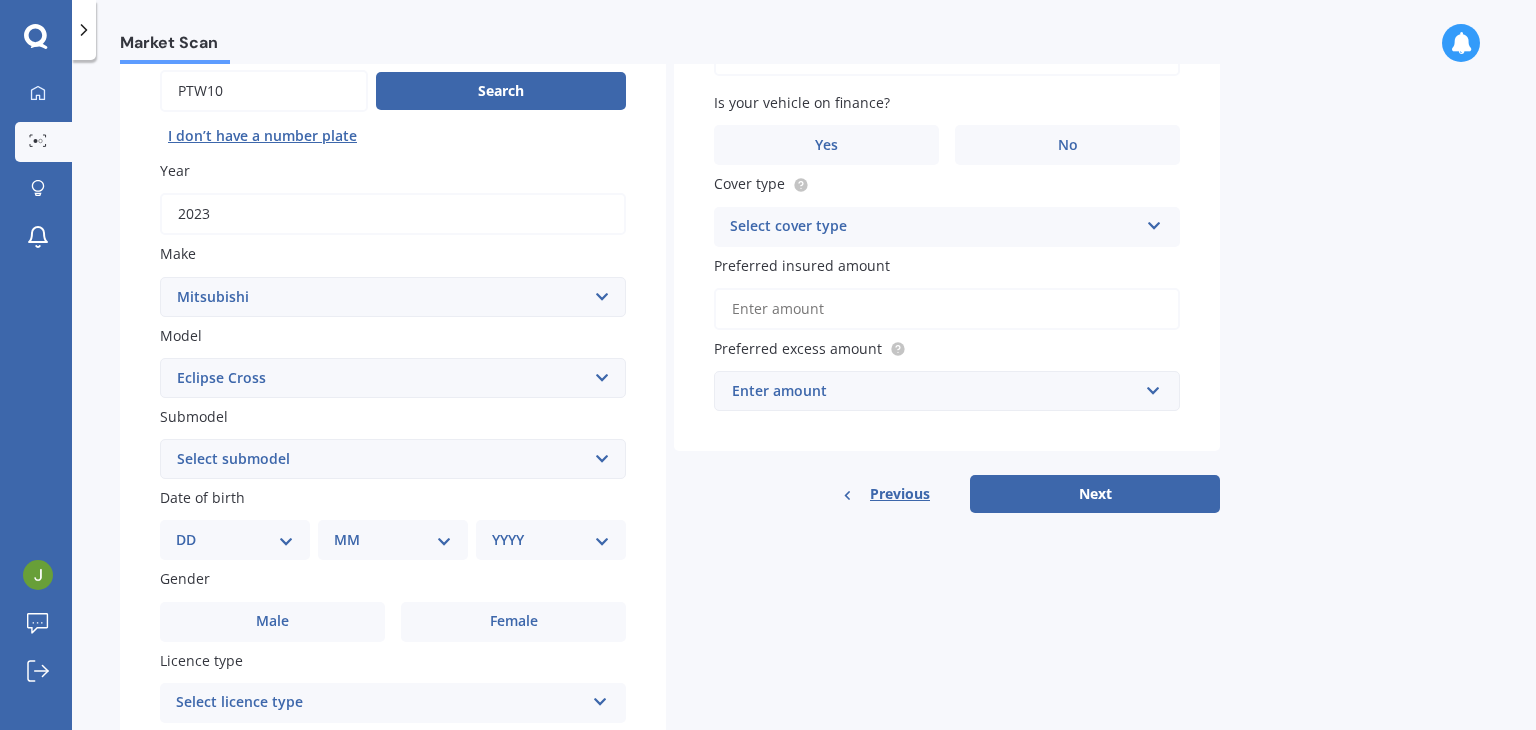 click on "Select submodel Black Edition Wagon 5dr CVT 8sp 1.5T PHEV VRX 4WD Hybrid PHEV XLS 4WD Hybrid VRX 4WD VRX2WD XLS XLS  4WD" at bounding box center (393, 459) 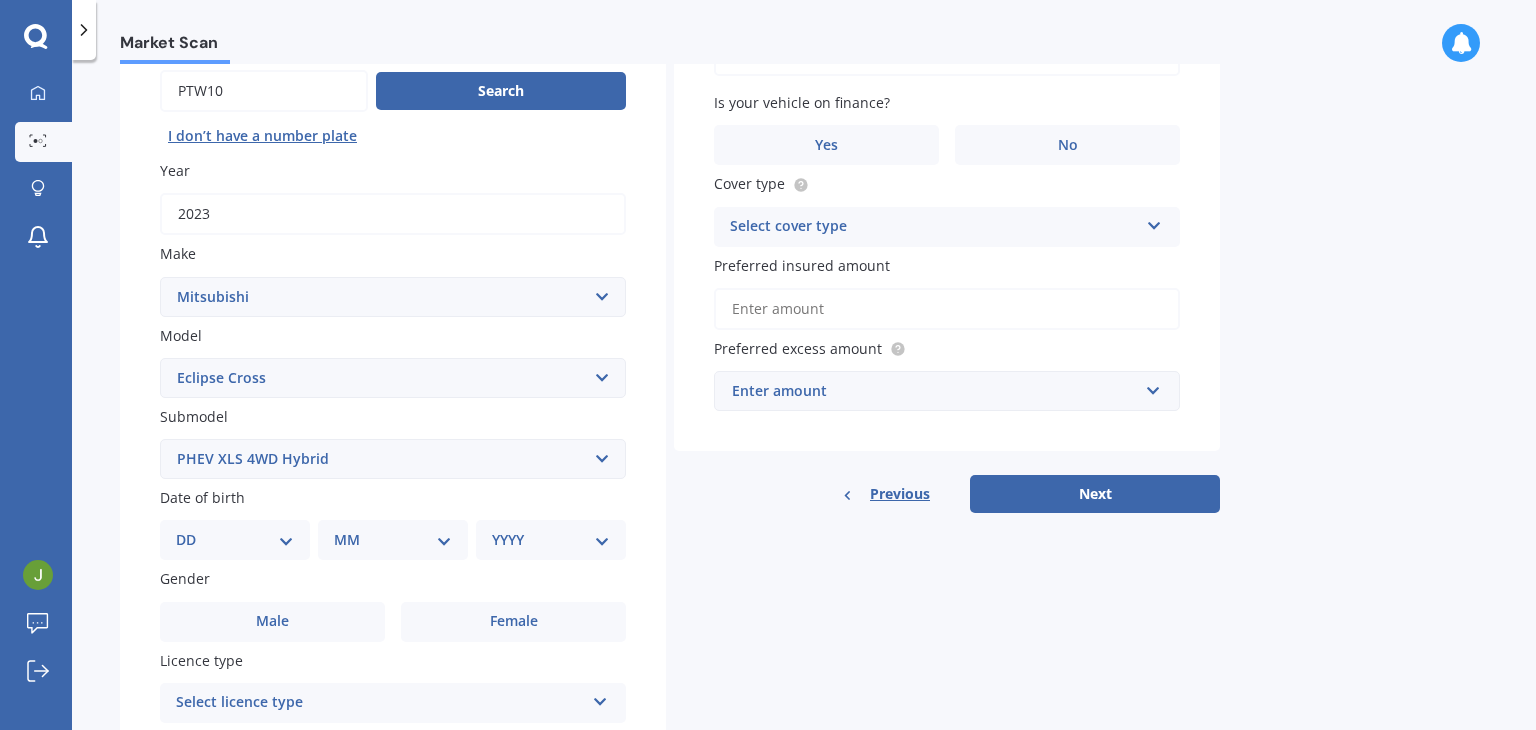 click on "Select submodel Black Edition Wagon 5dr CVT 8sp 1.5T PHEV VRX 4WD Hybrid PHEV XLS 4WD Hybrid VRX 4WD VRX2WD XLS XLS  4WD" at bounding box center [393, 459] 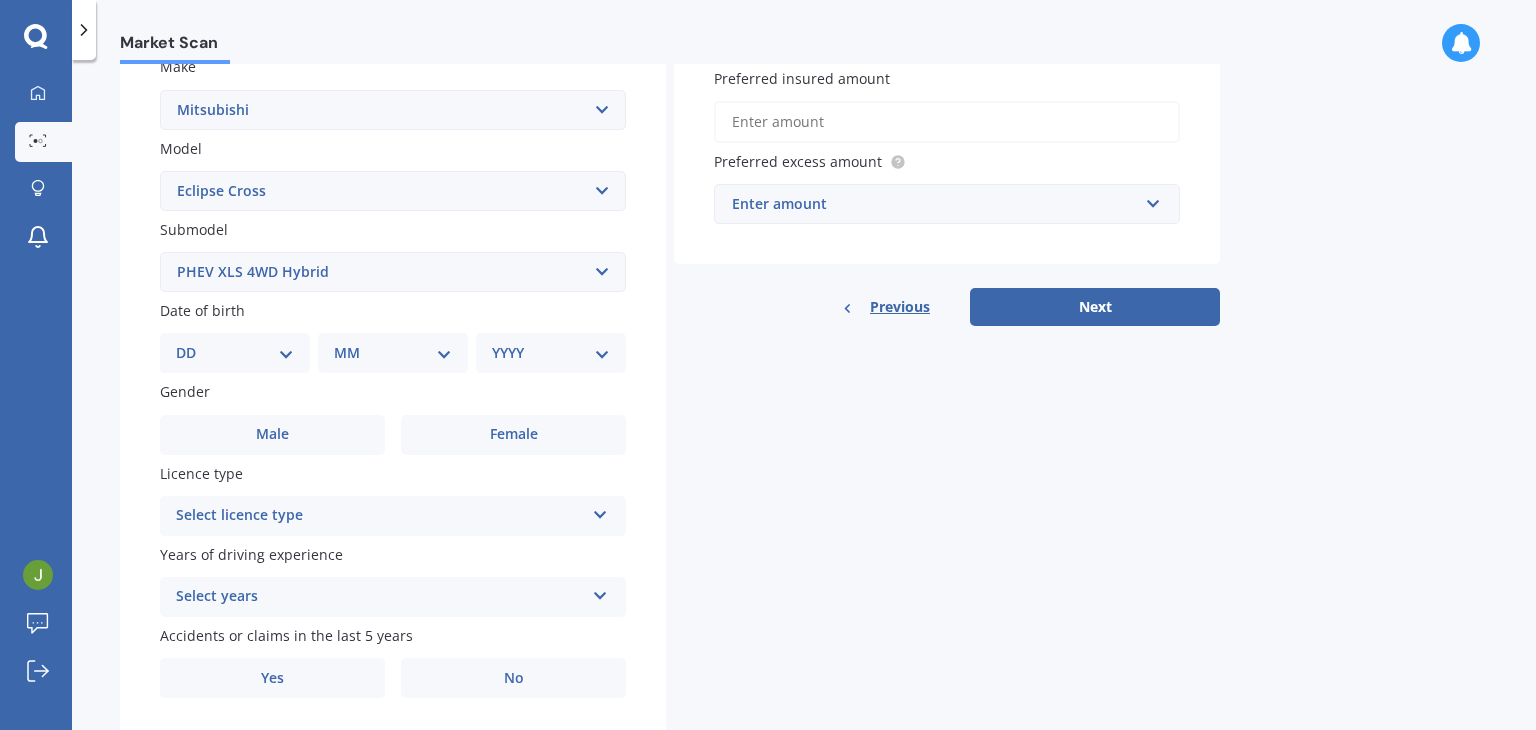 scroll, scrollTop: 400, scrollLeft: 0, axis: vertical 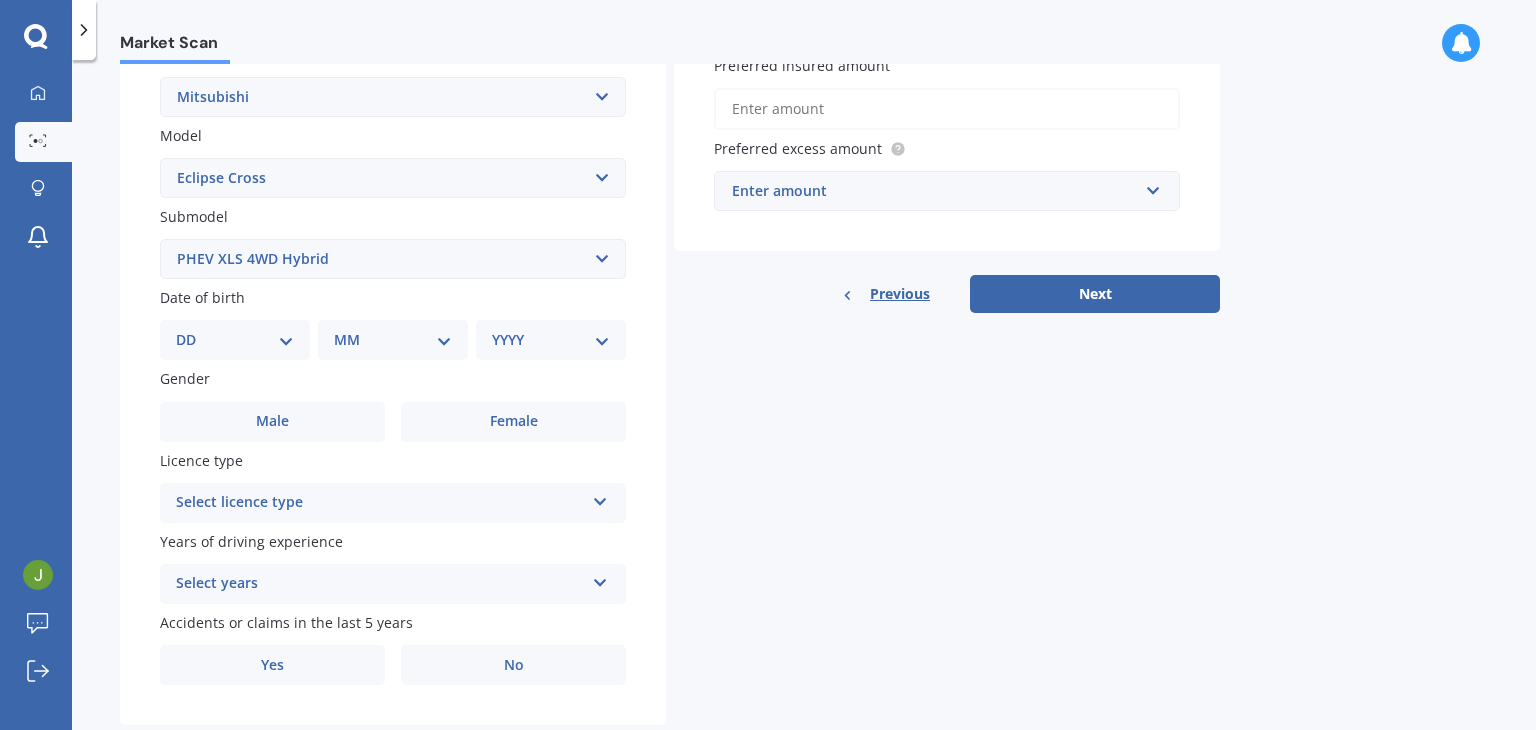 click on "DD 01 02 03 04 05 06 07 08 09 10 11 12 13 14 15 16 17 18 19 20 21 22 23 24 25 26 27 28 29 30 31" at bounding box center [235, 340] 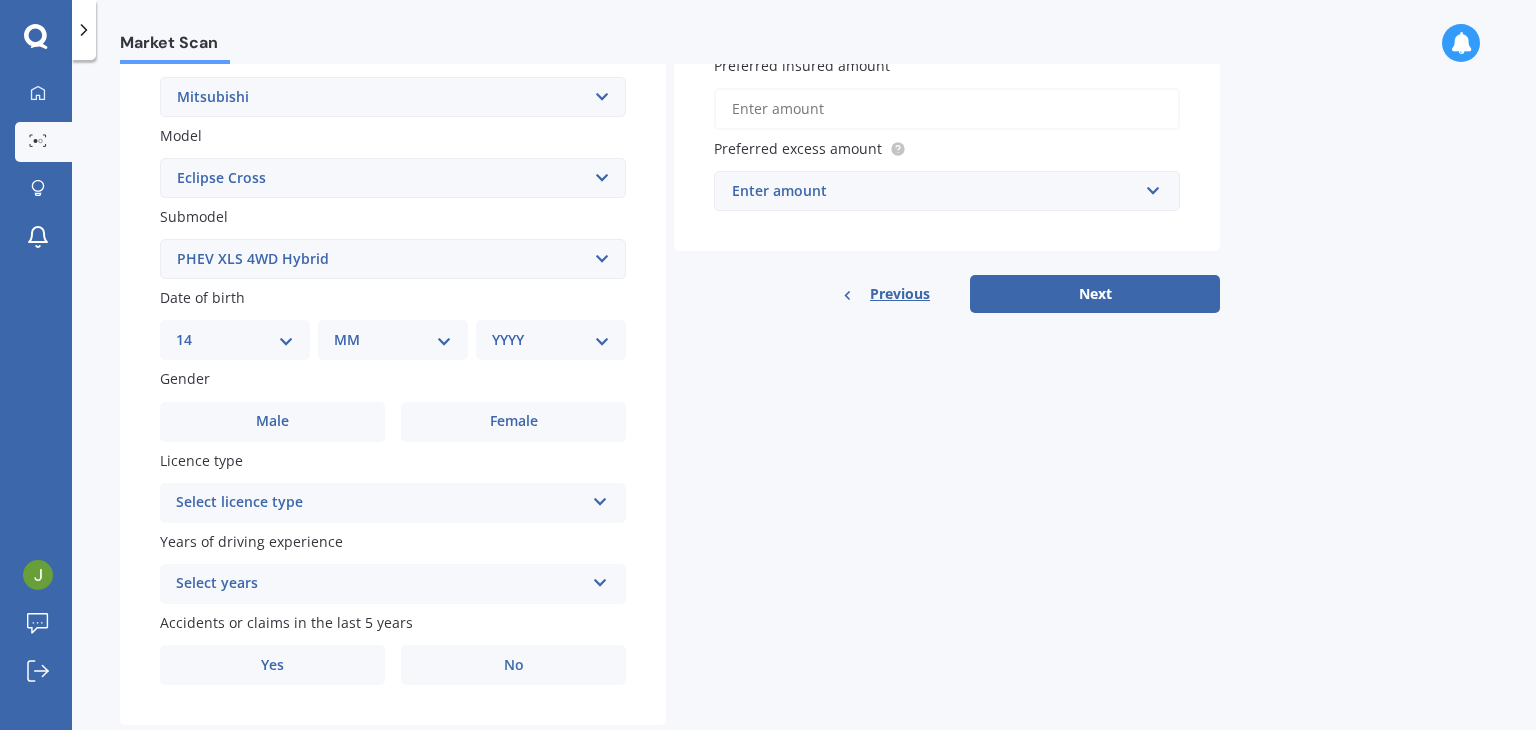 click on "DD 01 02 03 04 05 06 07 08 09 10 11 12 13 14 15 16 17 18 19 20 21 22 23 24 25 26 27 28 29 30 31" at bounding box center (235, 340) 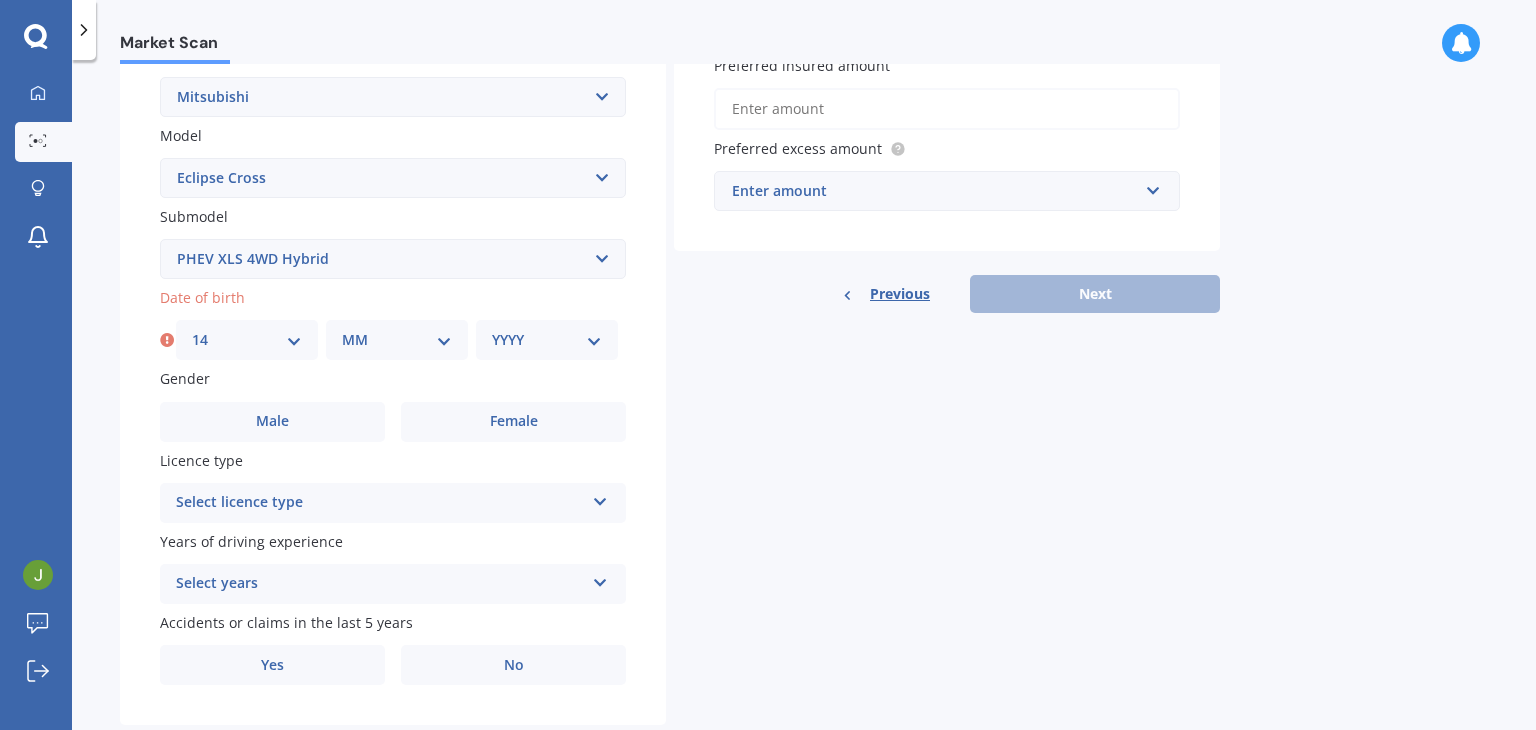 click on "MM 01 02 03 04 05 06 07 08 09 10 11 12" at bounding box center [397, 340] 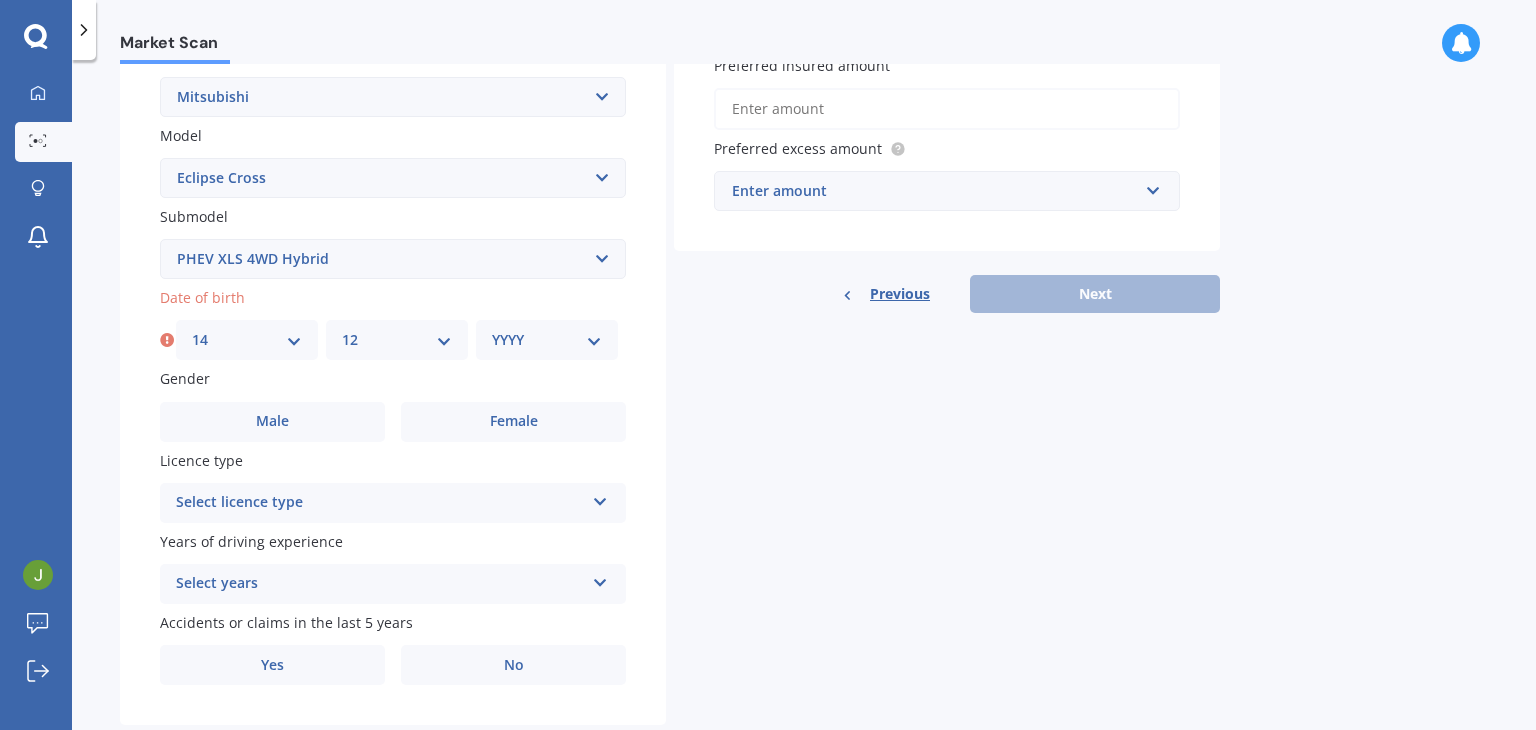 click on "MM 01 02 03 04 05 06 07 08 09 10 11 12" at bounding box center [397, 340] 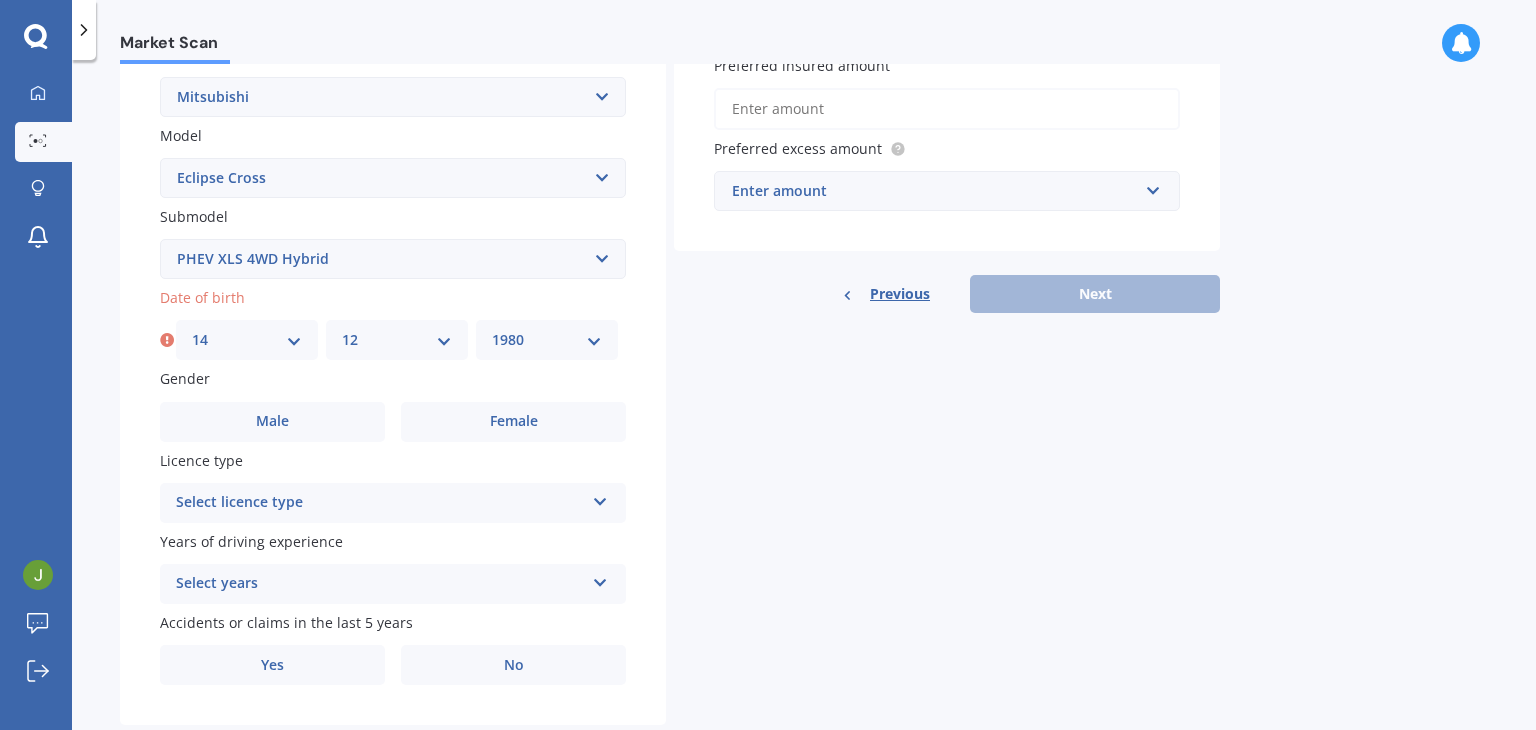 click on "YYYY 2025 2024 2023 2022 2021 2020 2019 2018 2017 2016 2015 2014 2013 2012 2011 2010 2009 2008 2007 2006 2005 2004 2003 2002 2001 2000 1999 1998 1997 1996 1995 1994 1993 1992 1991 1990 1989 1988 1987 1986 1985 1984 1983 1982 1981 1980 1979 1978 1977 1976 1975 1974 1973 1972 1971 1970 1969 1968 1967 1966 1965 1964 1963 1962 1961 1960 1959 1958 1957 1956 1955 1954 1953 1952 1951 1950 1949 1948 1947 1946 1945 1944 1943 1942 1941 1940 1939 1938 1937 1936 1935 1934 1933 1932 1931 1930 1929 1928 1927 1926" at bounding box center (547, 340) 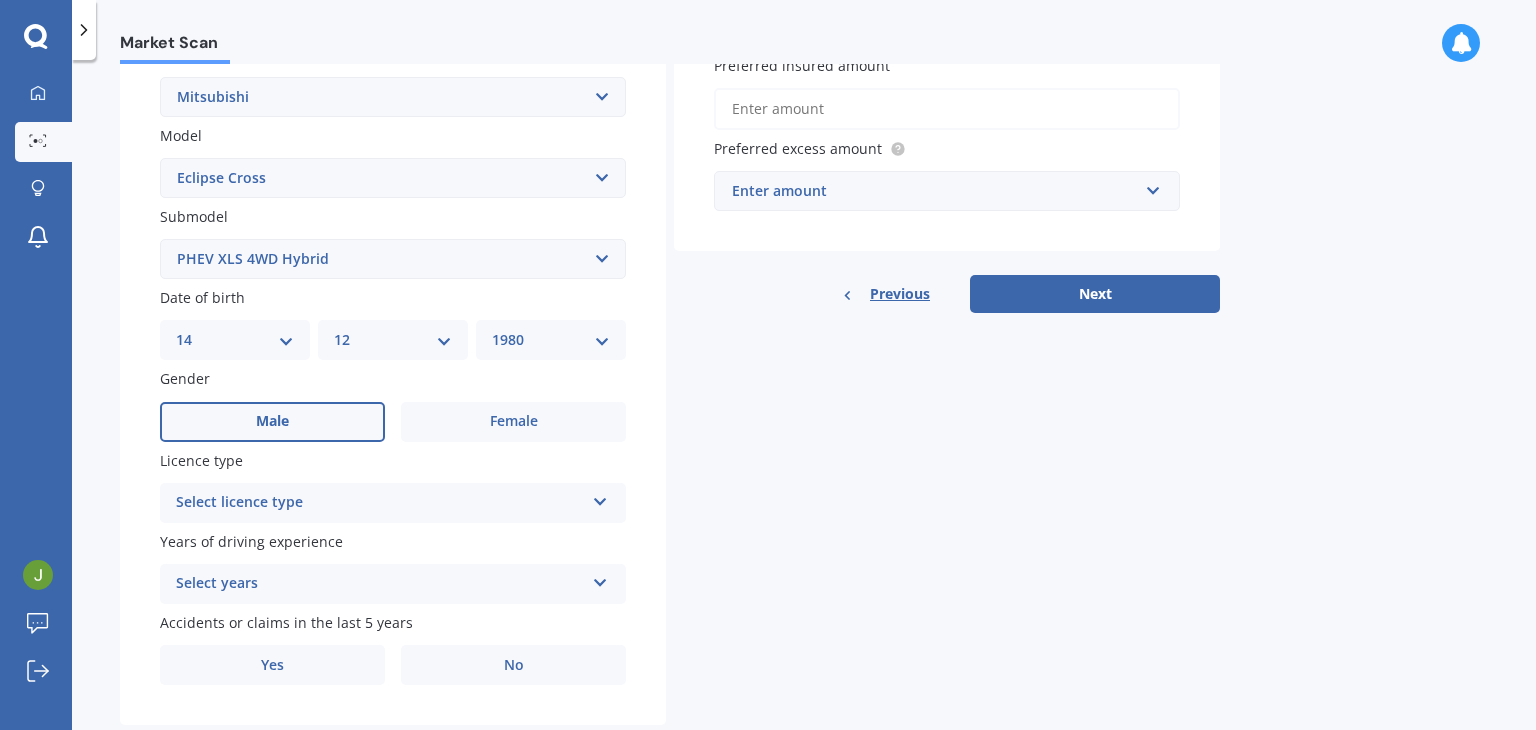 click on "Male" at bounding box center [272, 422] 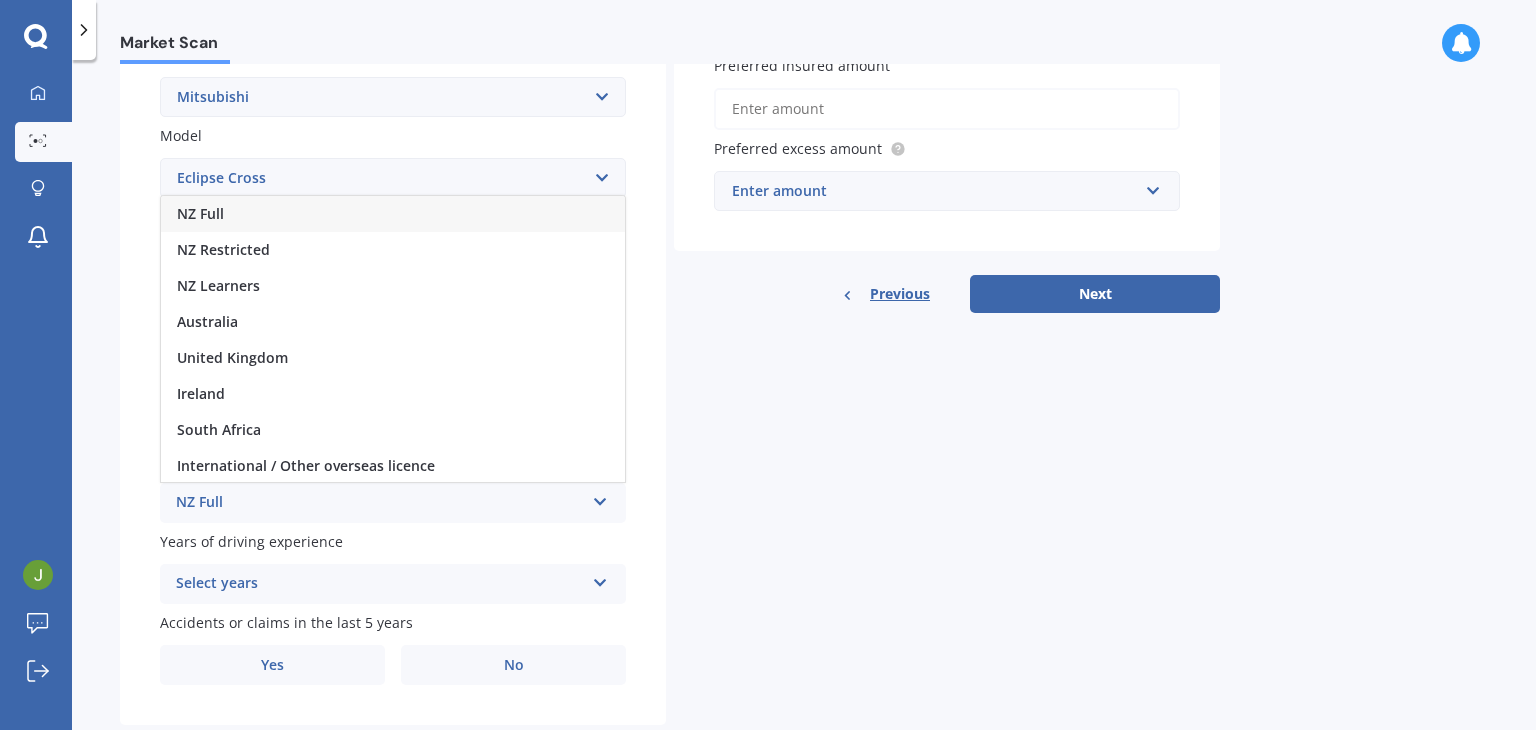 click on "NZ Full" at bounding box center [393, 214] 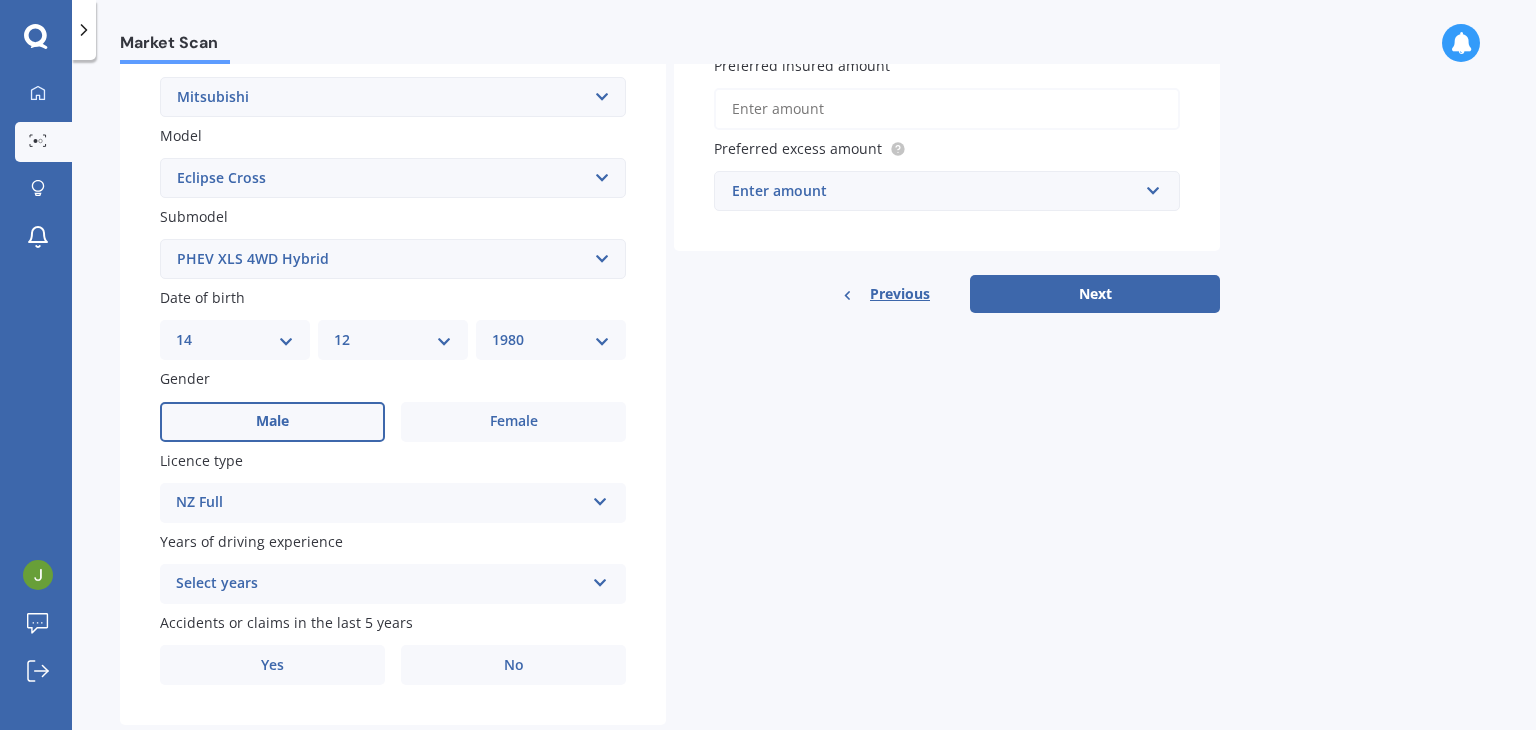 click on "Select years" at bounding box center (380, 584) 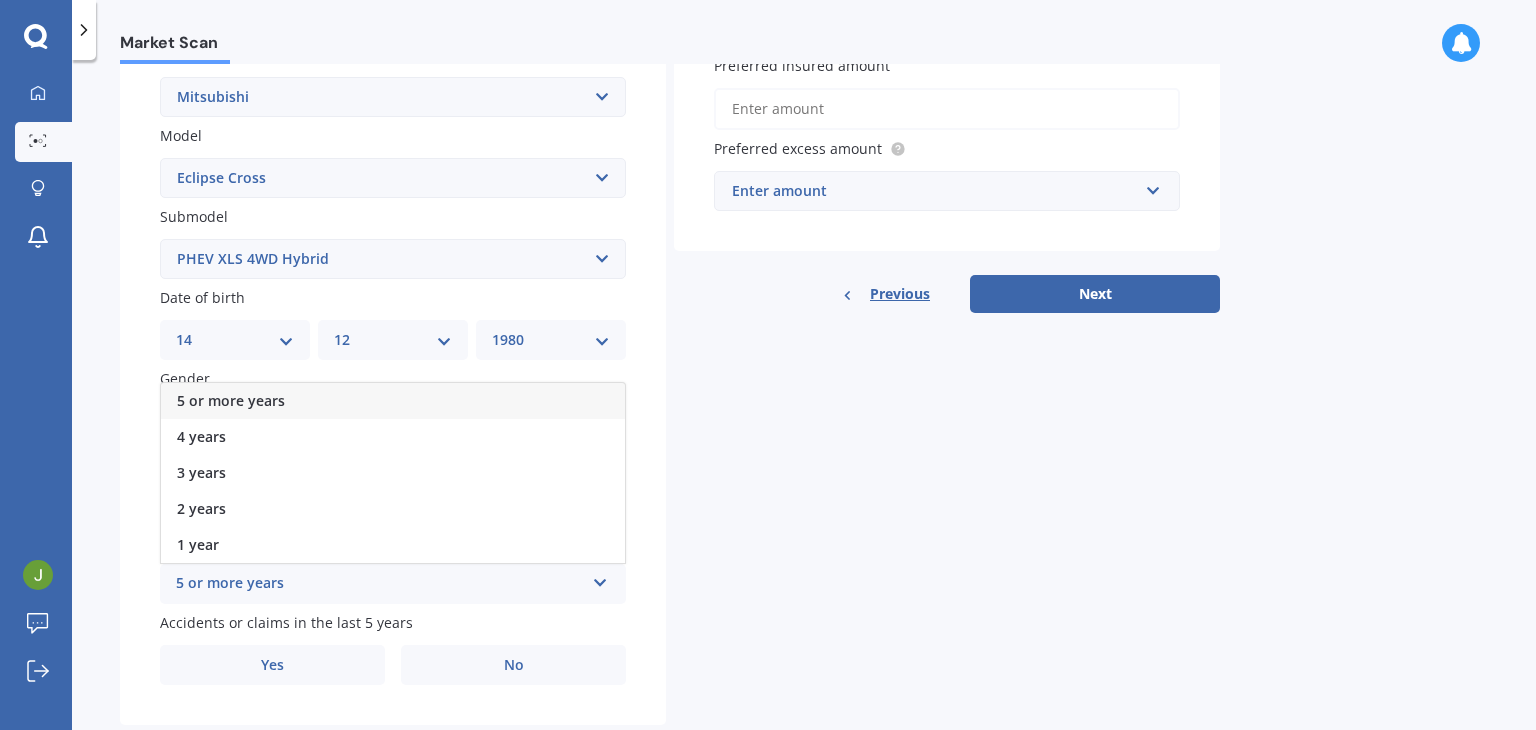 click on "5 or more years" at bounding box center [393, 401] 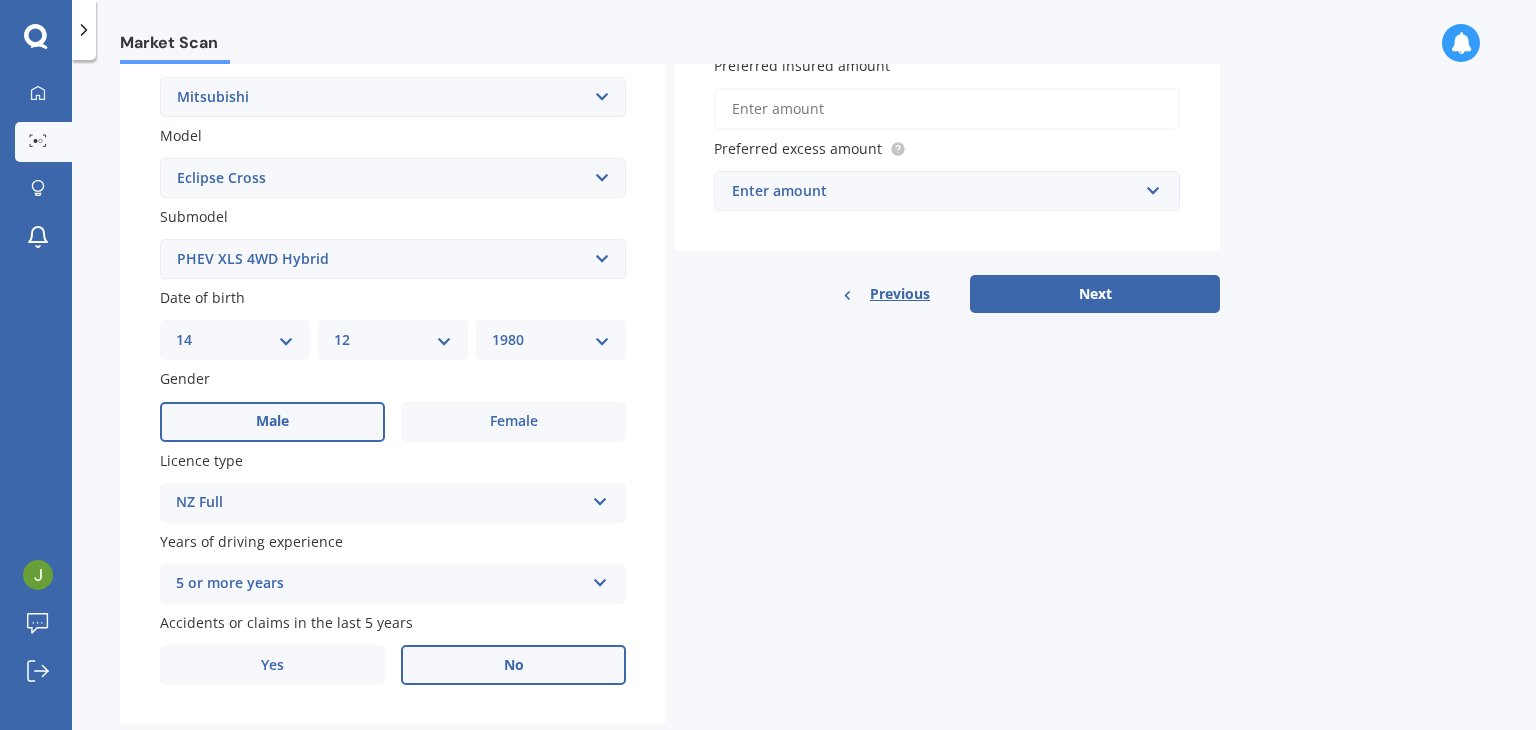 click on "No" at bounding box center [513, 665] 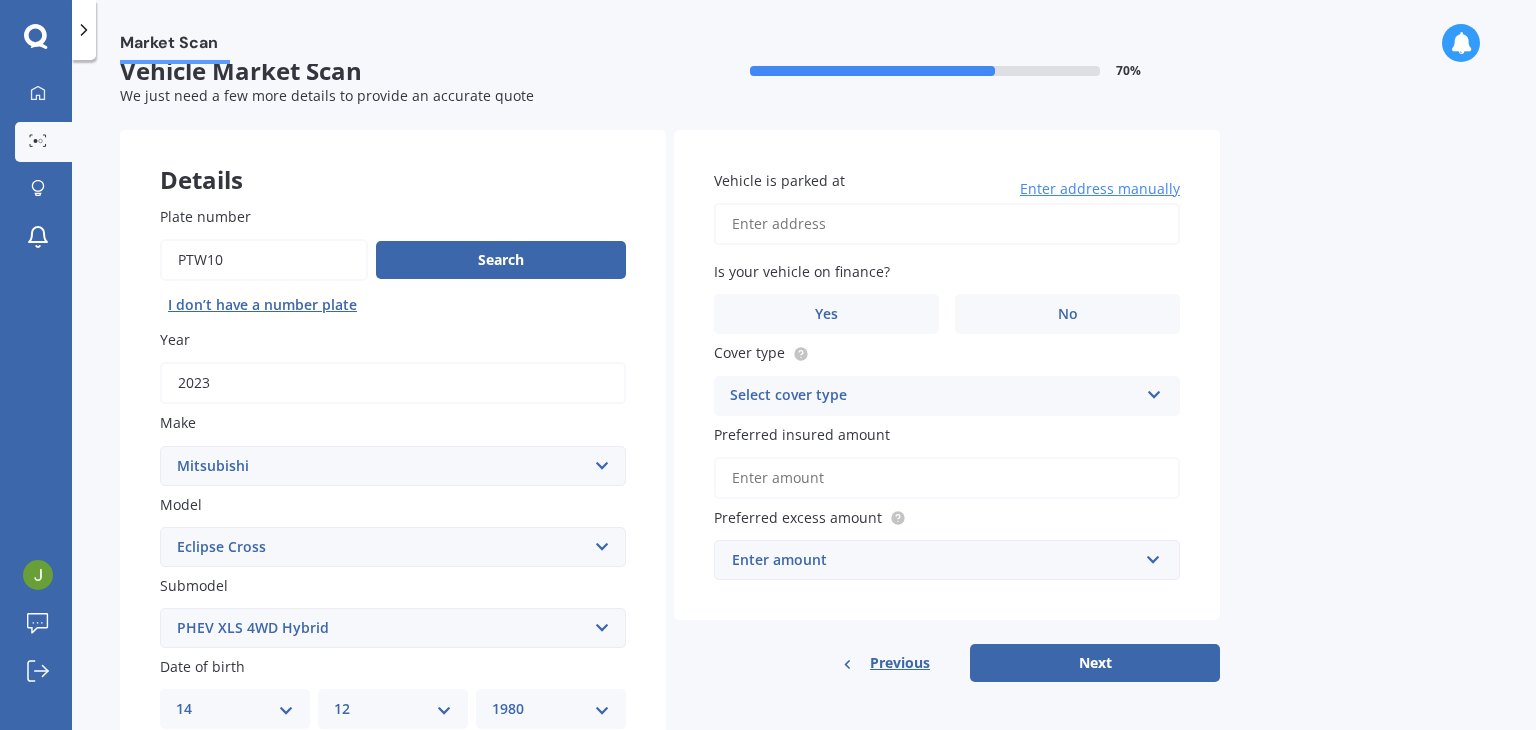 scroll, scrollTop: 0, scrollLeft: 0, axis: both 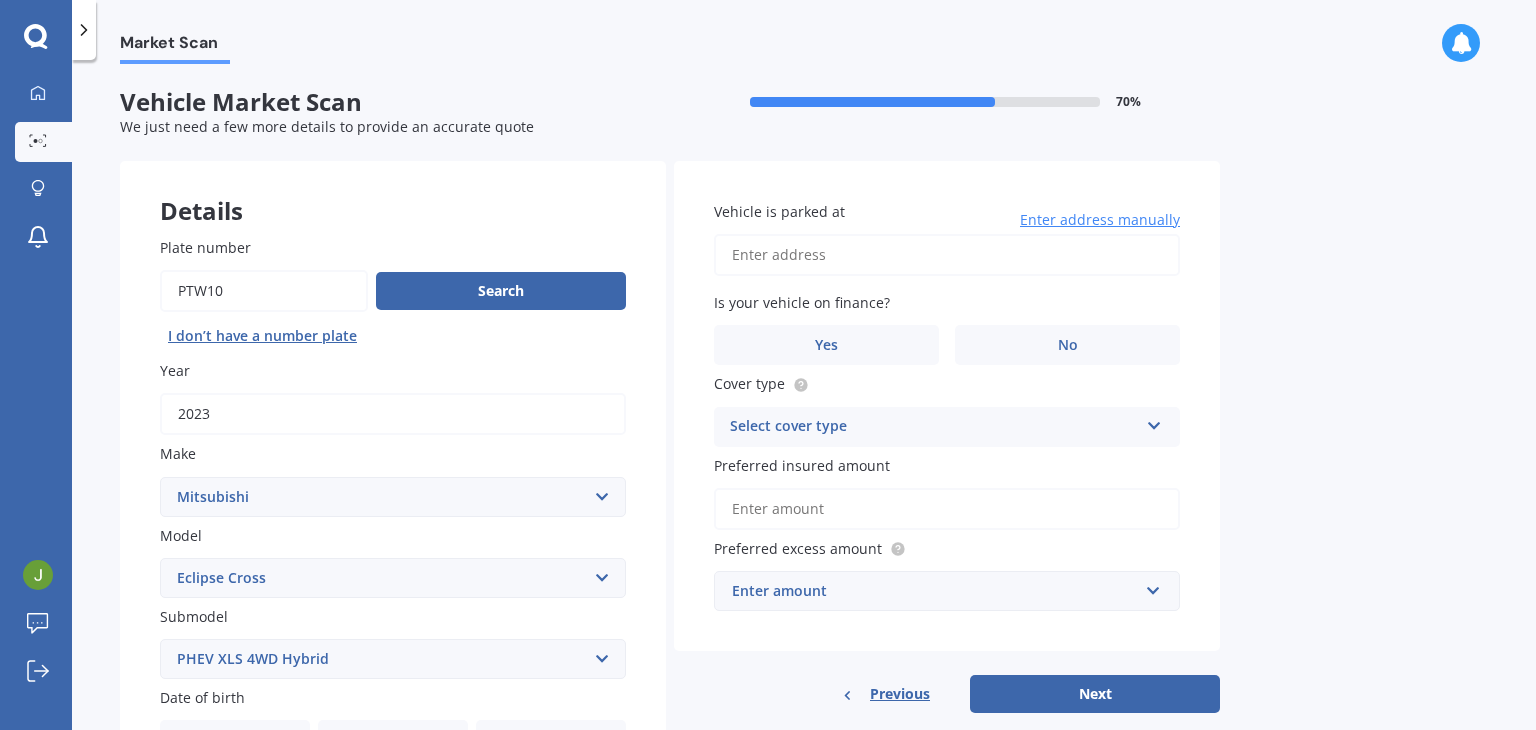 click on "Vehicle is parked at" at bounding box center (947, 255) 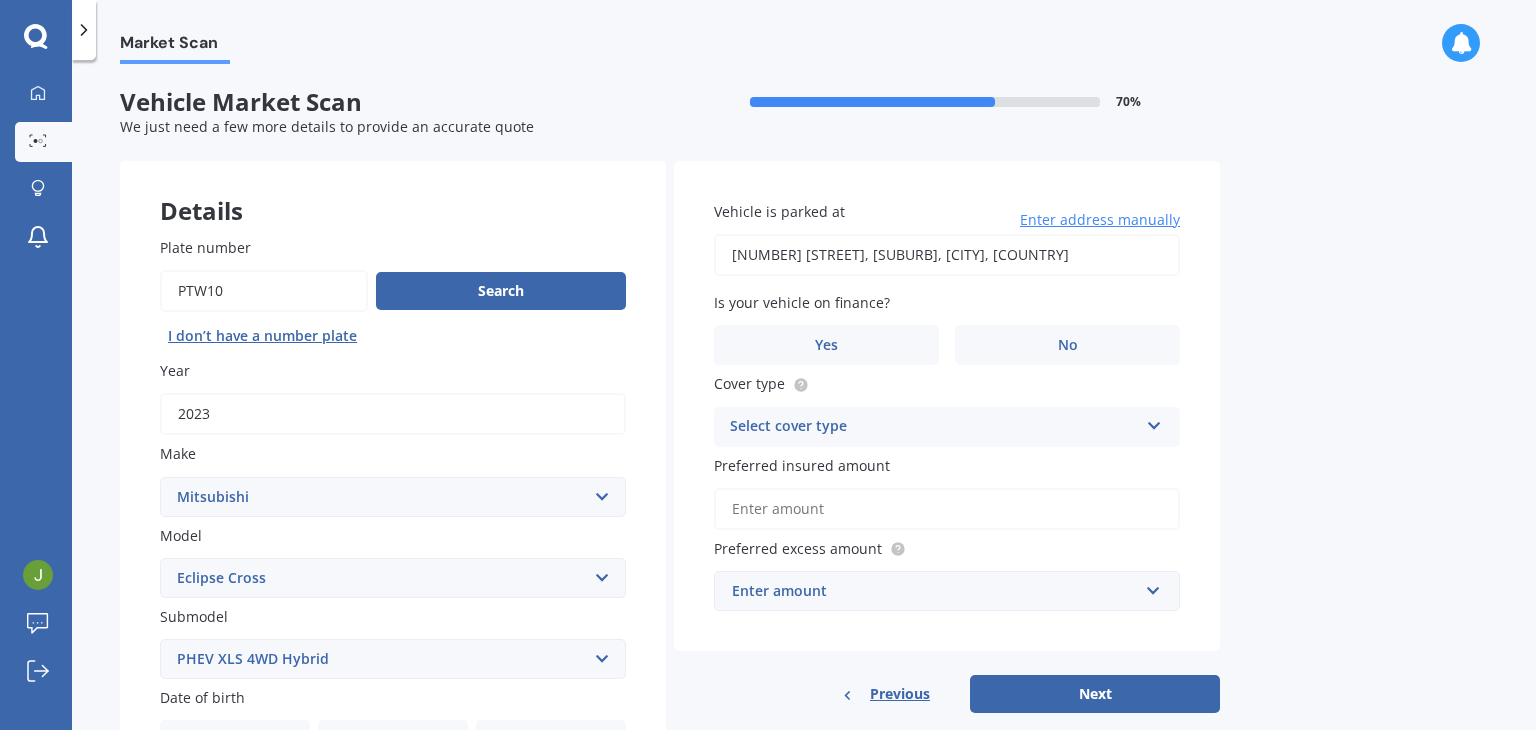type on "19 Settlers Avenue, Hobsonville, Auckland 0618" 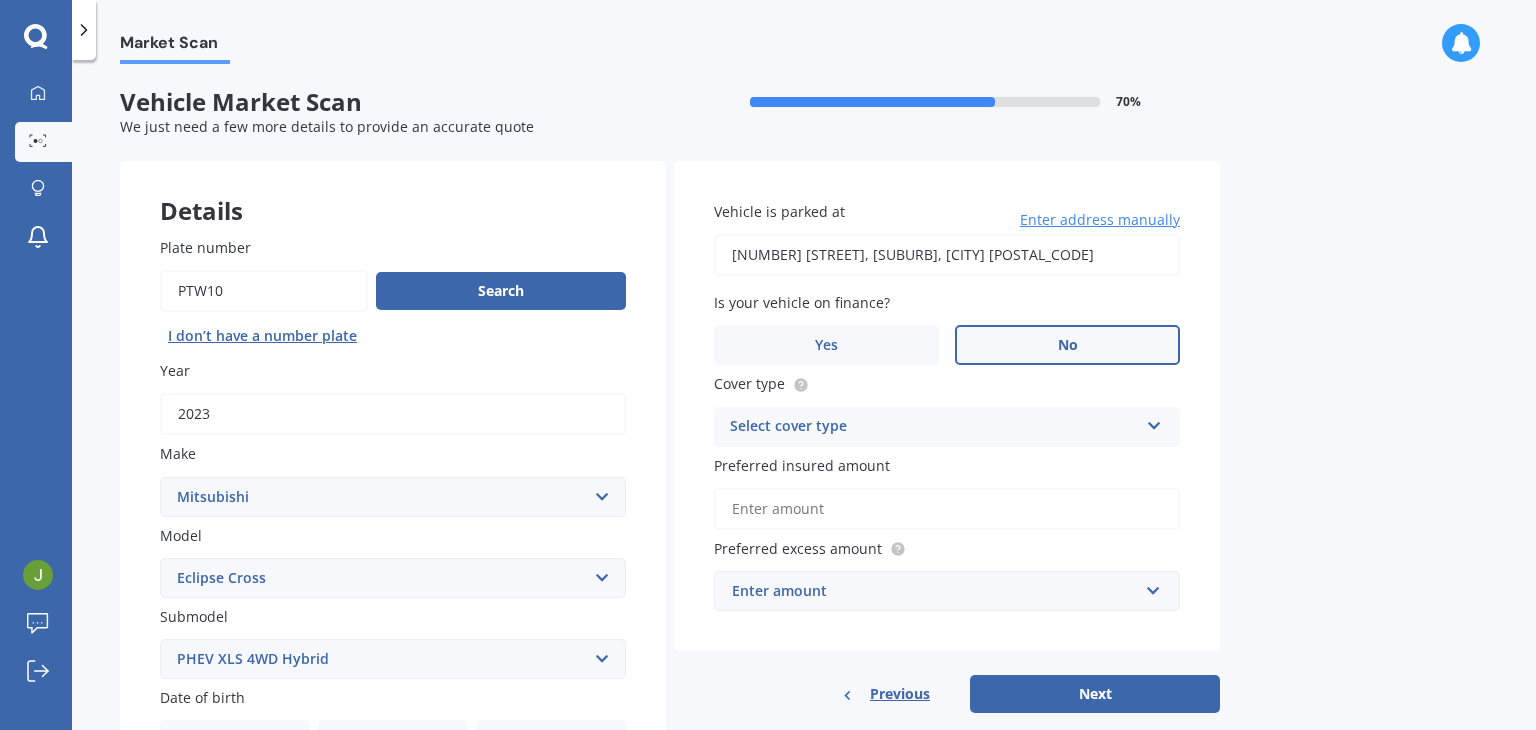 click on "No" at bounding box center (1067, 345) 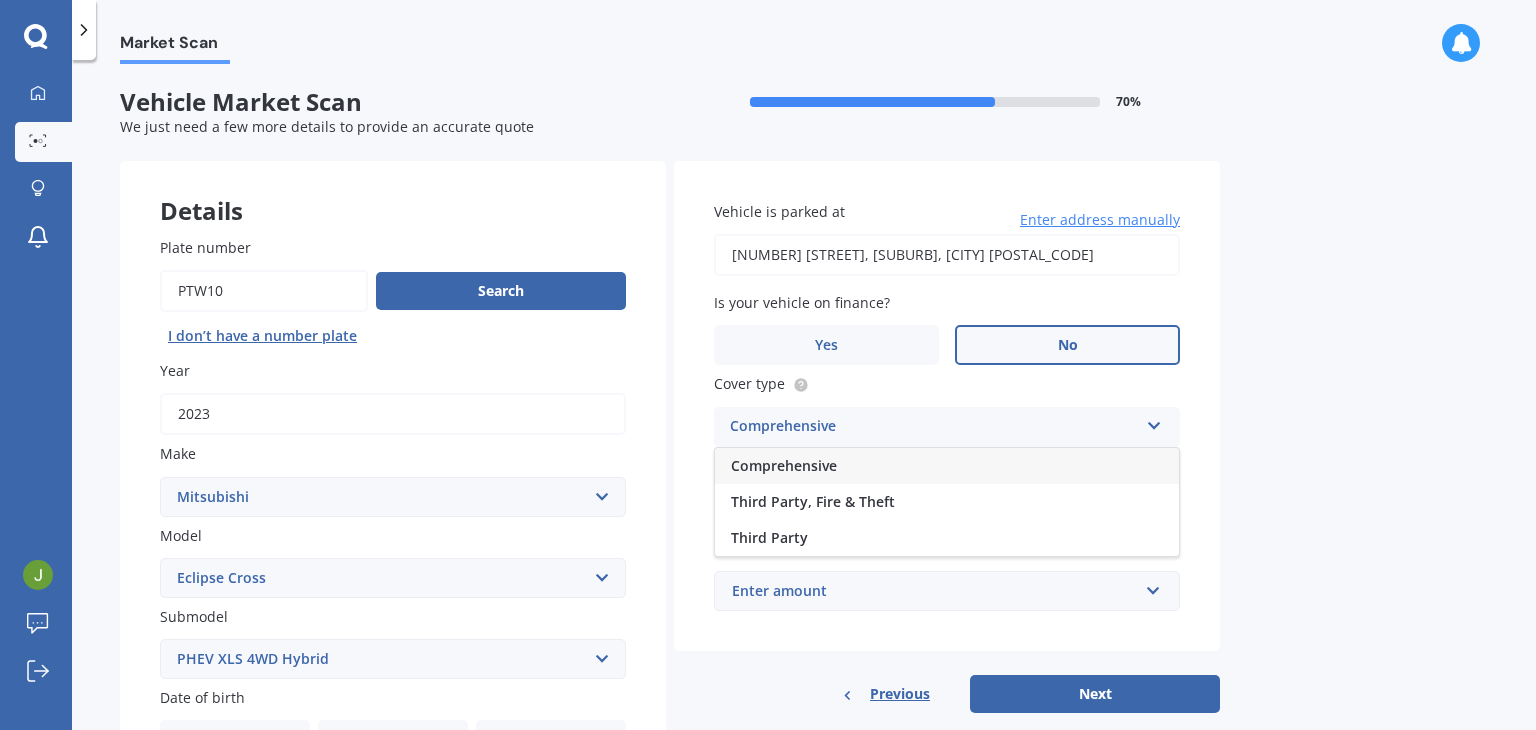 click on "Comprehensive" at bounding box center [947, 466] 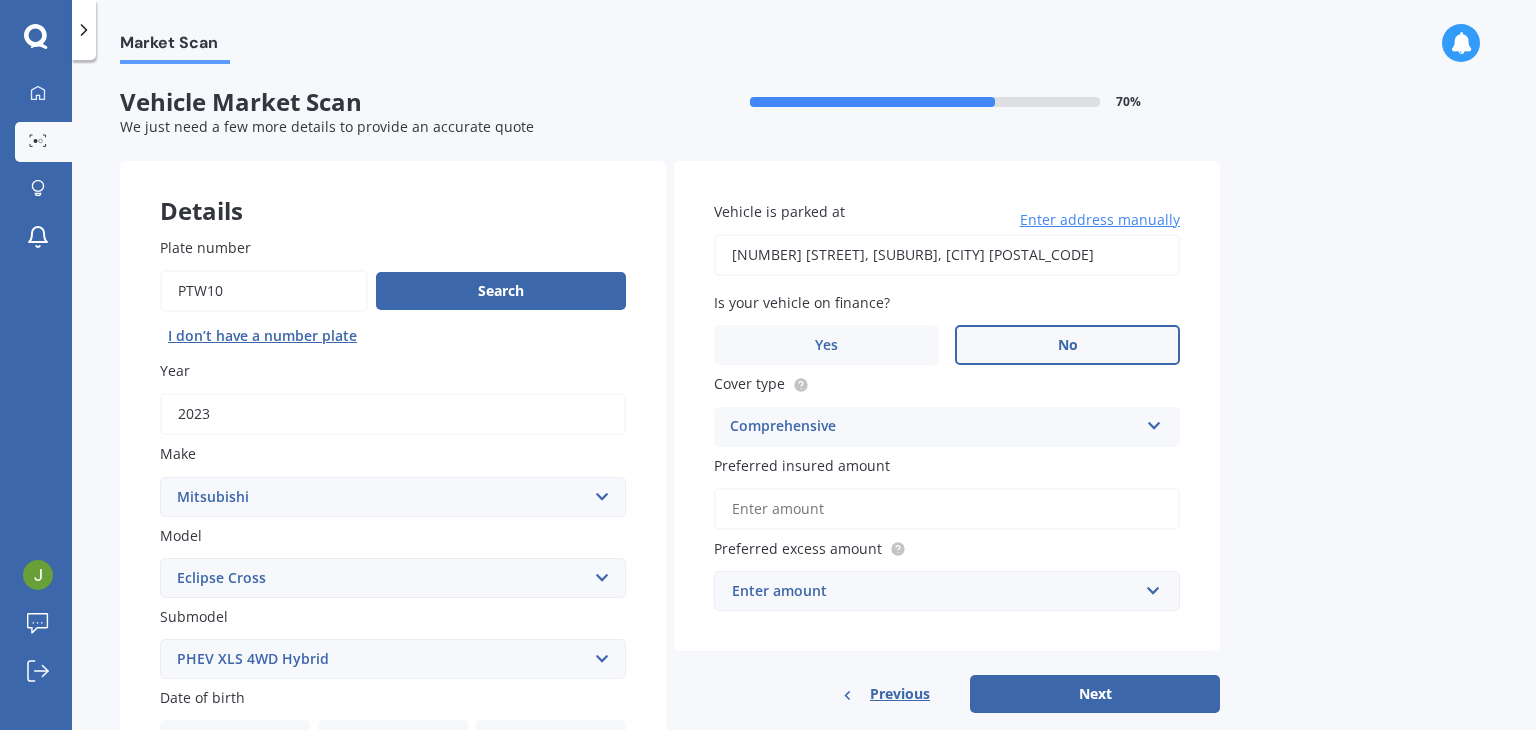 click on "Preferred insured amount" at bounding box center (947, 509) 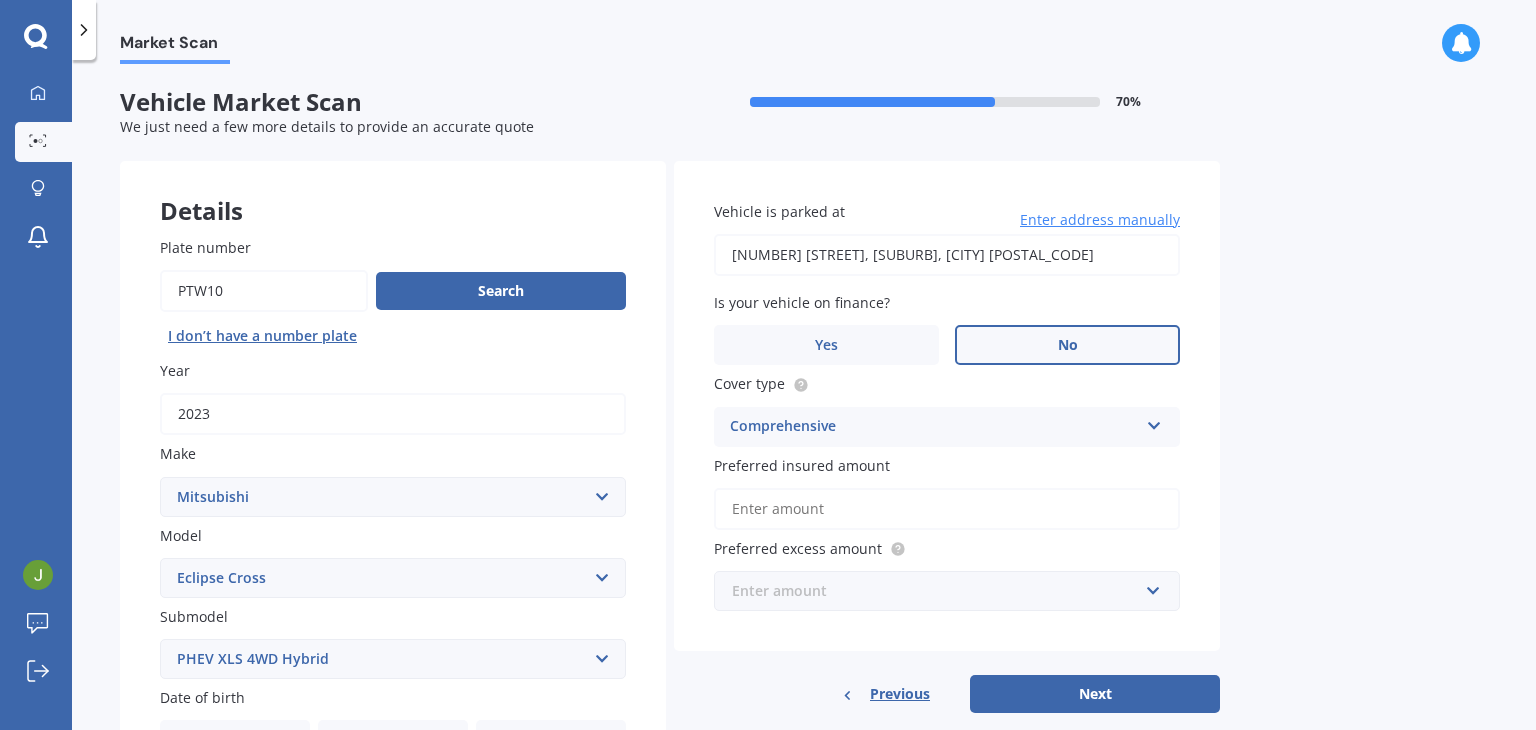 click at bounding box center (940, 591) 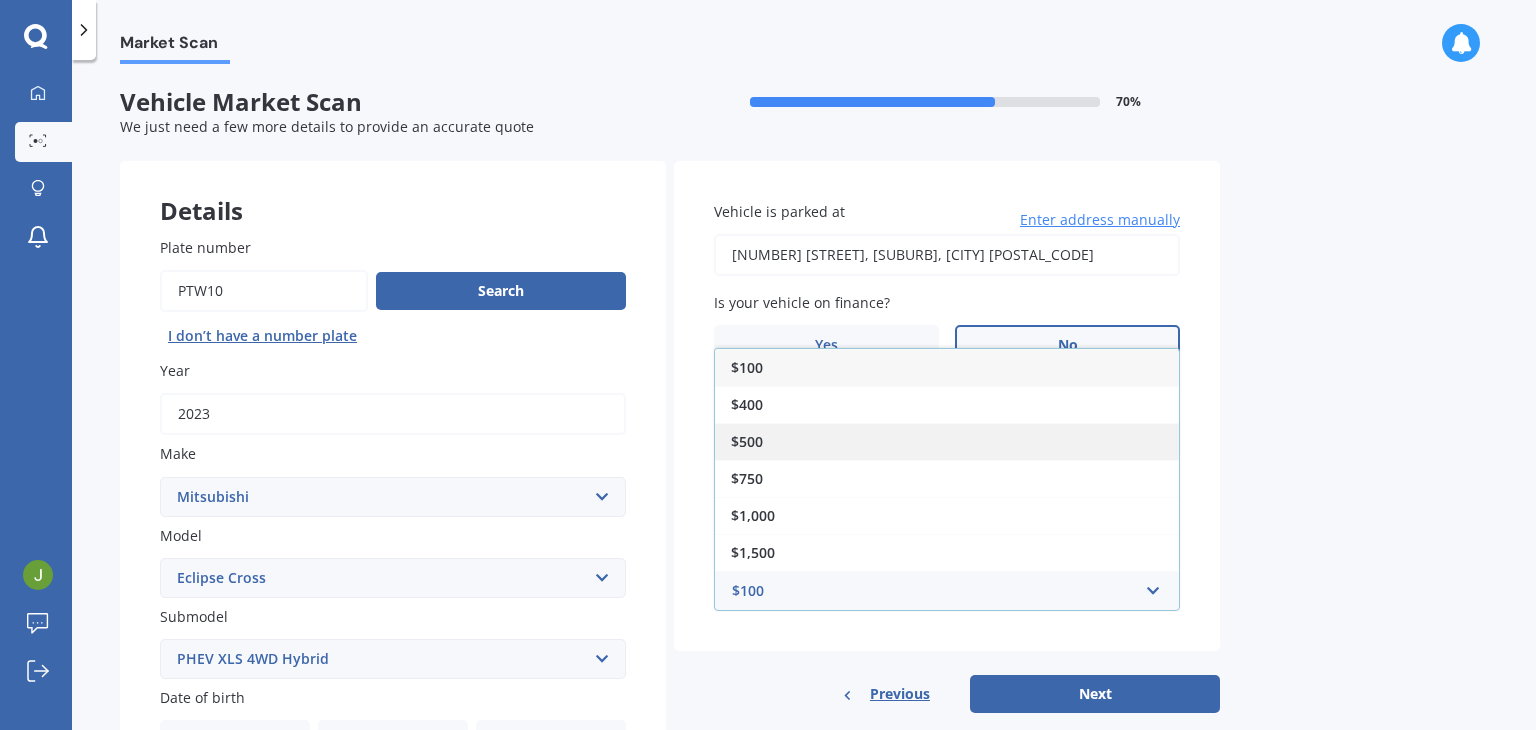click on "$500" at bounding box center [947, 441] 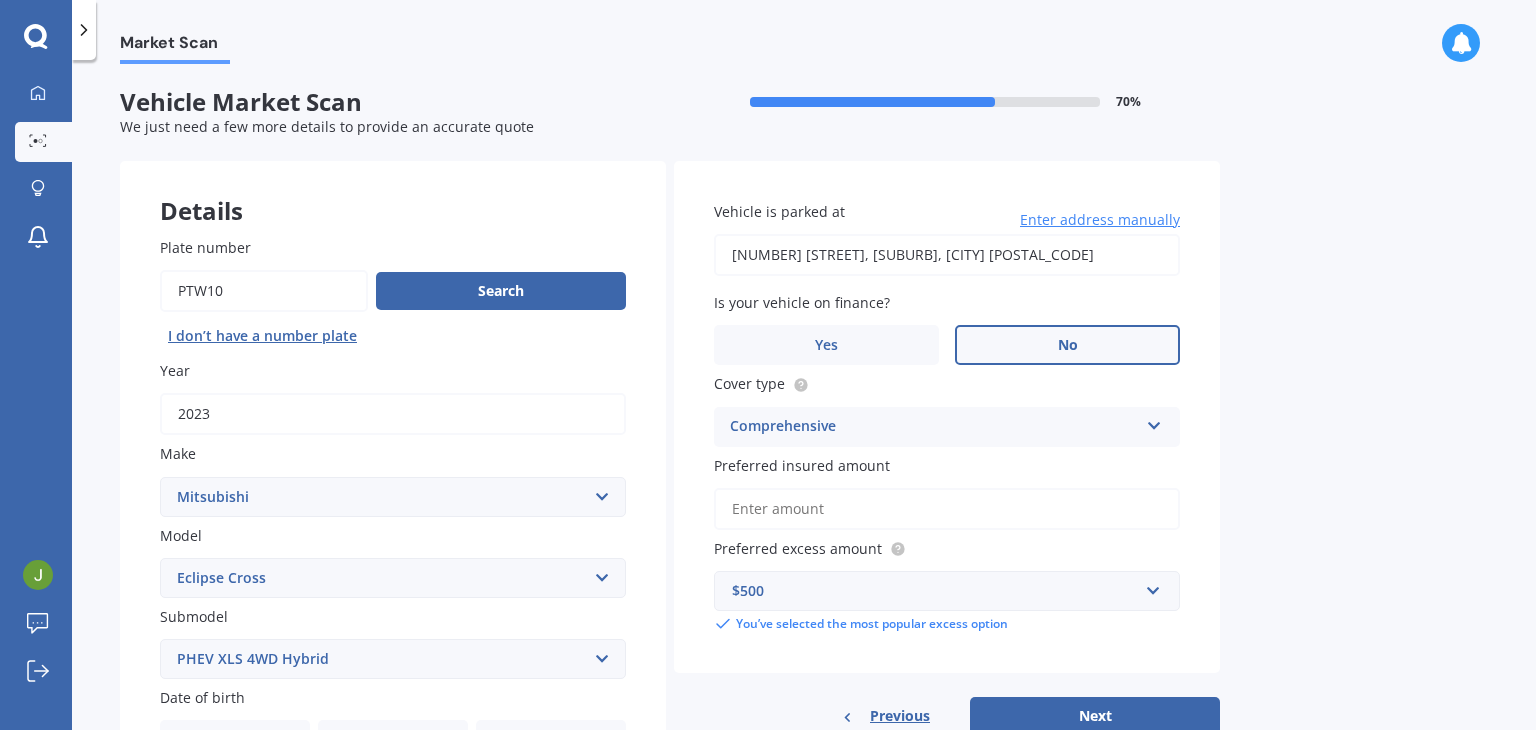 click on "Preferred insured amount" at bounding box center [947, 509] 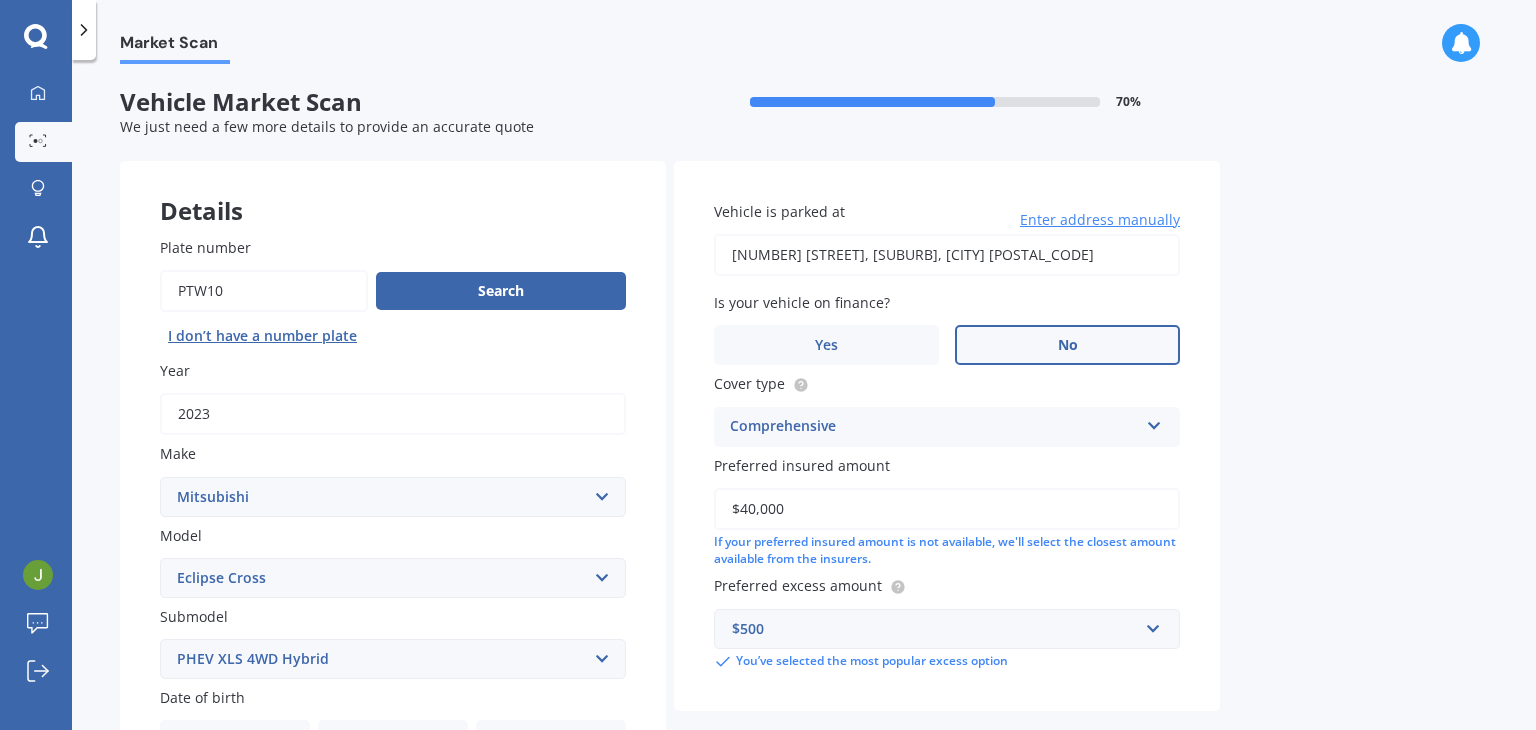 click on "Market Scan Vehicle Market Scan 70 % We just need a few more details to provide an accurate quote Details Plate number Search I don’t have a number plate Year 2023 Make Select make AC ALFA ROMEO ASTON MARTIN AUDI AUSTIN BEDFORD Bentley BMW BYD CADILLAC CAN-AM CHERY CHEVROLET CHRYSLER Citroen CRUISEAIR CUPRA DAEWOO DAIHATSU DAIMLER DAMON DIAHATSU DODGE EXOCET FACTORY FIVE FERRARI FIAT Fiord FLEETWOOD FORD FOTON FRASER GEELY GENESIS GEORGIE BOY GMC GREAT WALL GWM HAVAL HILLMAN HINO HOLDEN HOLIDAY RAMBLER HONDA HUMMER HYUNDAI INFINITI ISUZU IVECO JAC JAECOO JAGUAR JEEP KGM KIA LADA LAMBORGHINI LANCIA LANDROVER LDV LEAPMOTOR LEXUS LINCOLN LOTUS LUNAR M.G M.G. MAHINDRA MASERATI MAZDA MCLAREN MERCEDES AMG Mercedes Benz MERCEDES-AMG MERCURY MINI Mitsubishi MORGAN MORRIS NEWMAR Nissan OMODA OPEL OXFORD PEUGEOT Plymouth Polestar PONTIAC PORSCHE PROTON RAM Range Rover Rayne RENAULT ROLLS ROYCE ROVER SAAB SATURN SEAT SHELBY SKODA SMART SSANGYONG SUBARU SUZUKI TATA TESLA TIFFIN Toyota TRIUMPH TVR Vauxhall VOLKSWAGEN ZX" at bounding box center (804, 399) 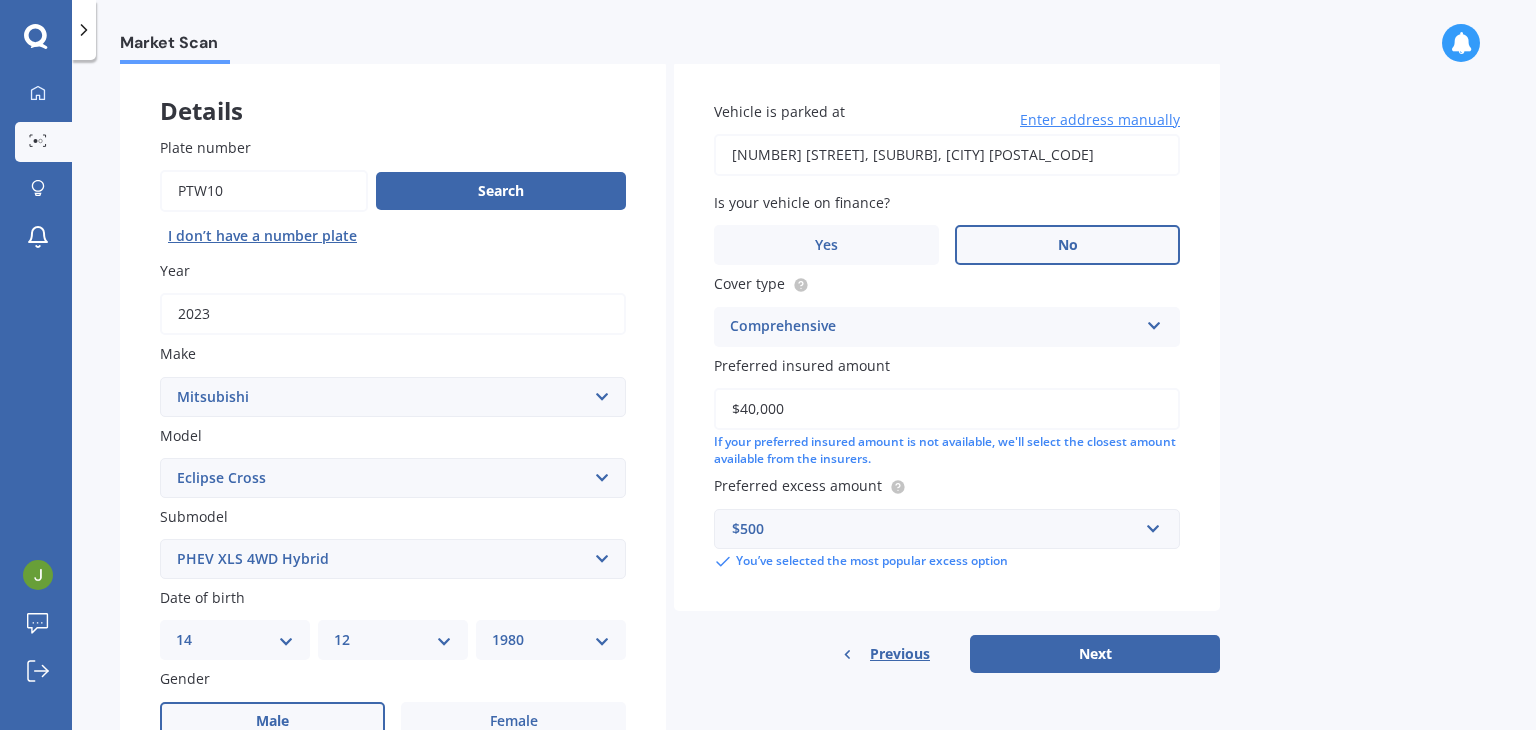 click on "$40,000" at bounding box center [947, 409] 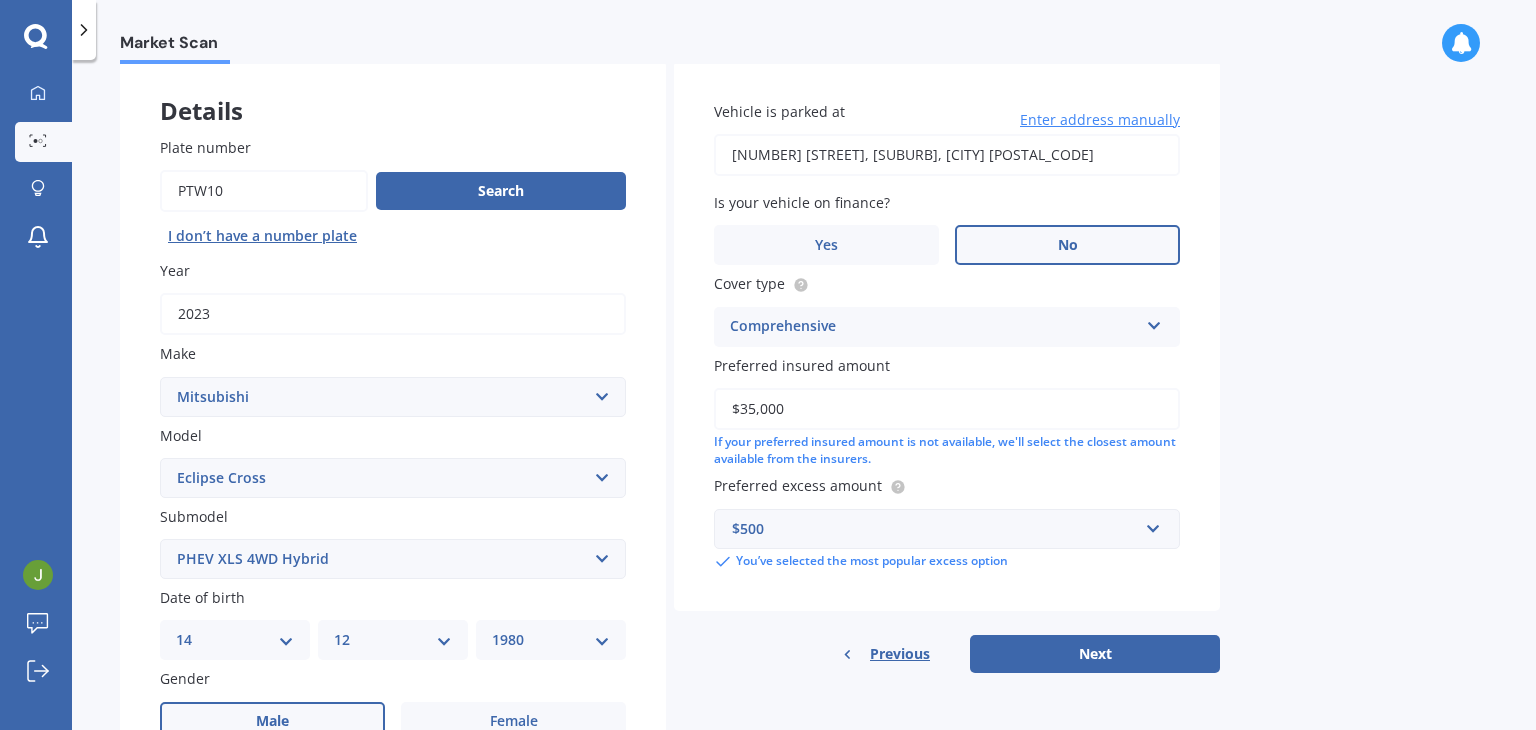 type on "$35,000" 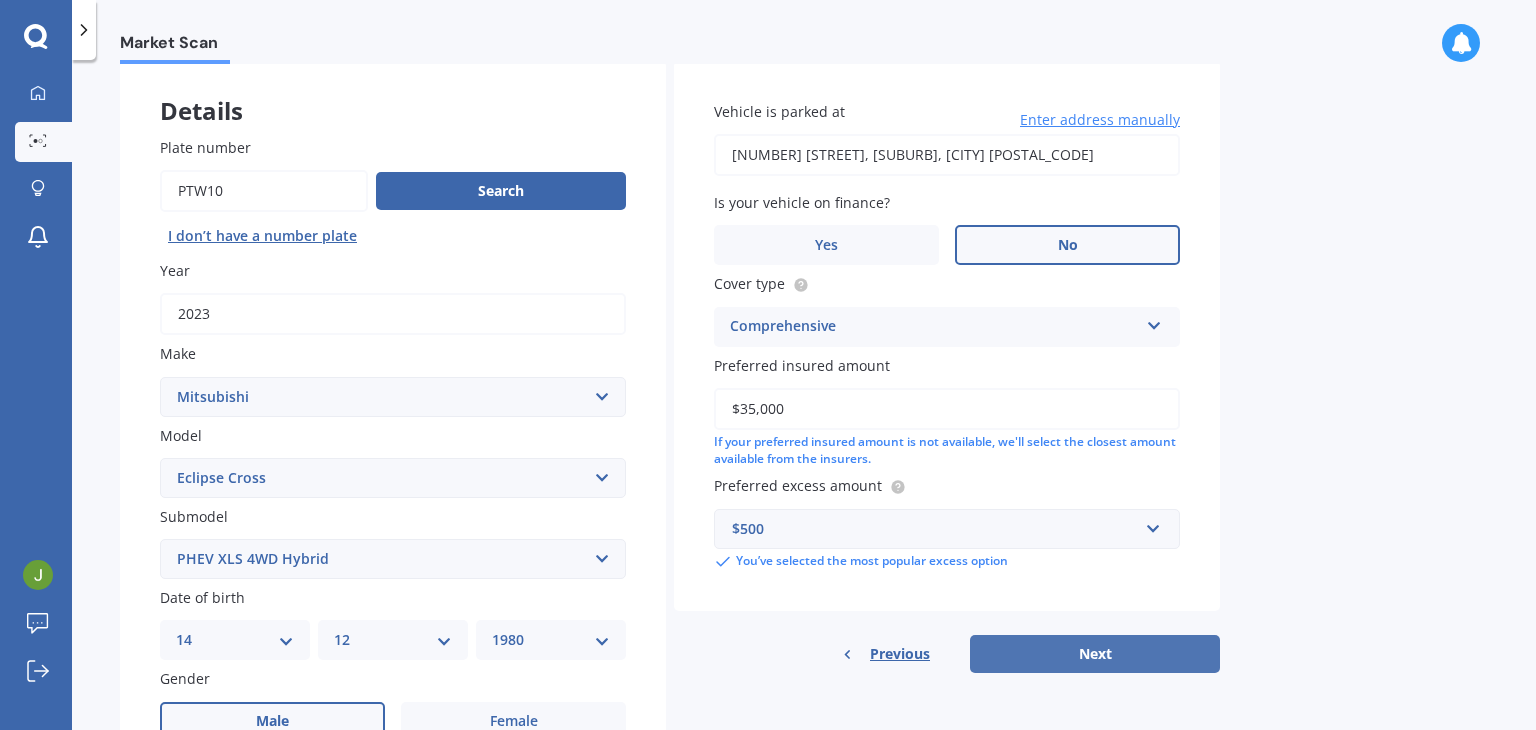 click on "Next" at bounding box center [1095, 654] 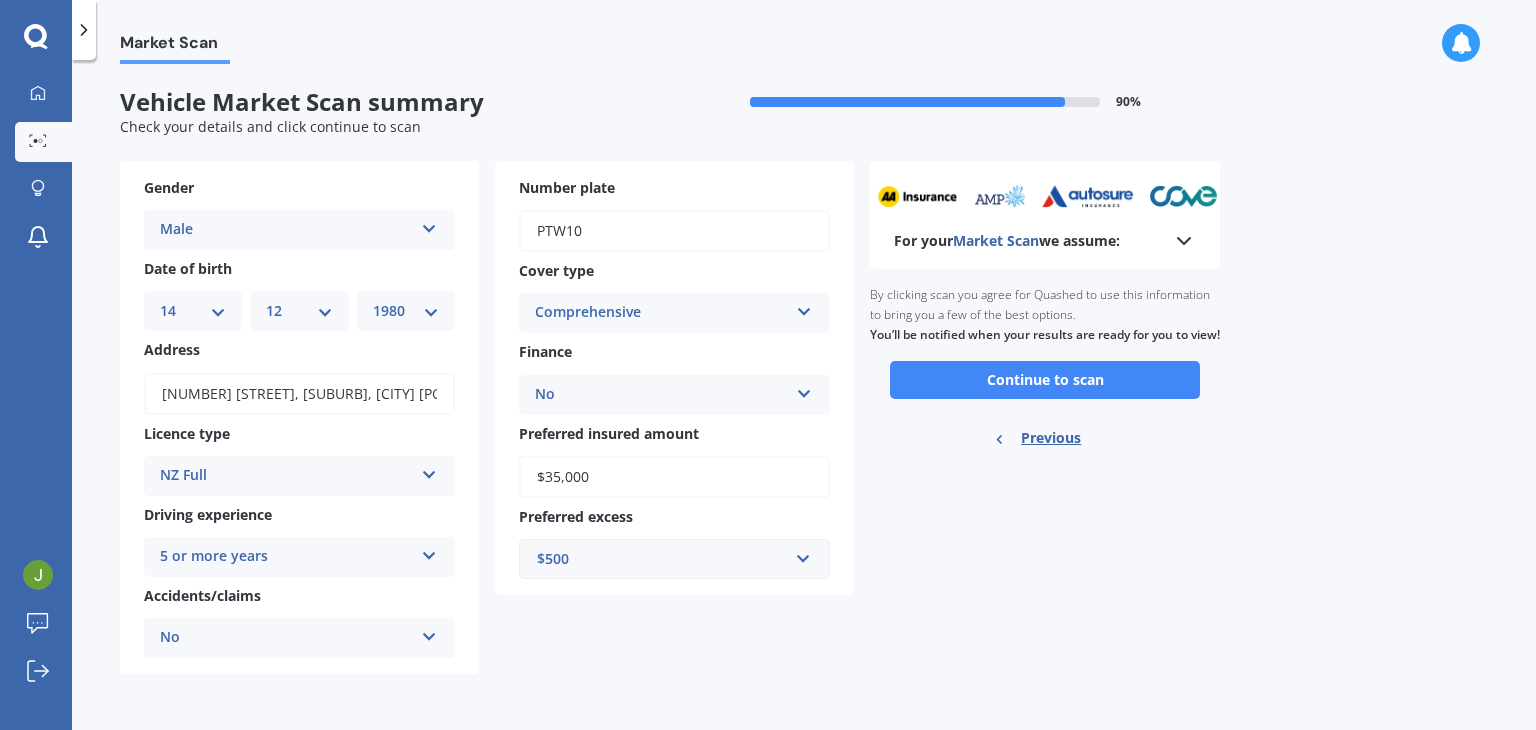 scroll, scrollTop: 0, scrollLeft: 0, axis: both 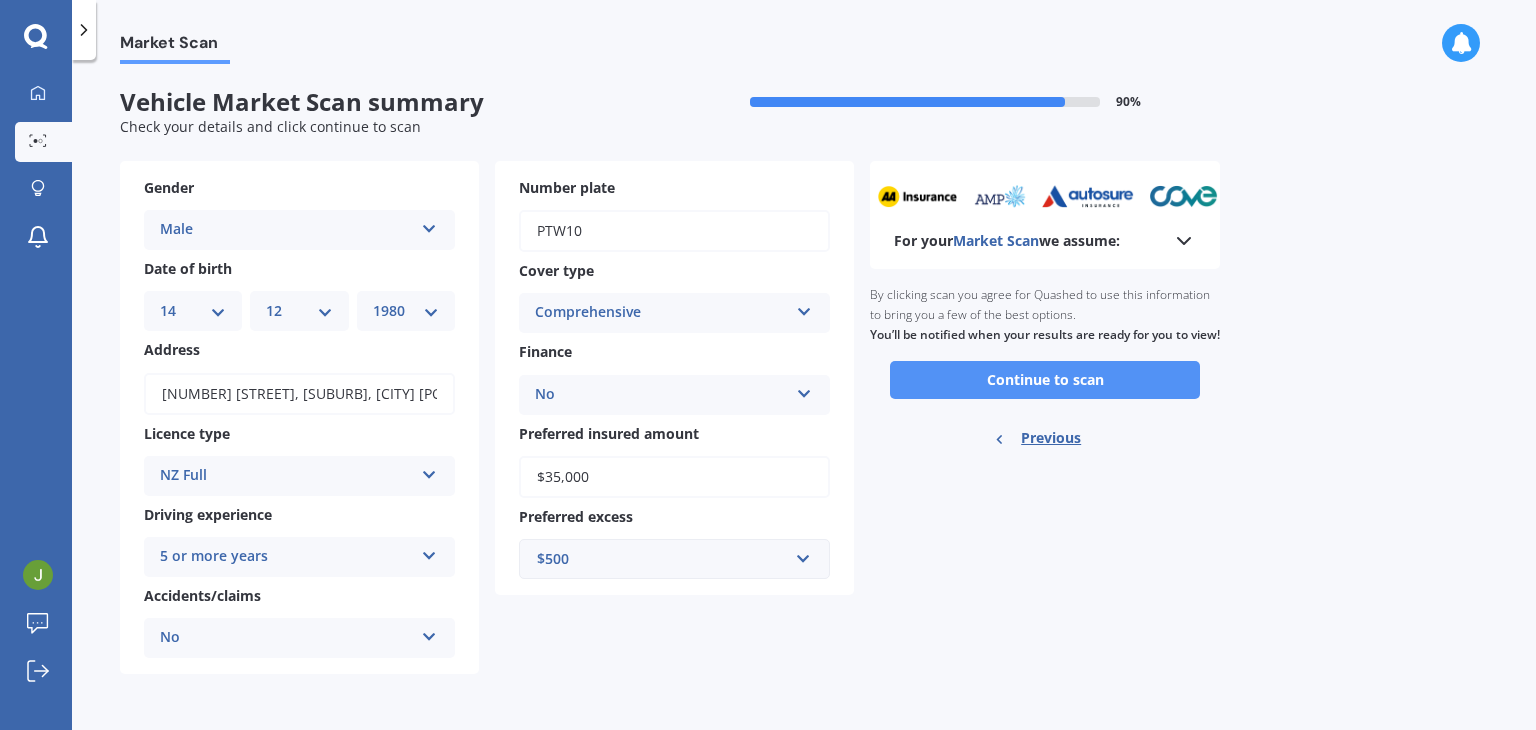 click on "Continue to scan" at bounding box center (1045, 380) 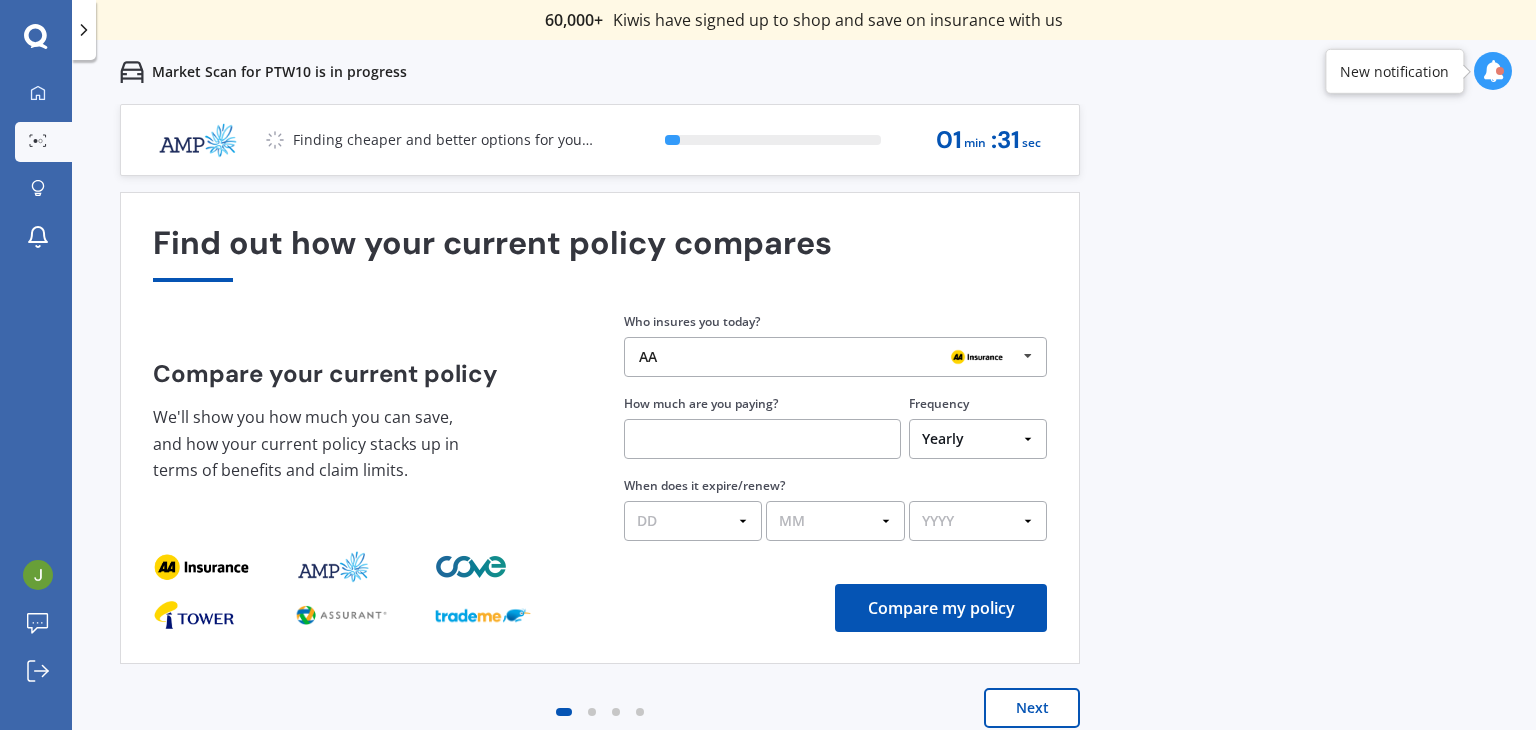 click at bounding box center (762, 439) 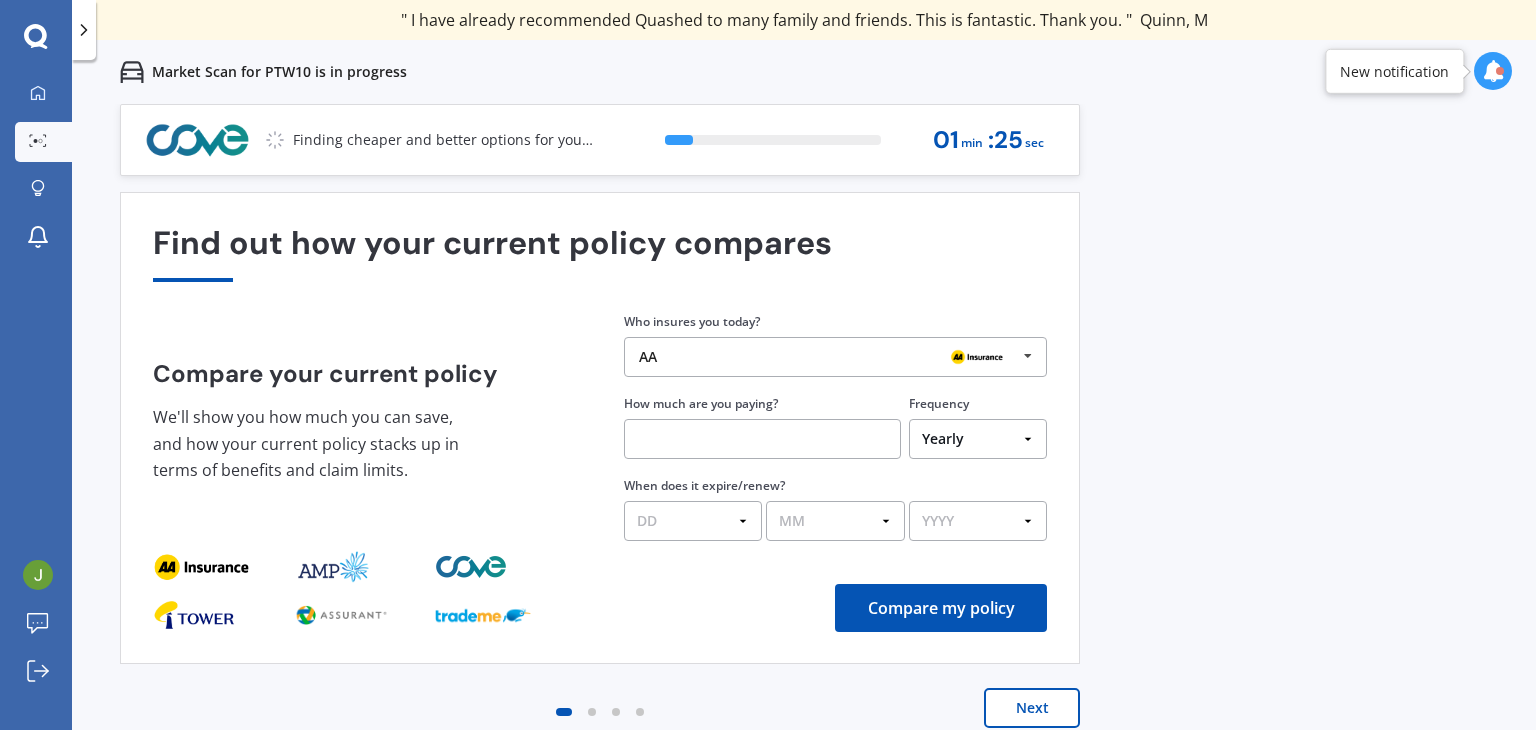 click on "Yearly Six-Monthly Quarterly Monthly Fortnightly Weekly One-Off" at bounding box center (978, 436) 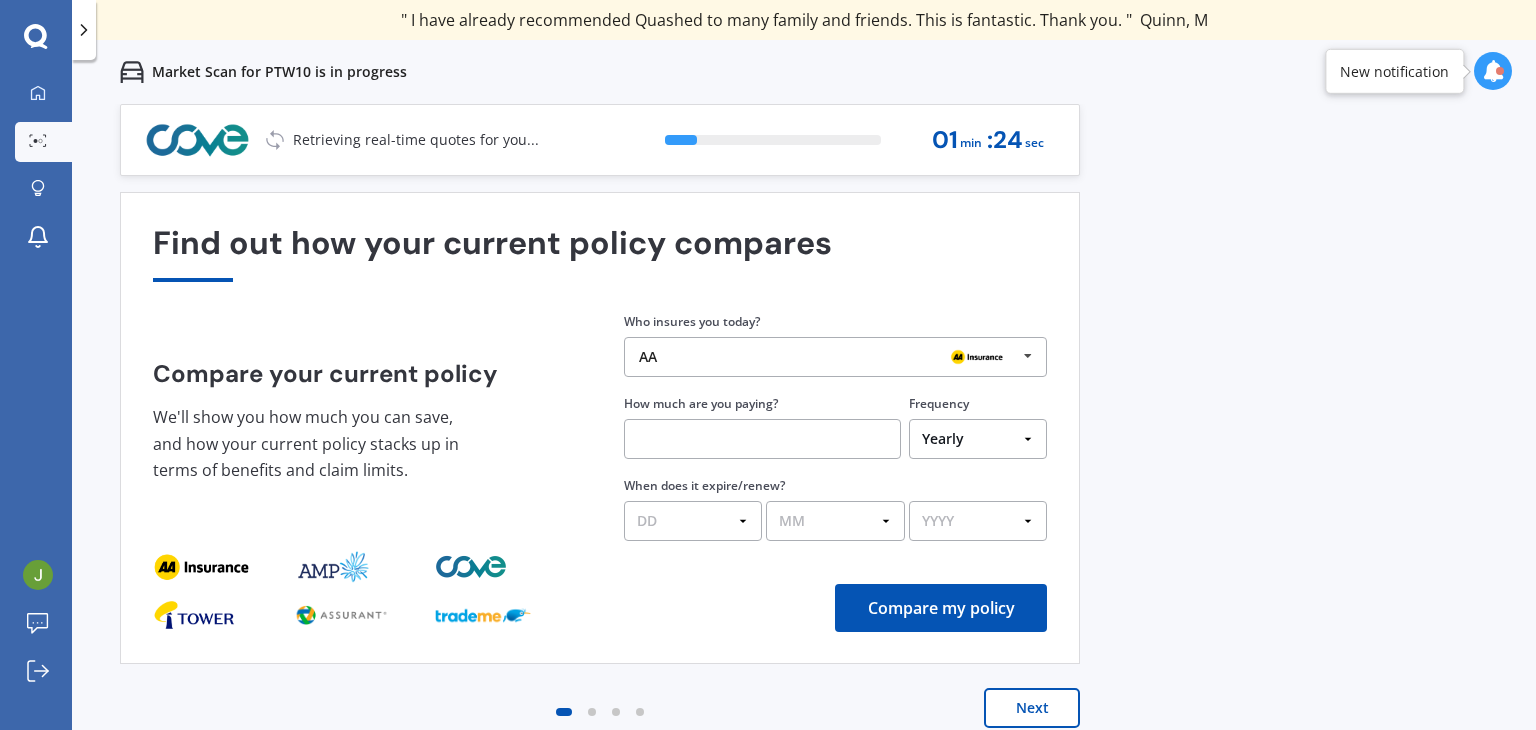 click on "Yearly Six-Monthly Quarterly Monthly Fortnightly Weekly One-Off" at bounding box center [978, 439] 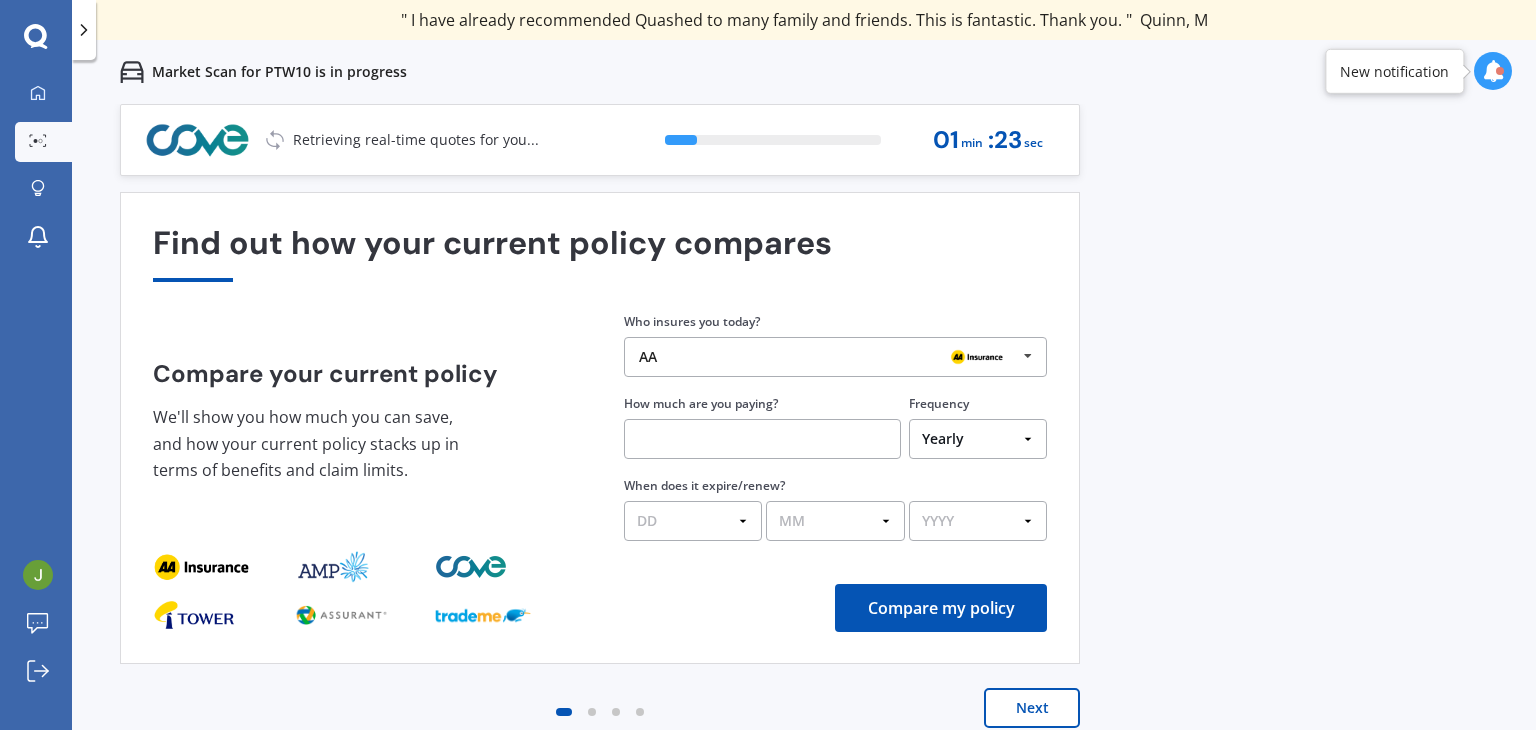 select on "Monthly" 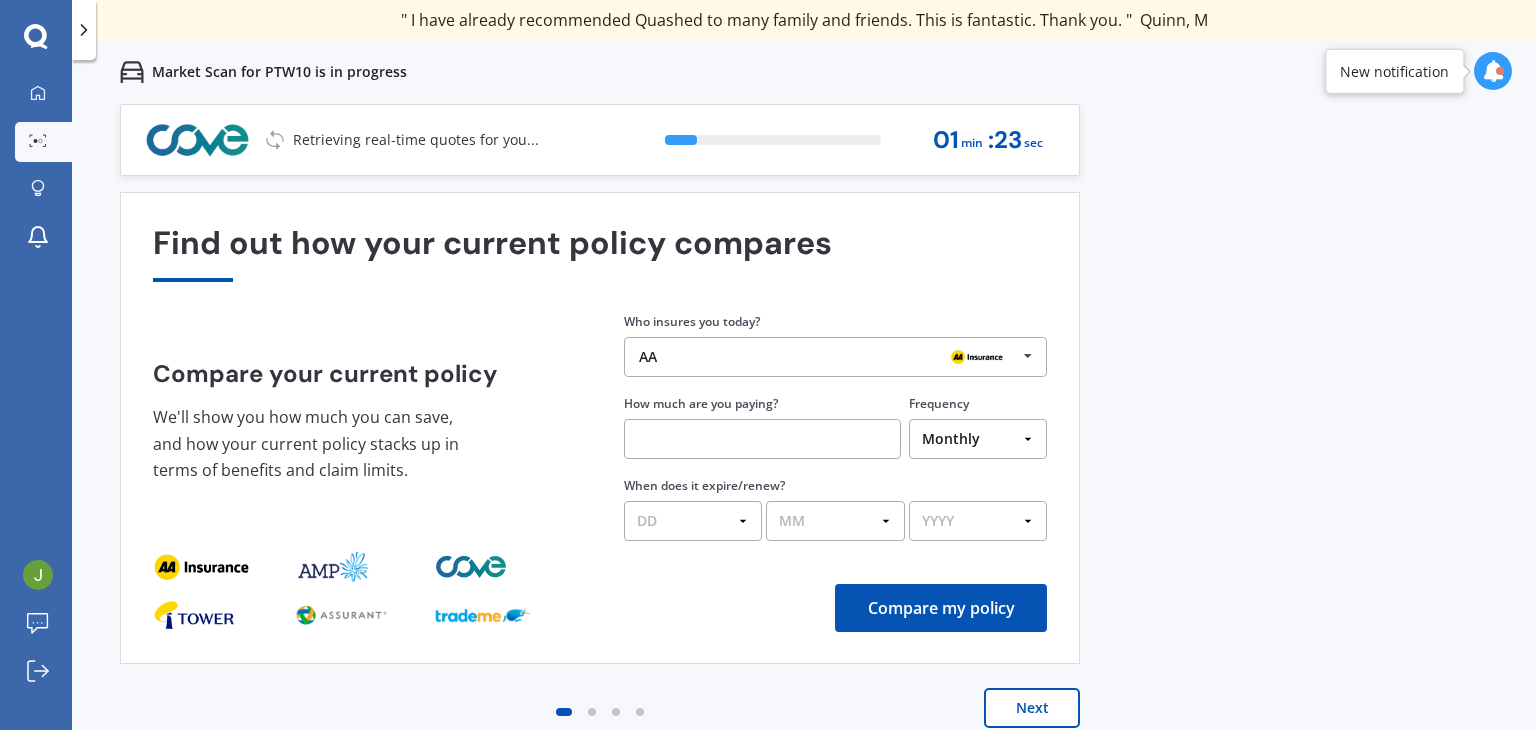 click on "Yearly Six-Monthly Quarterly Monthly Fortnightly Weekly One-Off" at bounding box center (978, 439) 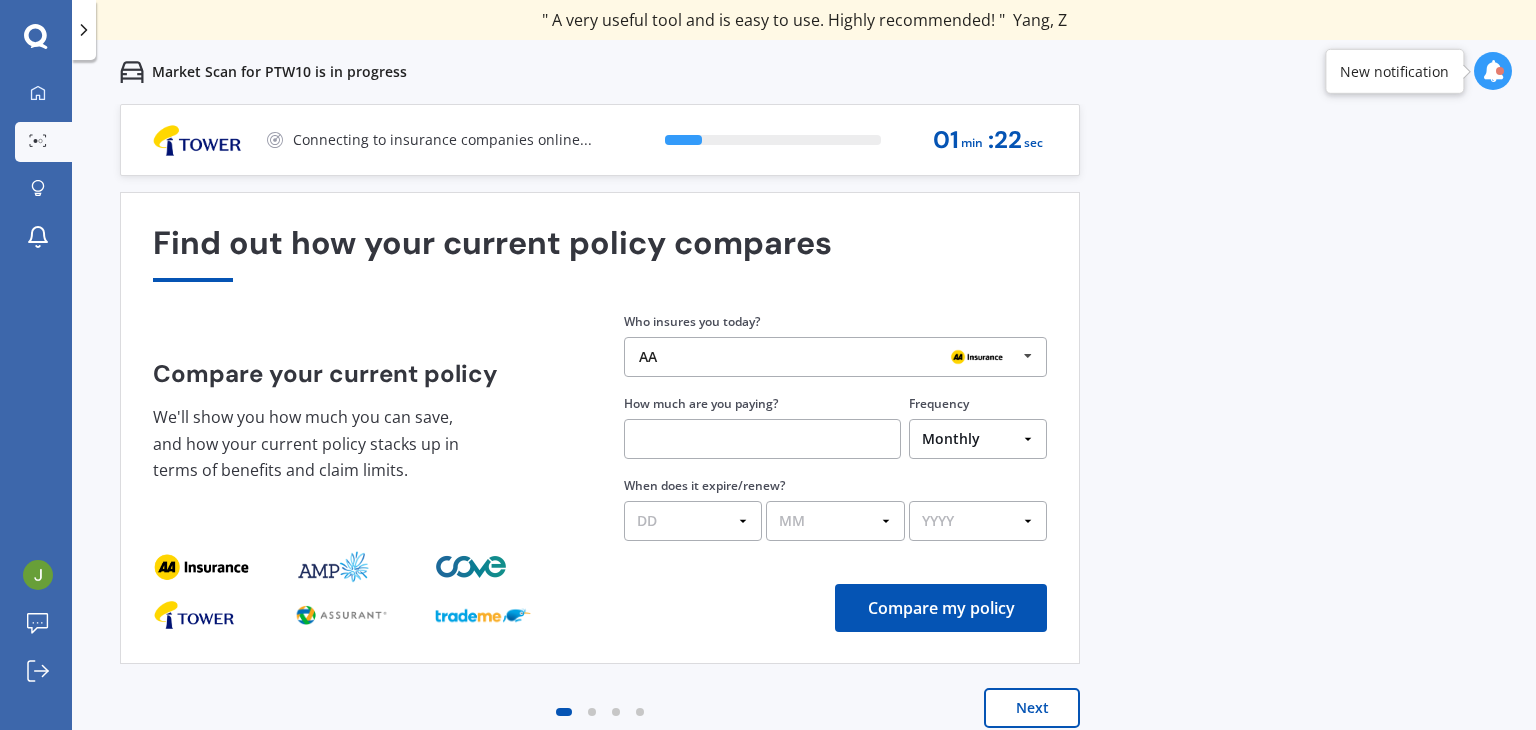 click at bounding box center (762, 439) 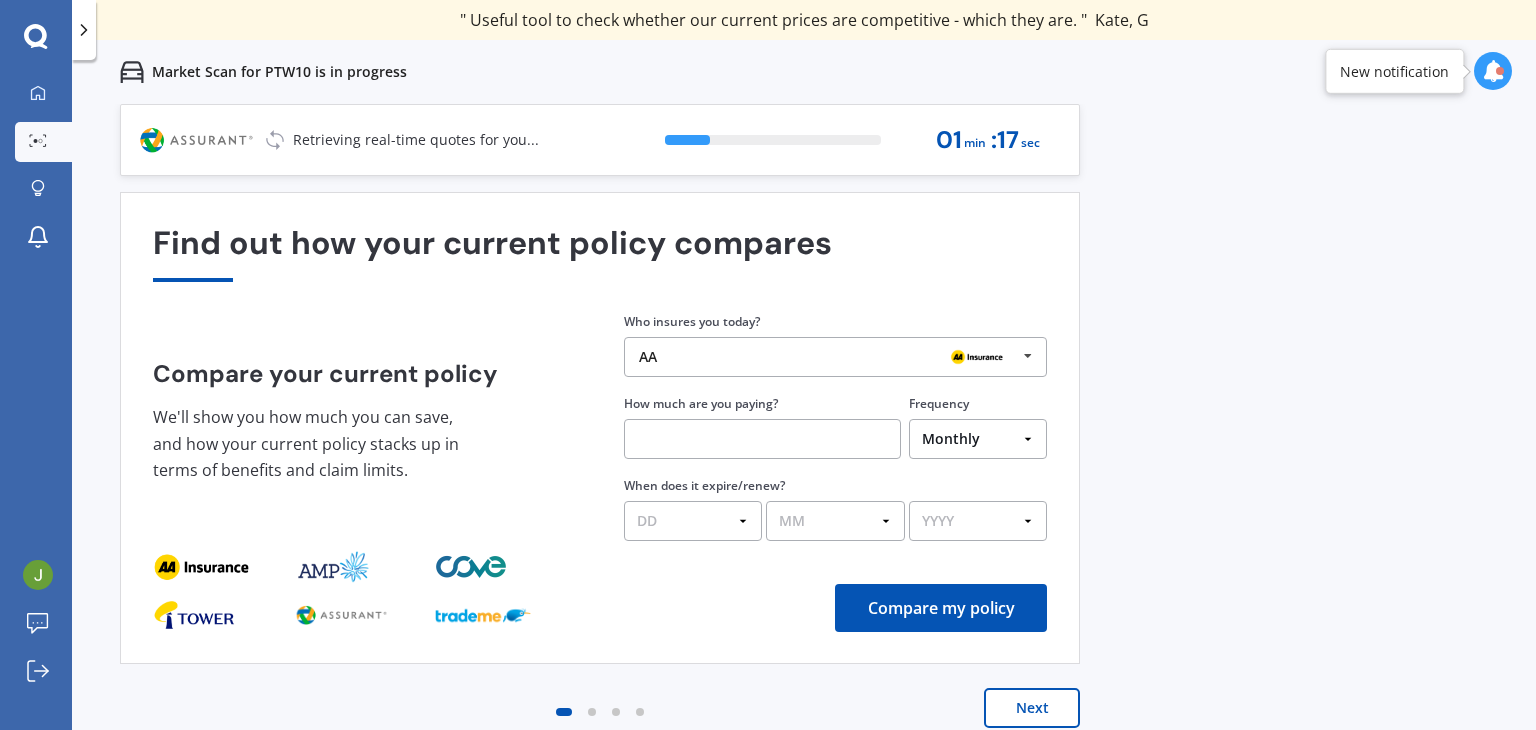 click on "Compare my policy" at bounding box center (600, 608) 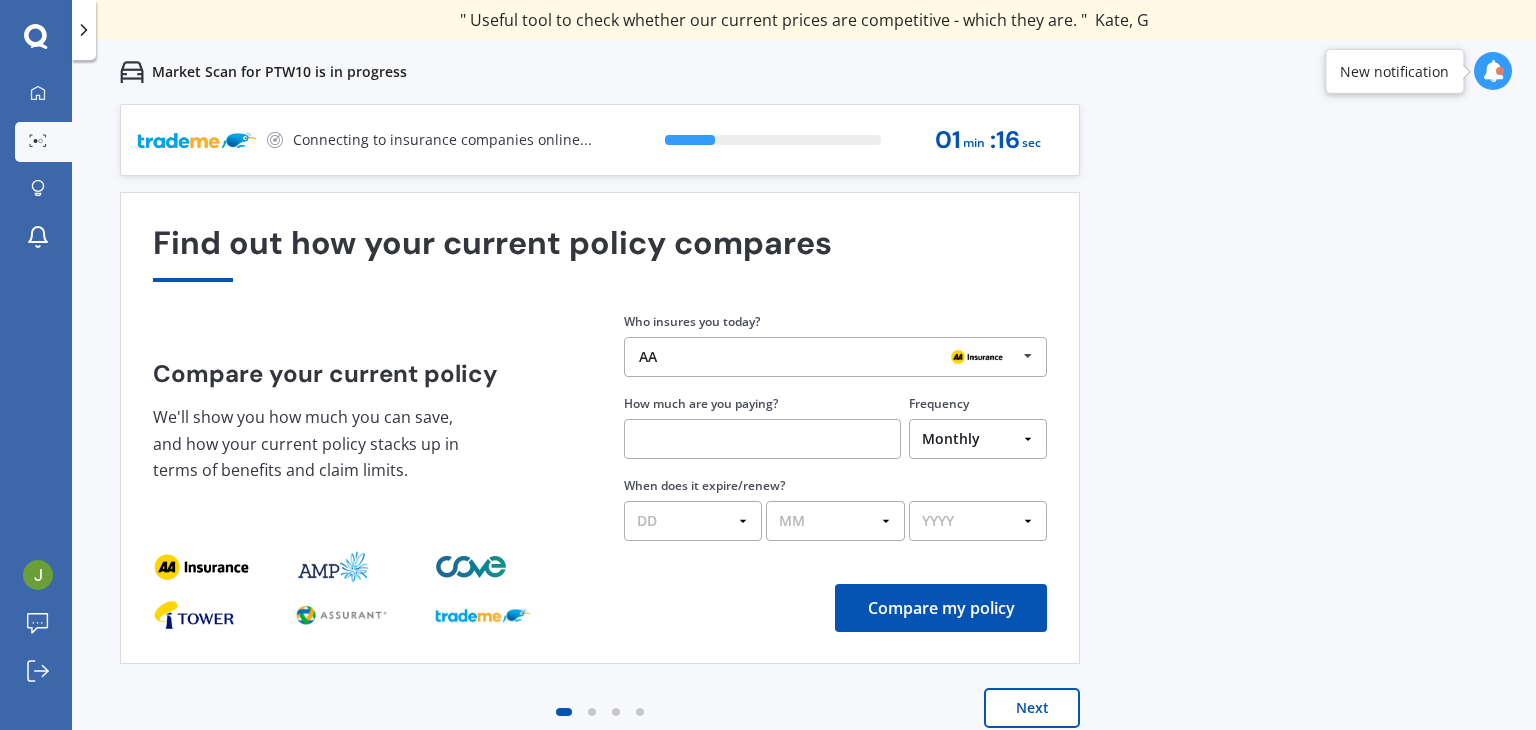 click on "Compare my policy" at bounding box center (941, 608) 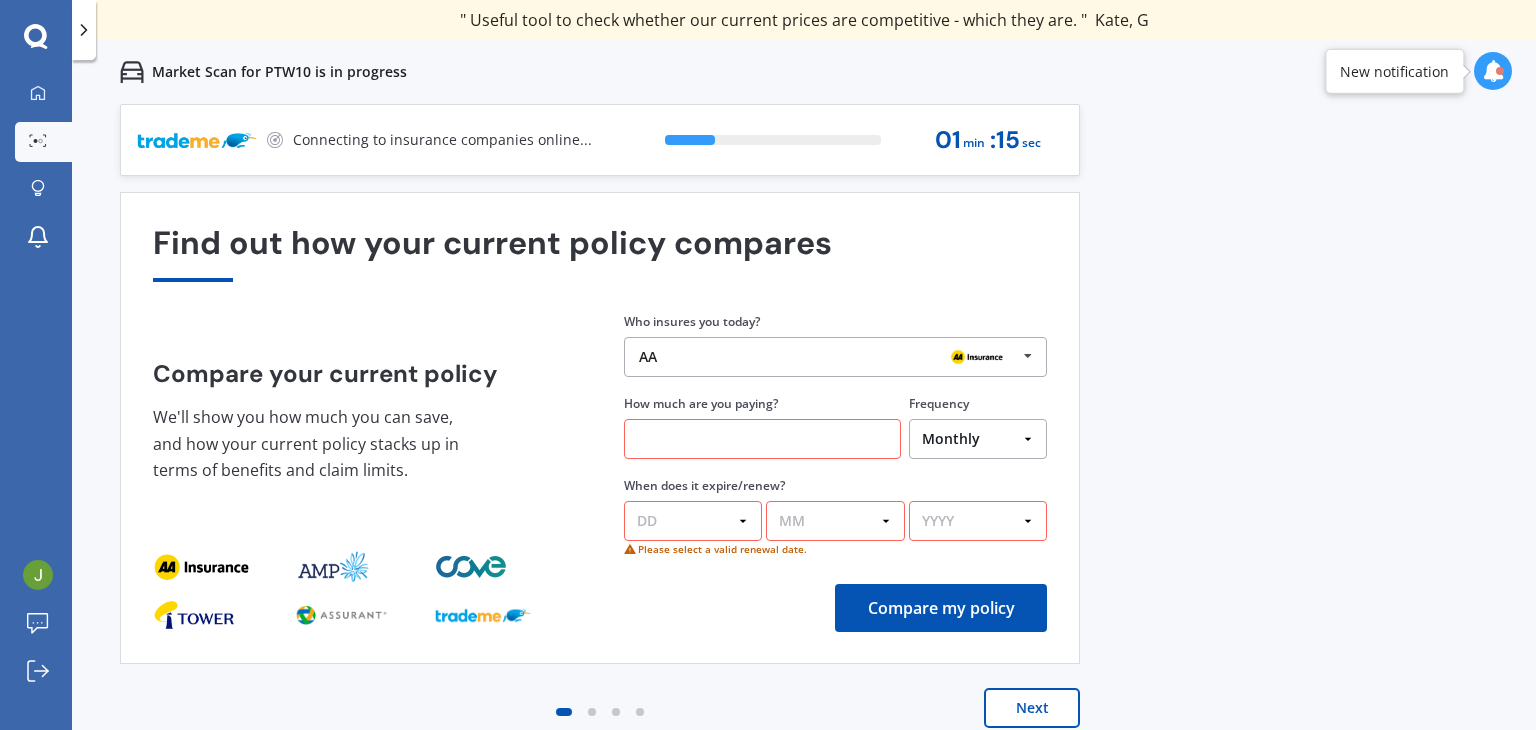 click on "Next" at bounding box center [1032, 708] 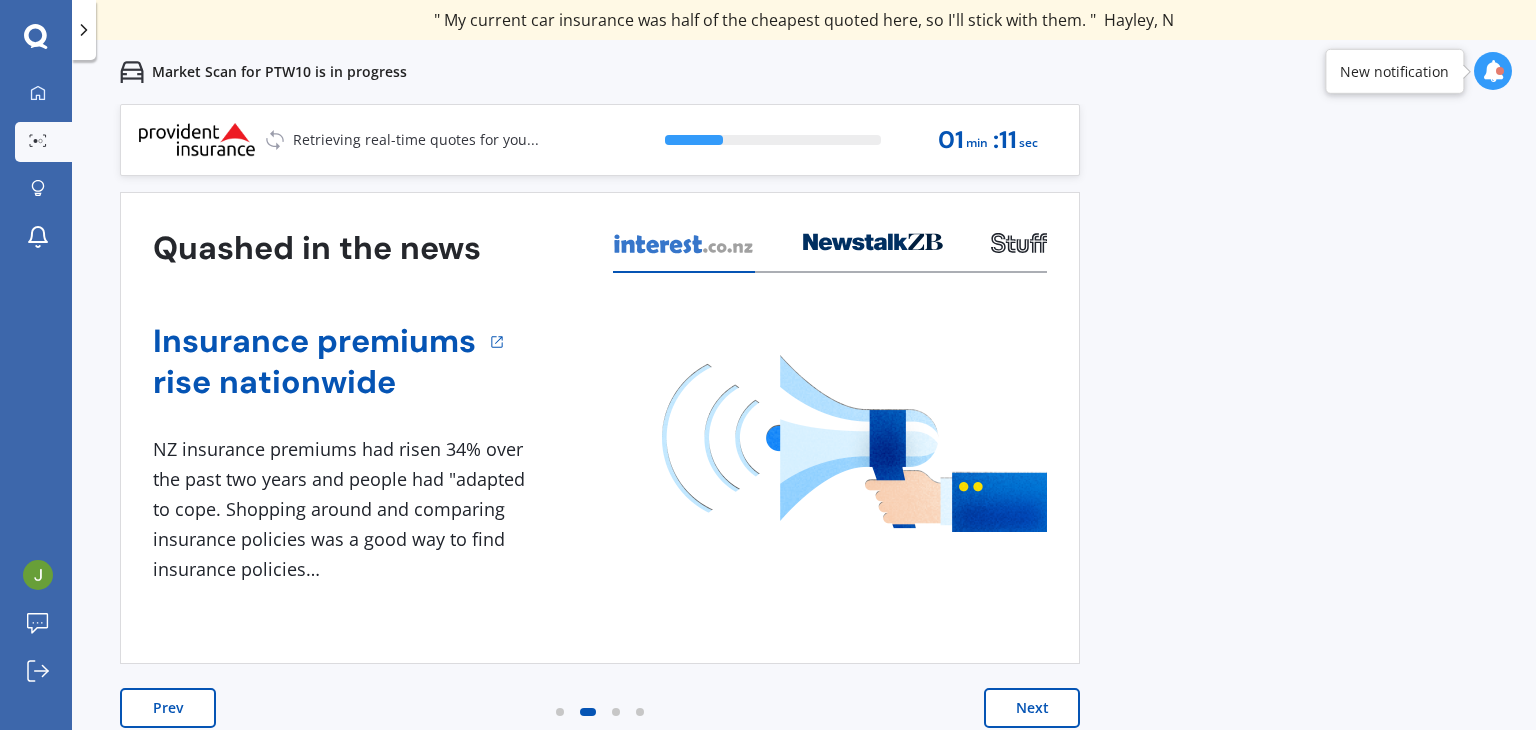 click on "Next" at bounding box center (1032, 708) 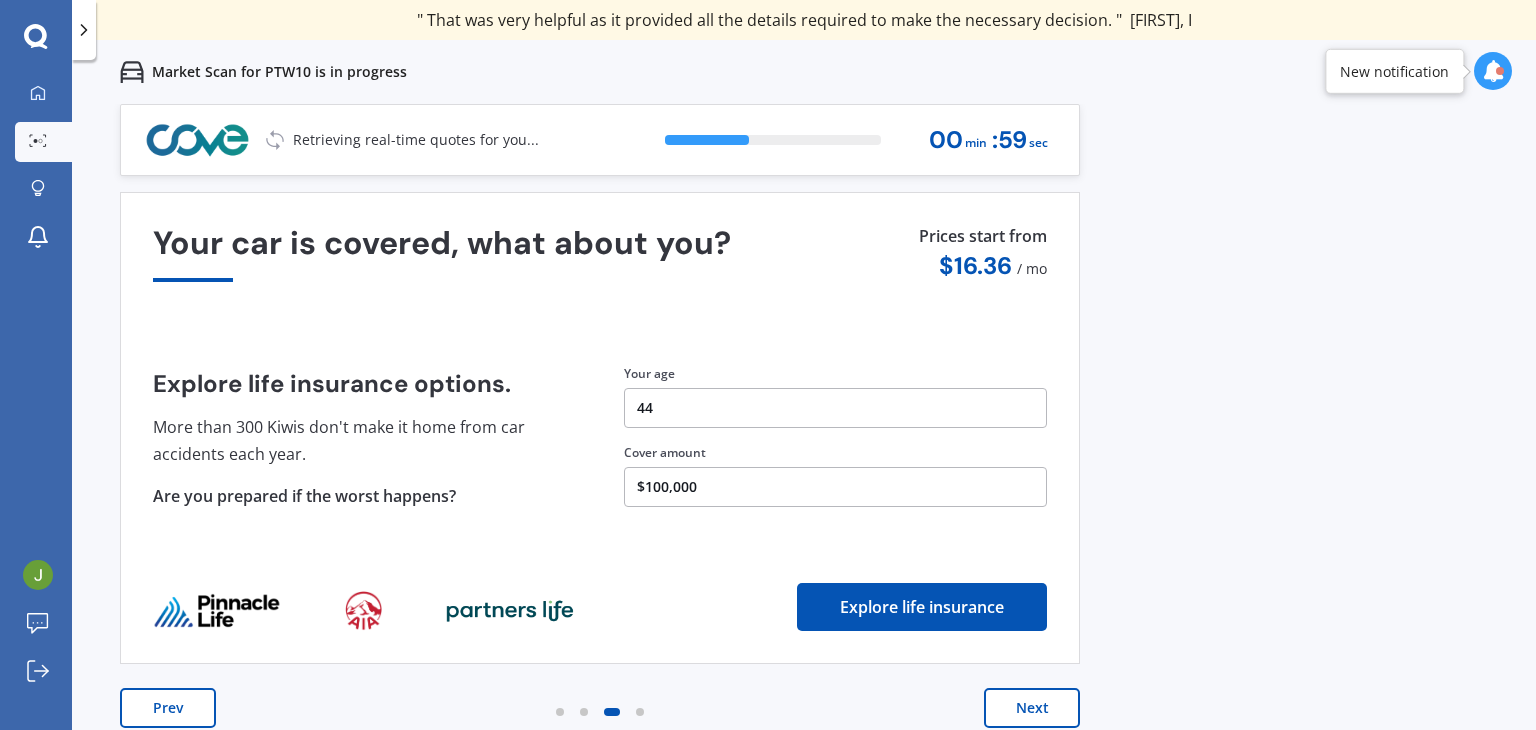 click on "Prev" at bounding box center (168, 708) 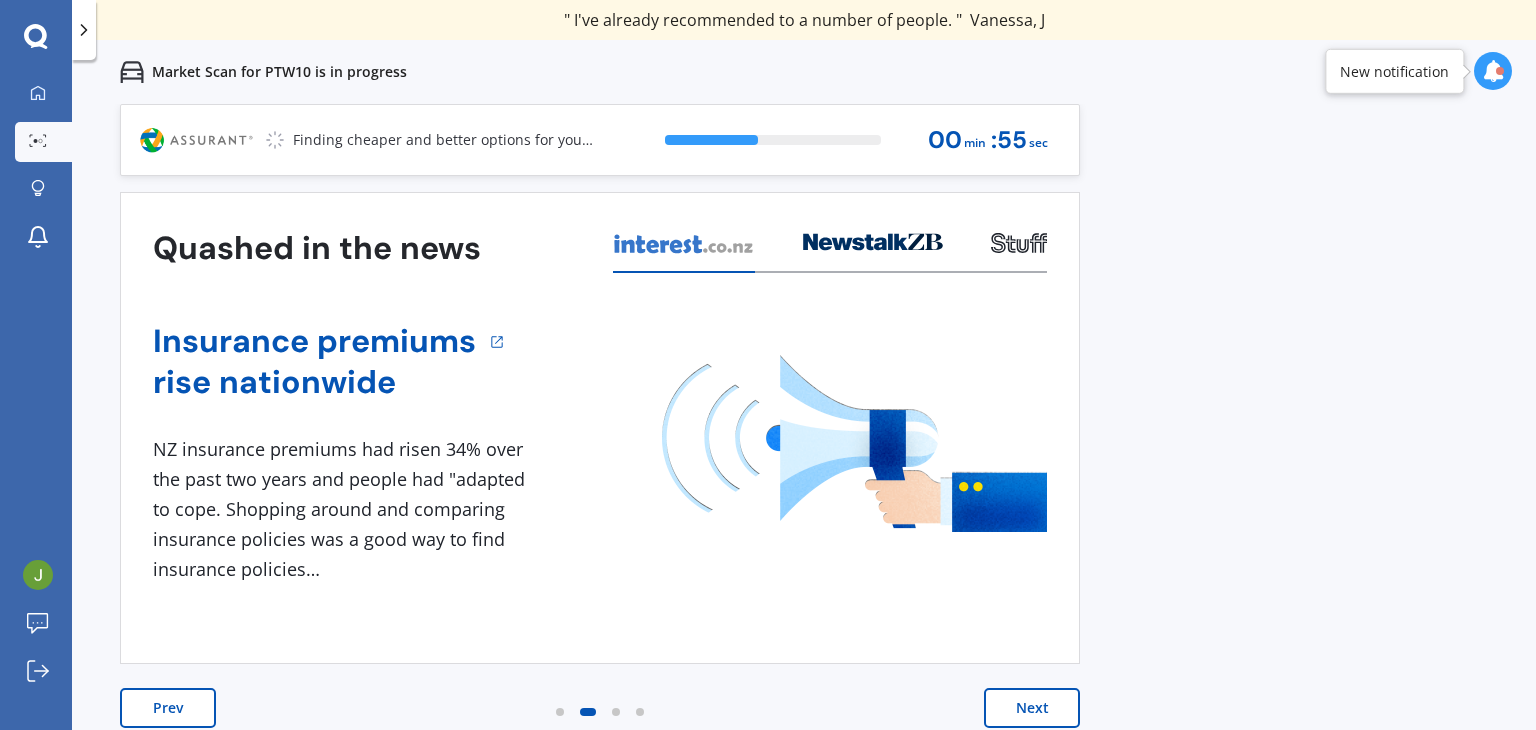 click on "Prev" at bounding box center (168, 708) 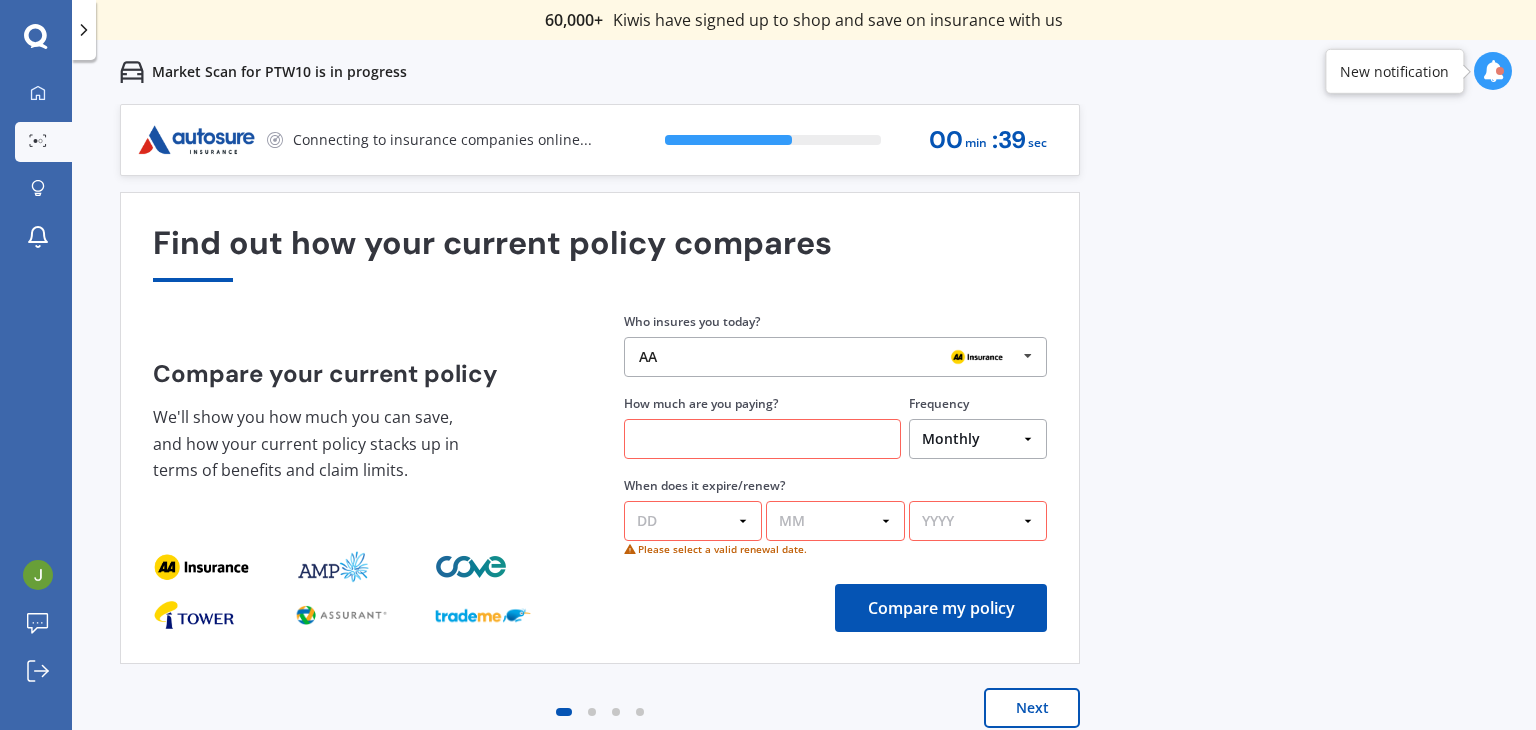 click at bounding box center (762, 439) 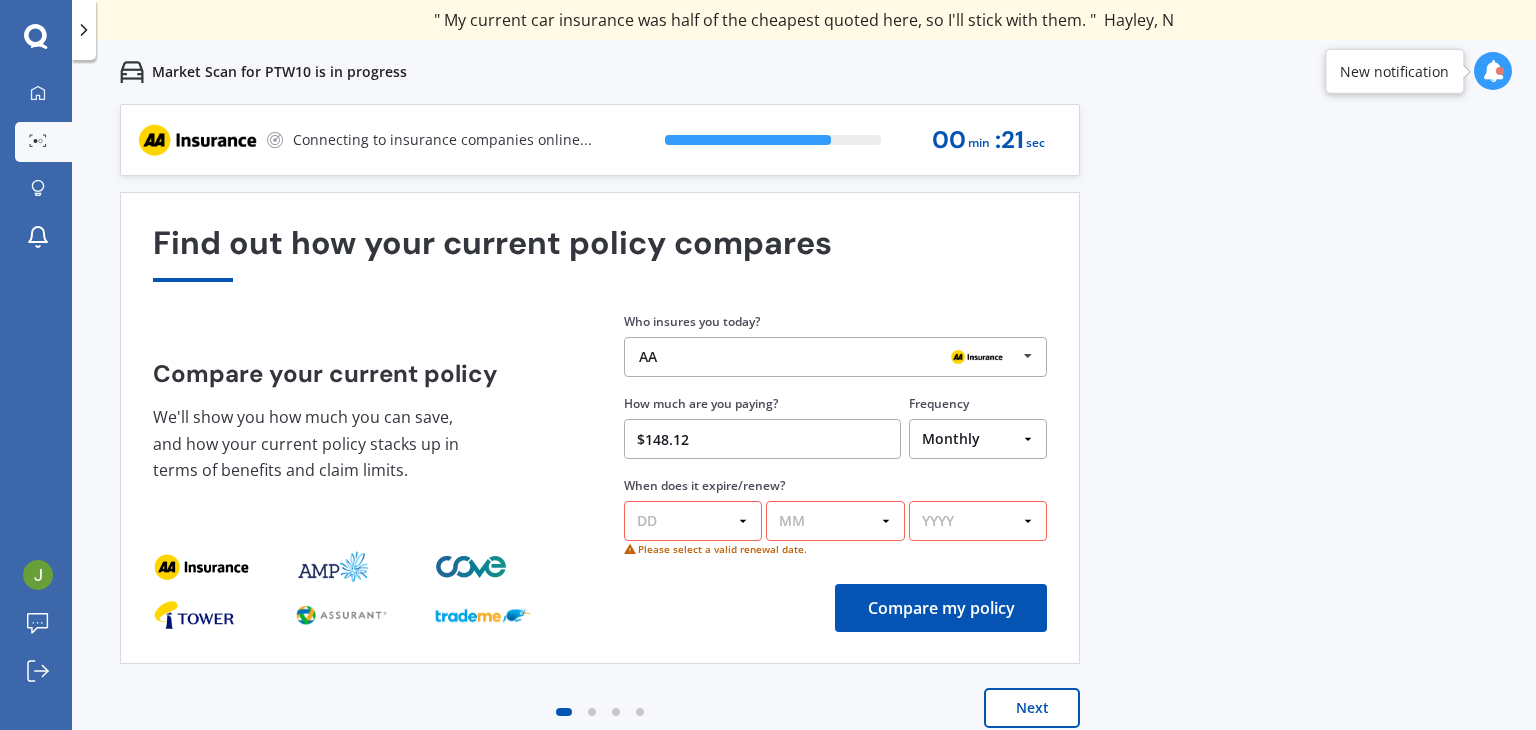 type on "$148.12" 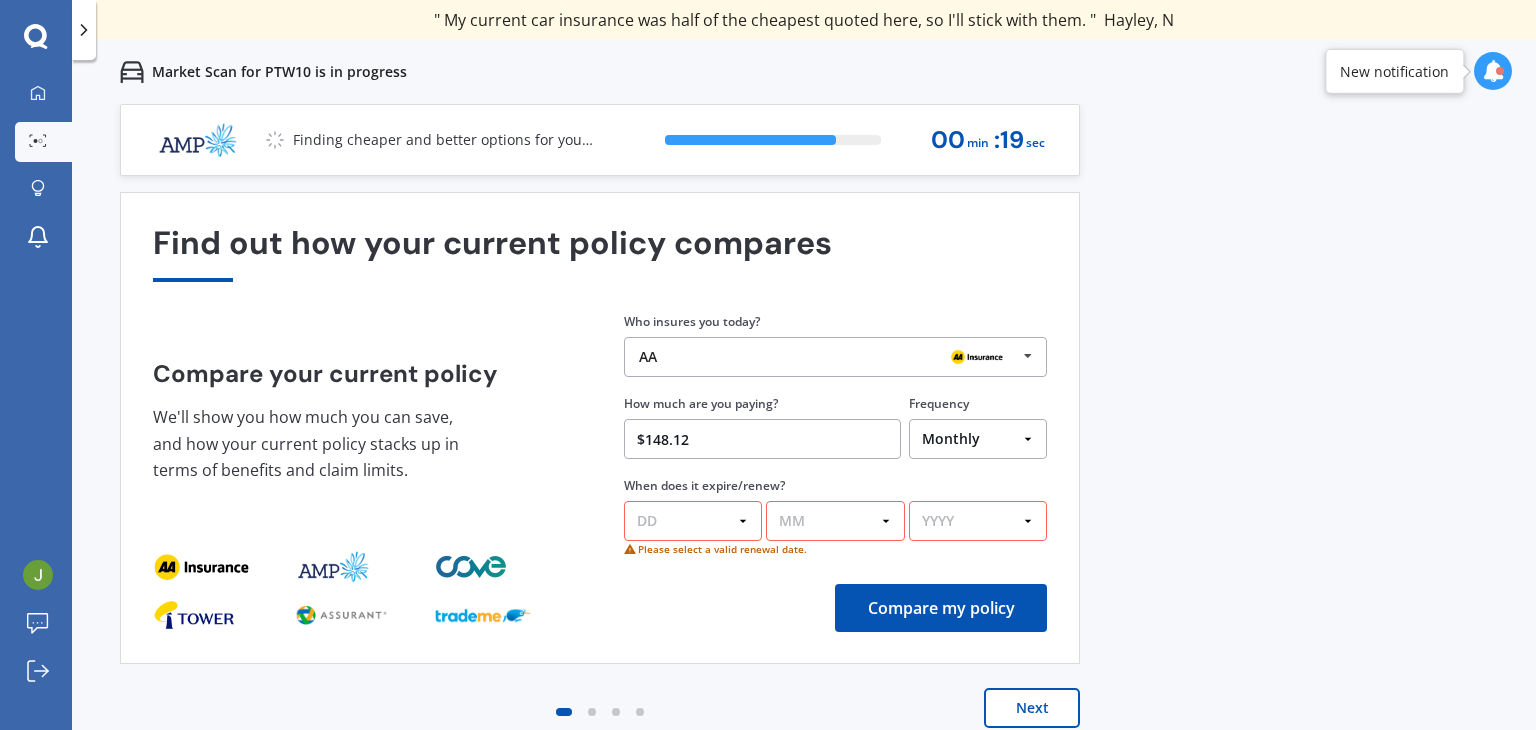 click on "YYYY 2026 2025 2024" at bounding box center [978, 521] 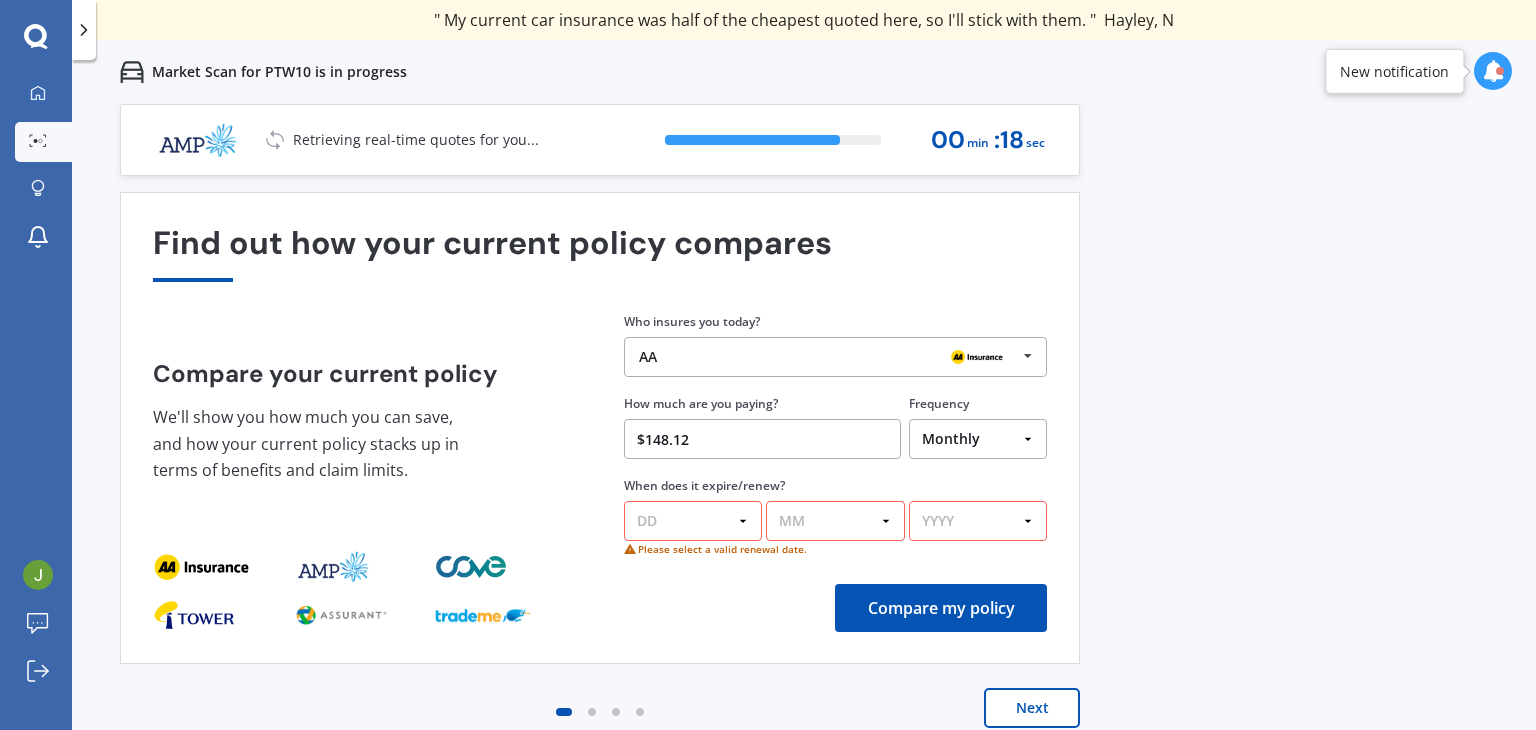 click on "Previous 60,000+ Kiwis have signed up to shop and save on insurance with us " Helpful tool, just that my current insurance is cheaper. " Casey, H " I have already recommended Quashed to many family and friends. This is fantastic. Thank you. " Quinn, M " A very useful tool and is easy to use. Highly recommended! " Yang, Z " Useful tool to check whether our current prices are competitive - which they are. " Kate, G " My current car insurance was half of the cheapest quoted here, so I'll stick with them. " Hayley, N " Gave exactly the same results. " Phillip, S " It's pretty accurate. Good service. " Mala, P " That was very helpful as it provided all the details required to make the necessary decision. " Tony, I " I've already recommended to a number of people. " Vanessa, J " Good to know my existing cover is so good! " Sheridan, J " Excellent site! I saved $300 off my existing policy. " Lian, G " Great stuff team! first time using it, and it was very clear and concise. " Lewis, B   Next 81 % 00 min :  18 sec" at bounding box center (804, 469) 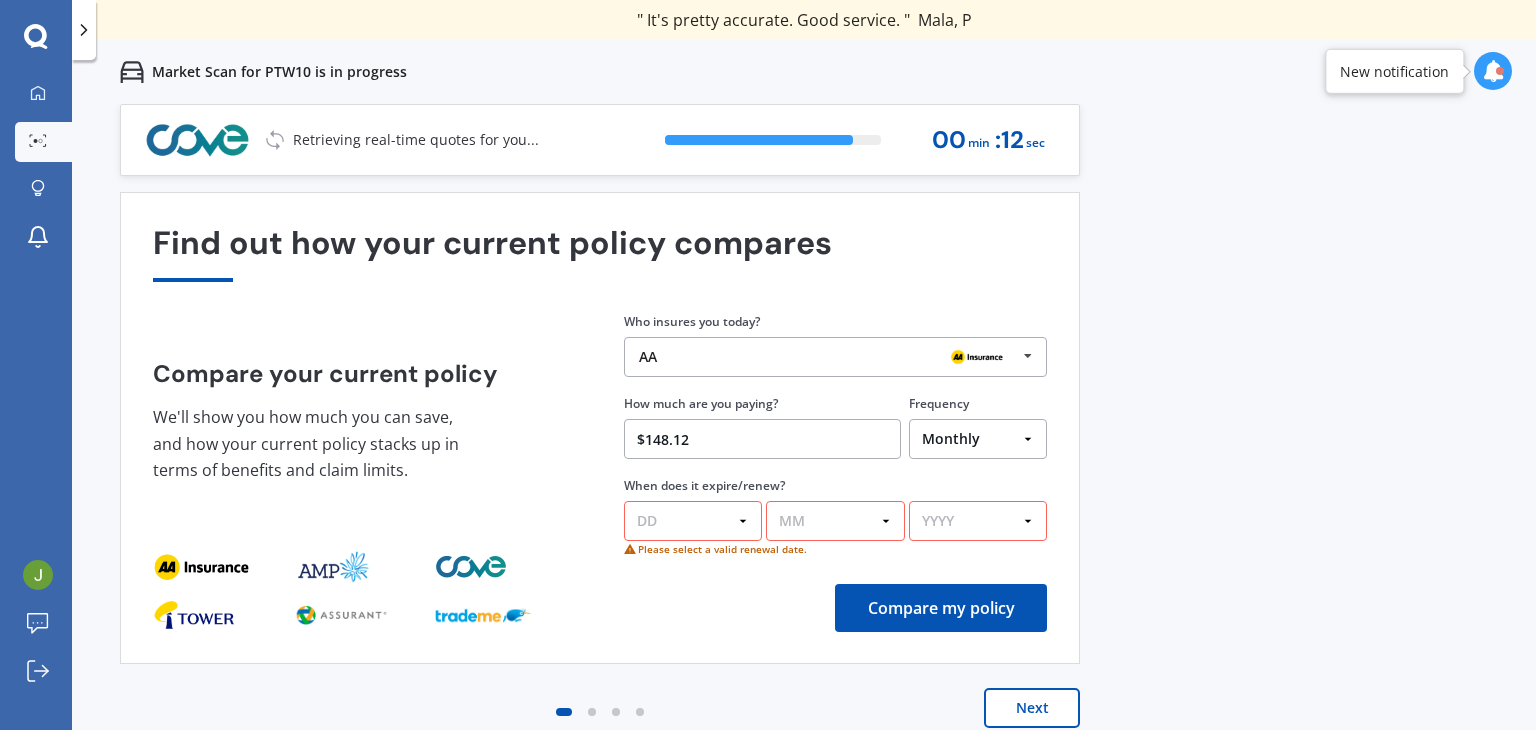 click on "Compare my policy" at bounding box center (941, 608) 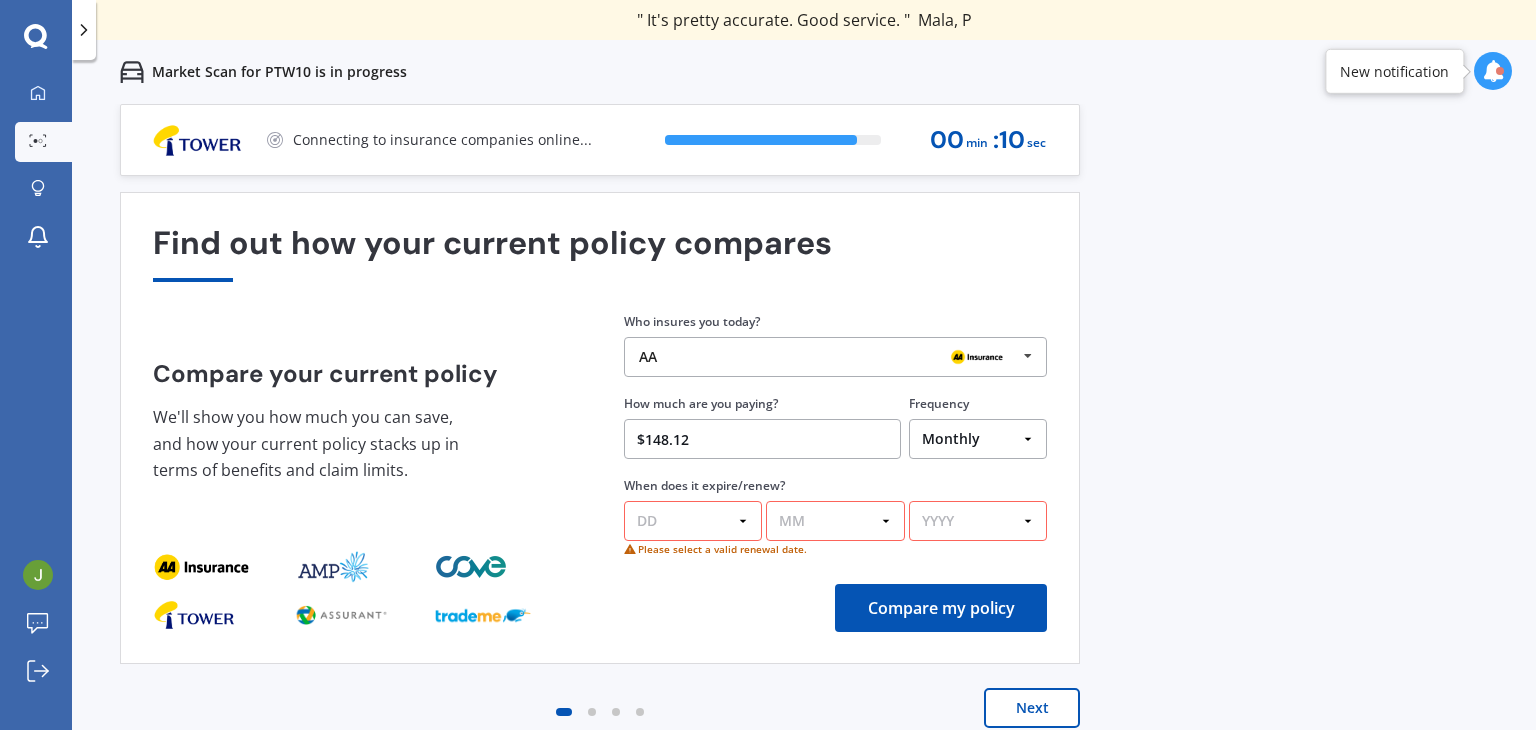 click on "DD 01 02 03 04 05 06 07 08 09 10 11 12 13 14 15 16 17 18 19 20 21 22 23 24 25 26 27 28 29 30 31" at bounding box center (693, 521) 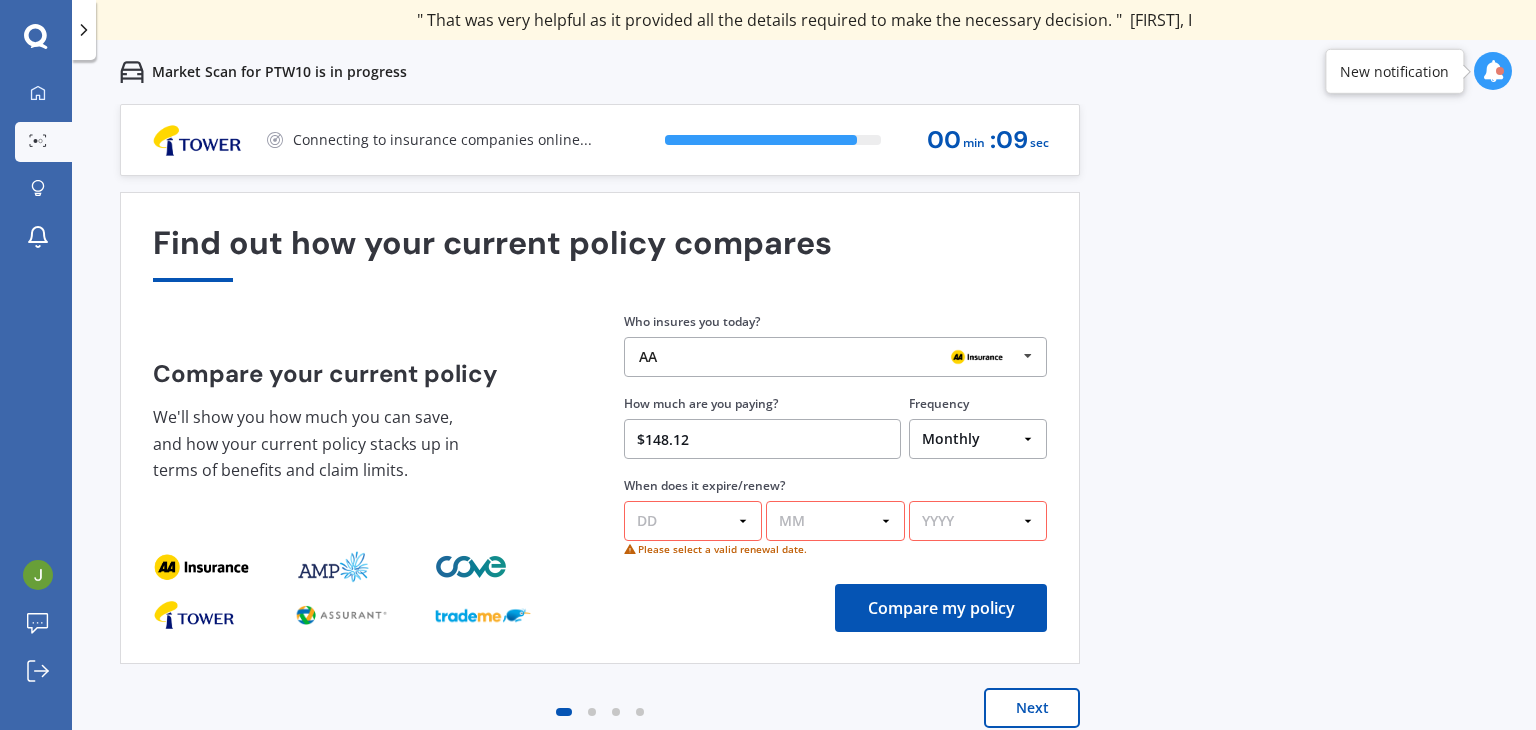 select on "14" 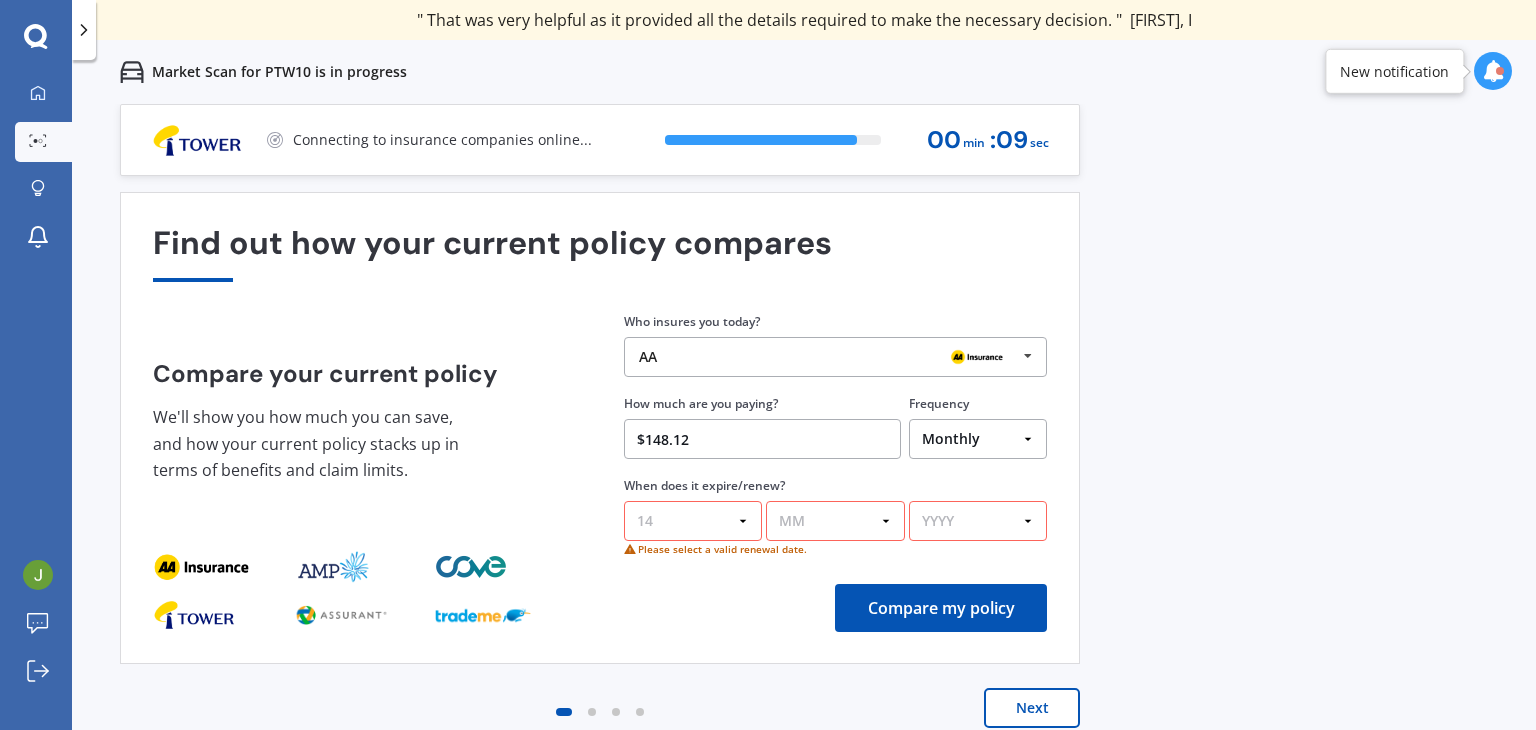click on "DD 01 02 03 04 05 06 07 08 09 10 11 12 13 14 15 16 17 18 19 20 21 22 23 24 25 26 27 28 29 30 31" at bounding box center [693, 521] 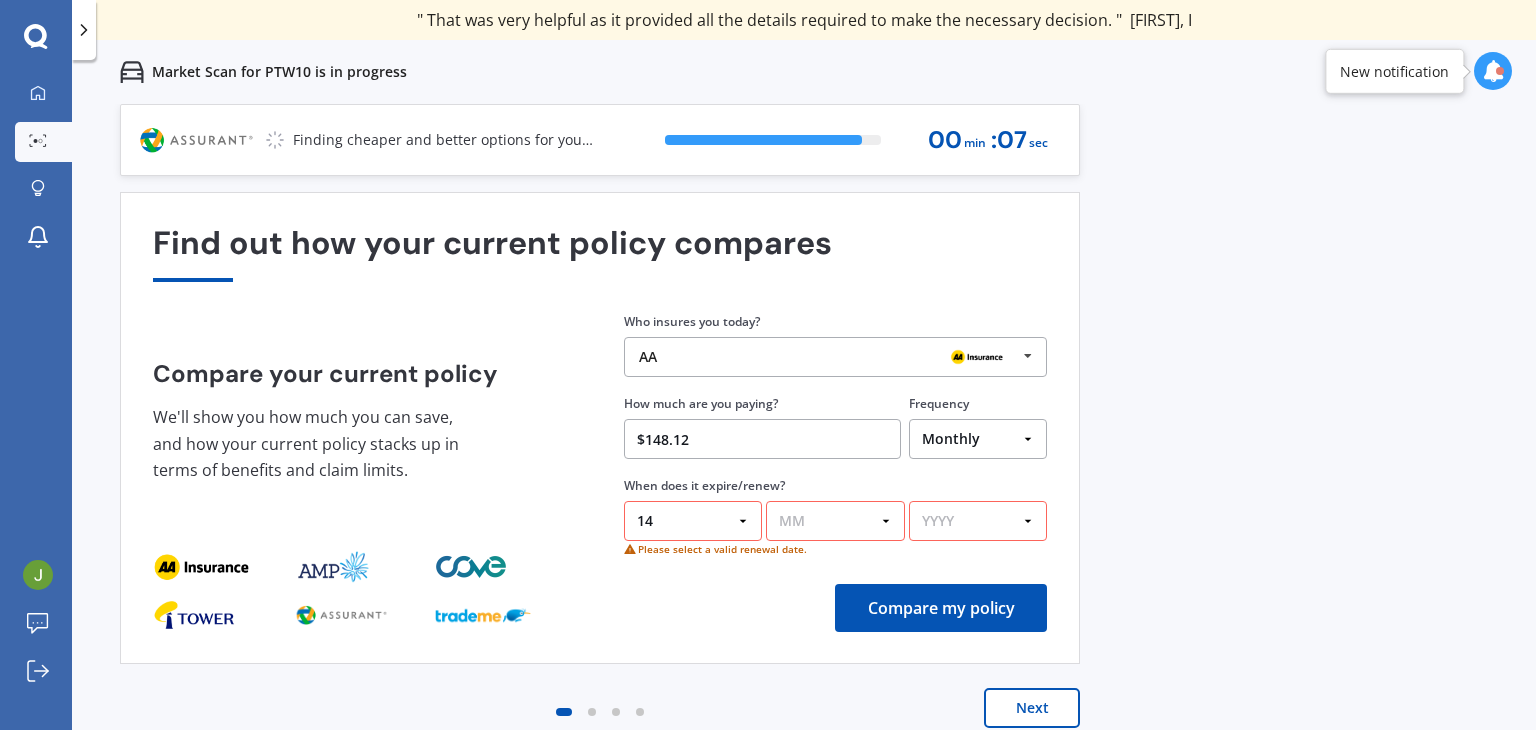 click on "MM 01 02 03 04 05 06 07 08 09 10 11 12" at bounding box center [835, 521] 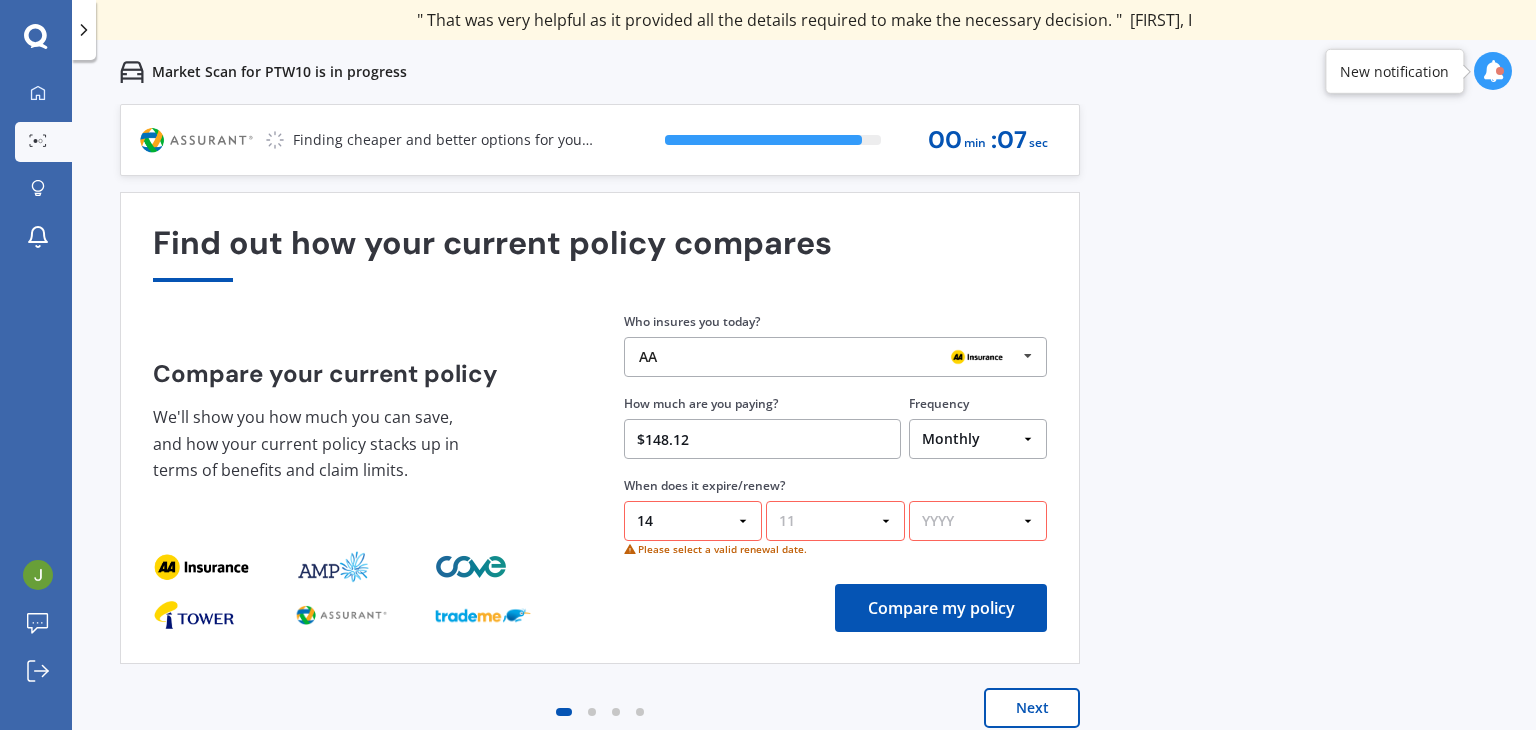 click on "MM 01 02 03 04 05 06 07 08 09 10 11 12" at bounding box center (835, 521) 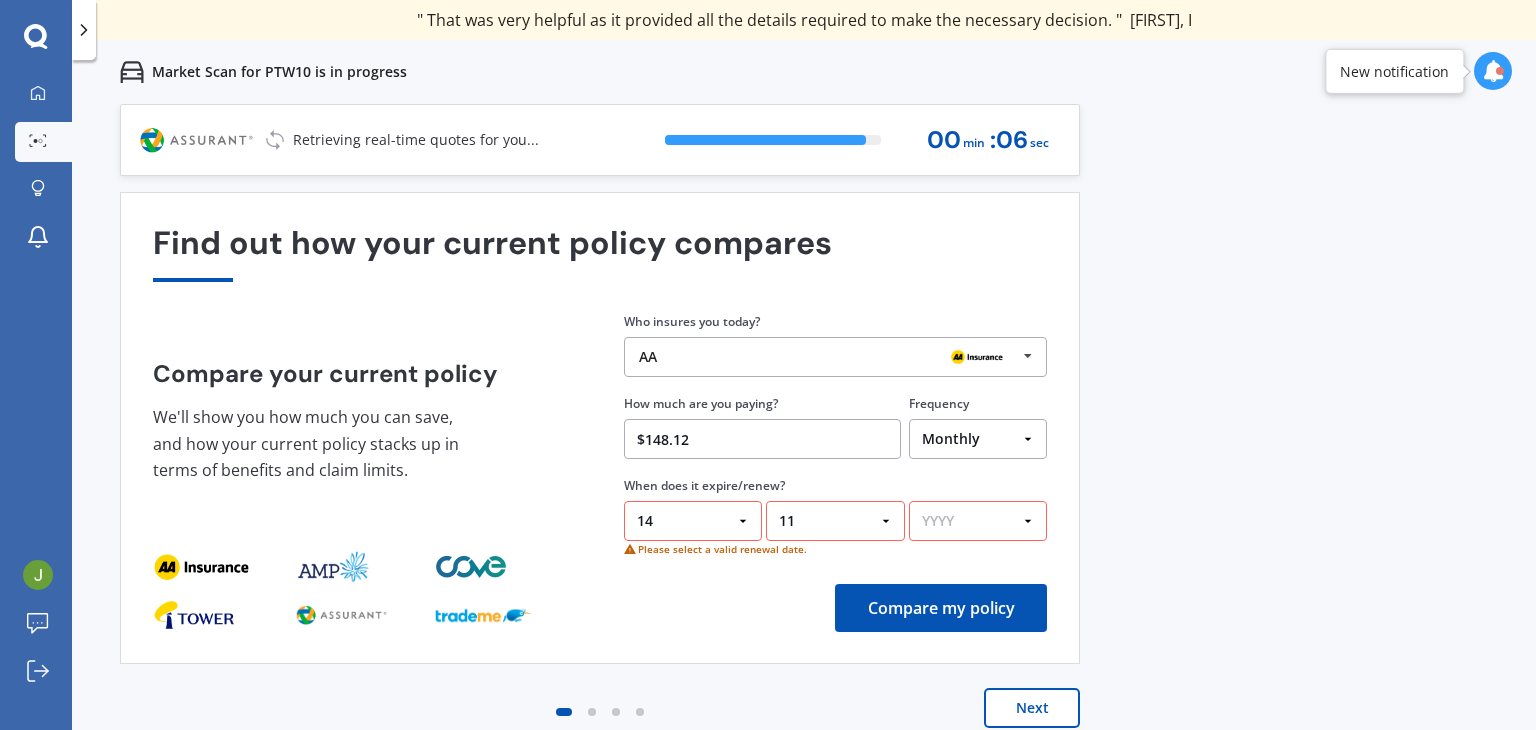 click on "YYYY 2026 2025 2024" at bounding box center [978, 521] 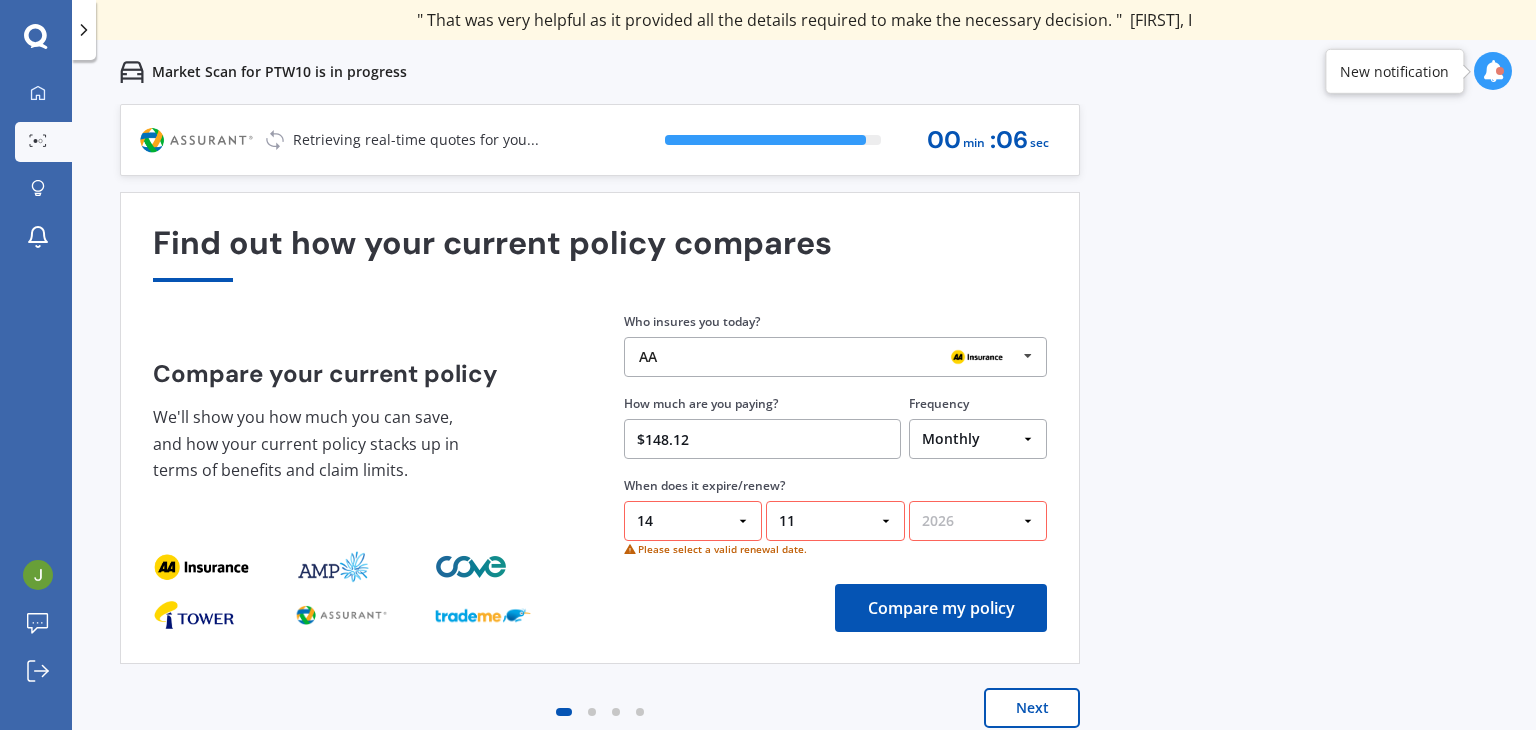 click on "YYYY 2026 2025 2024" at bounding box center [978, 521] 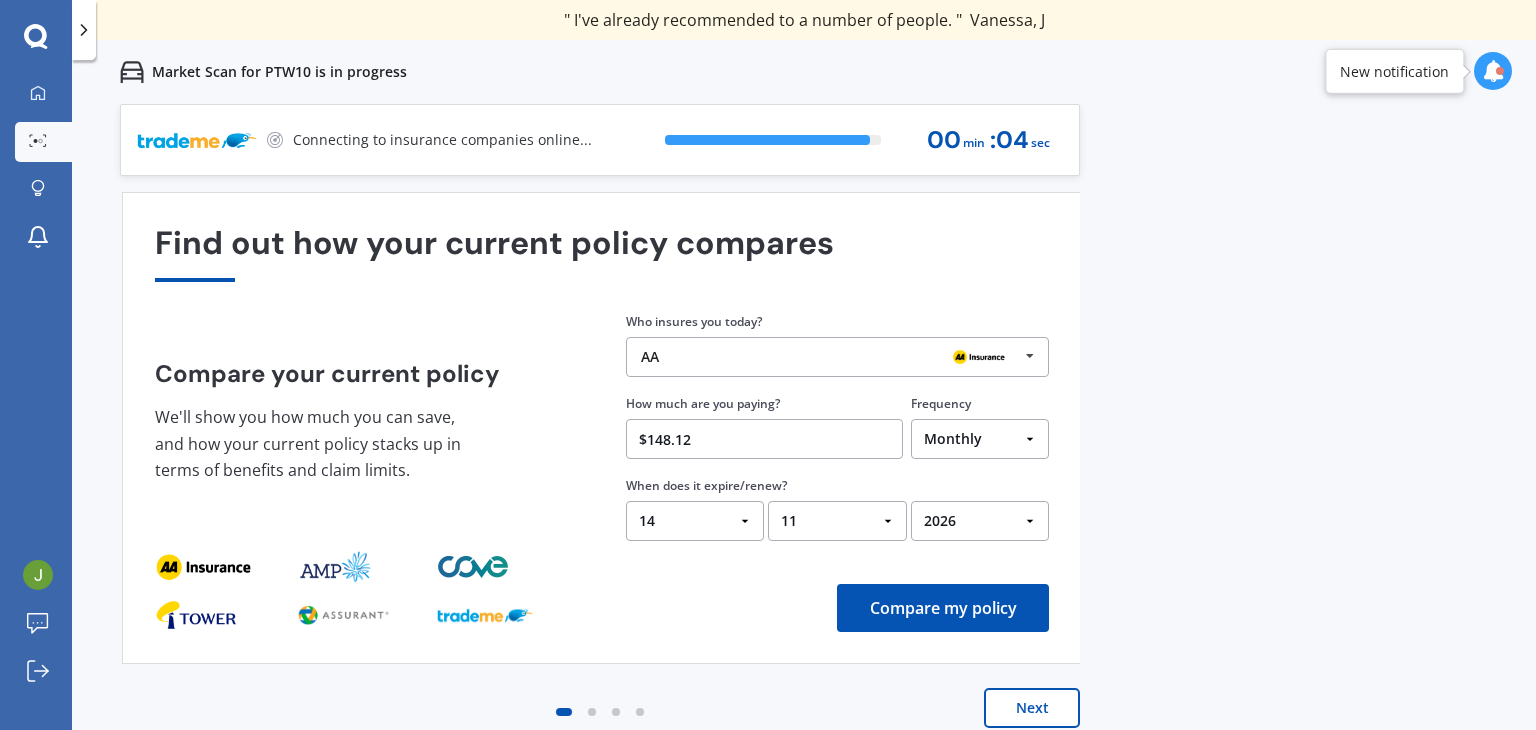 click on "Compare my policy" at bounding box center (943, 608) 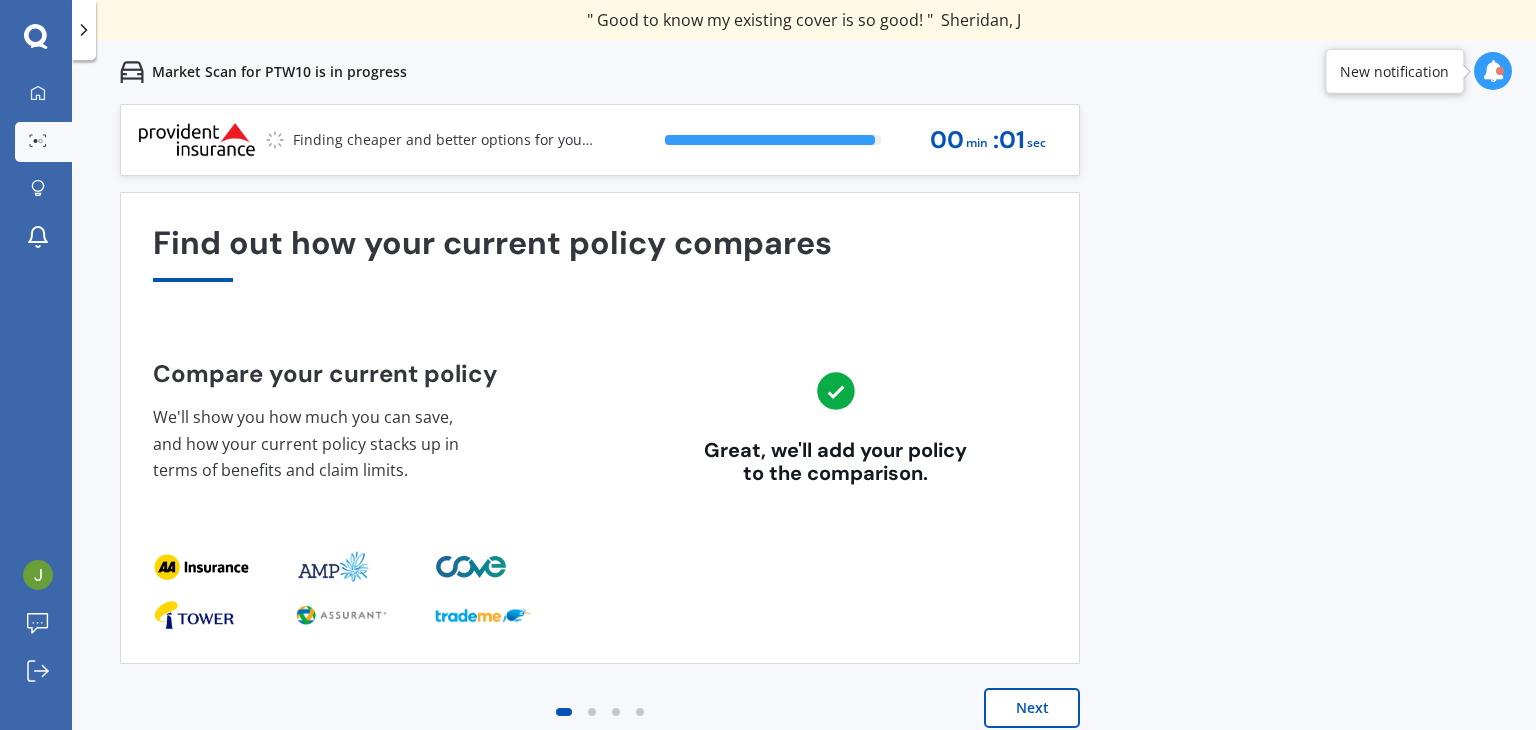 click on "Next" at bounding box center [1032, 708] 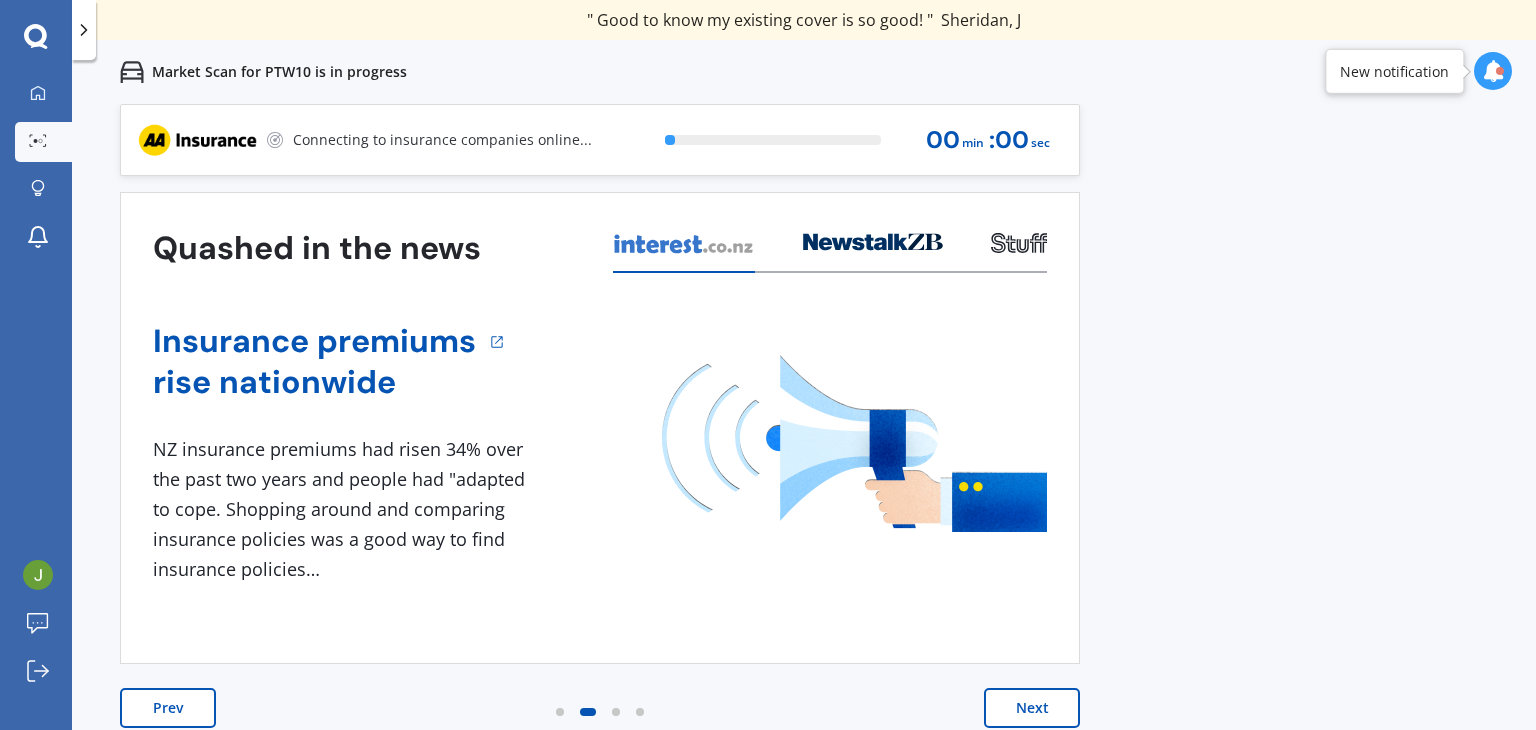 click on "Next" at bounding box center (1032, 708) 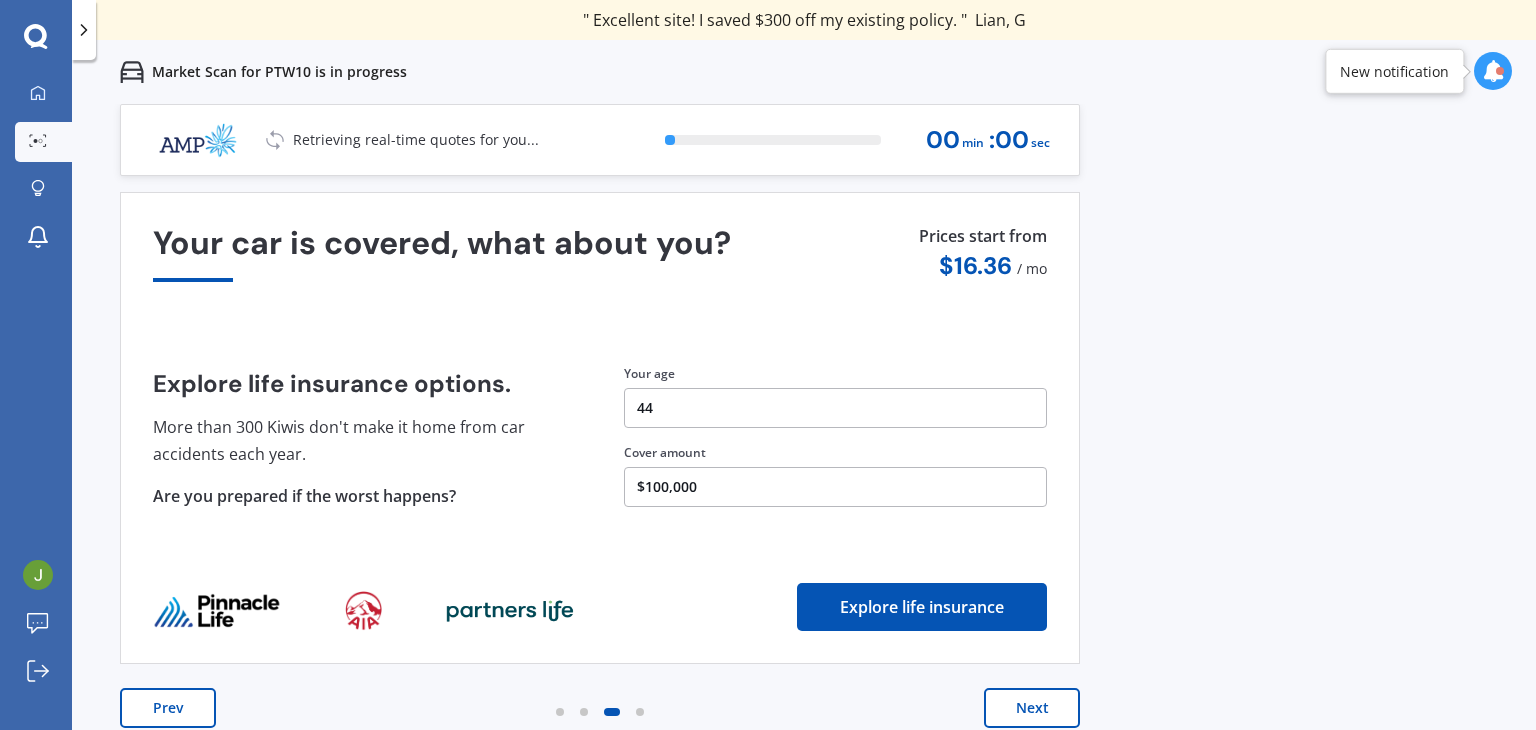 click on "Next" at bounding box center [1032, 708] 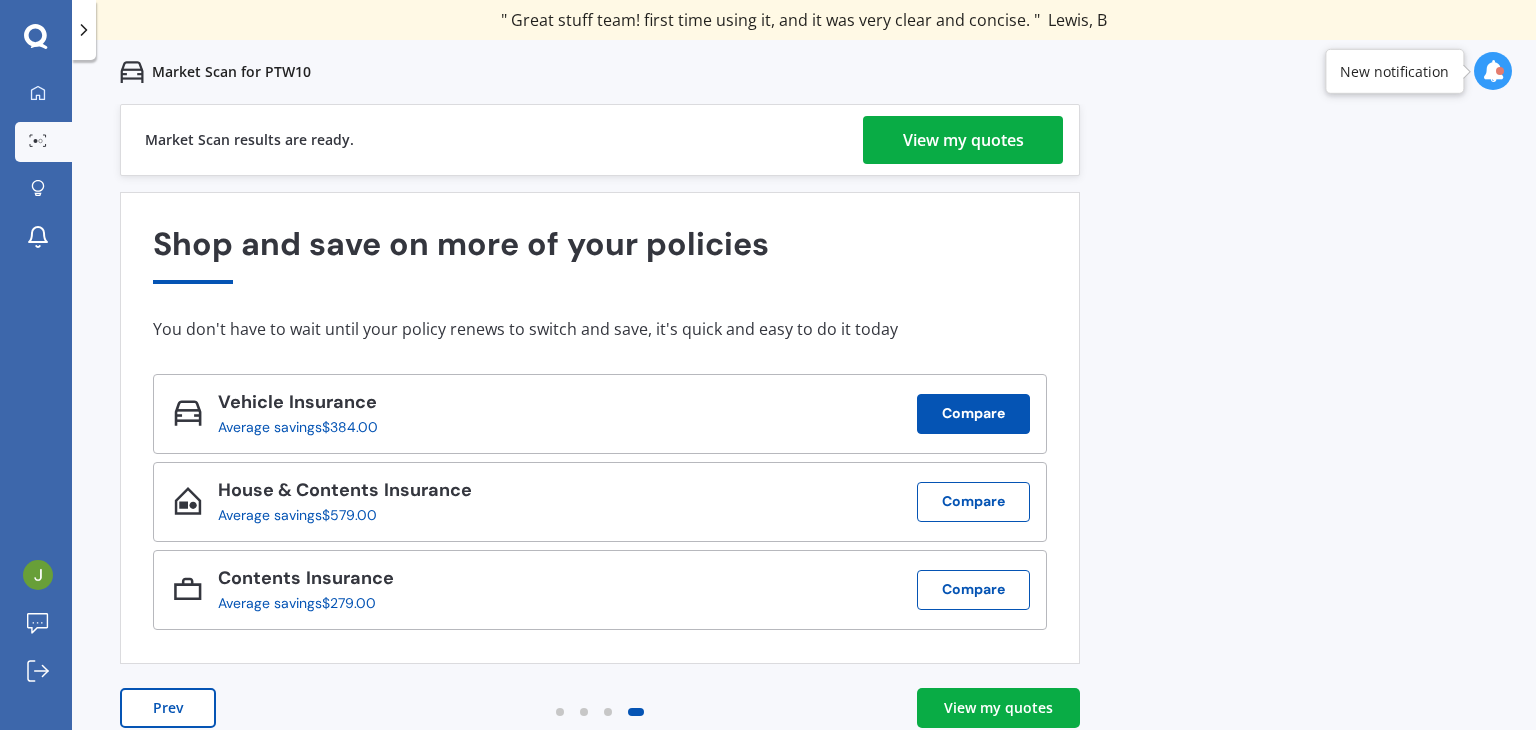 click on "Compare" at bounding box center [973, 414] 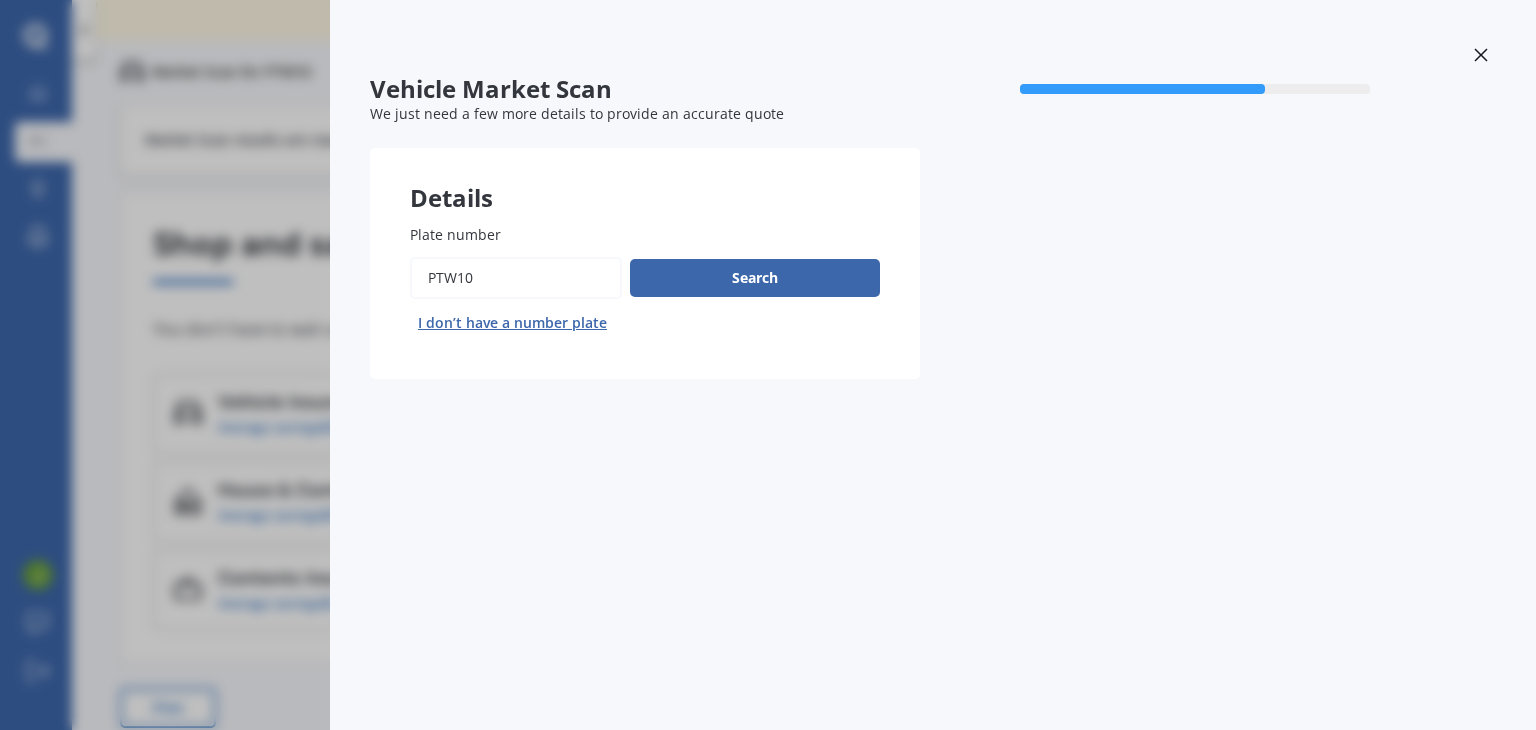click on "Vehicle Market Scan 70 % We just need a few more details to provide an accurate quote Details Plate number Search I don’t have a number plate Previous Next" at bounding box center (768, 365) 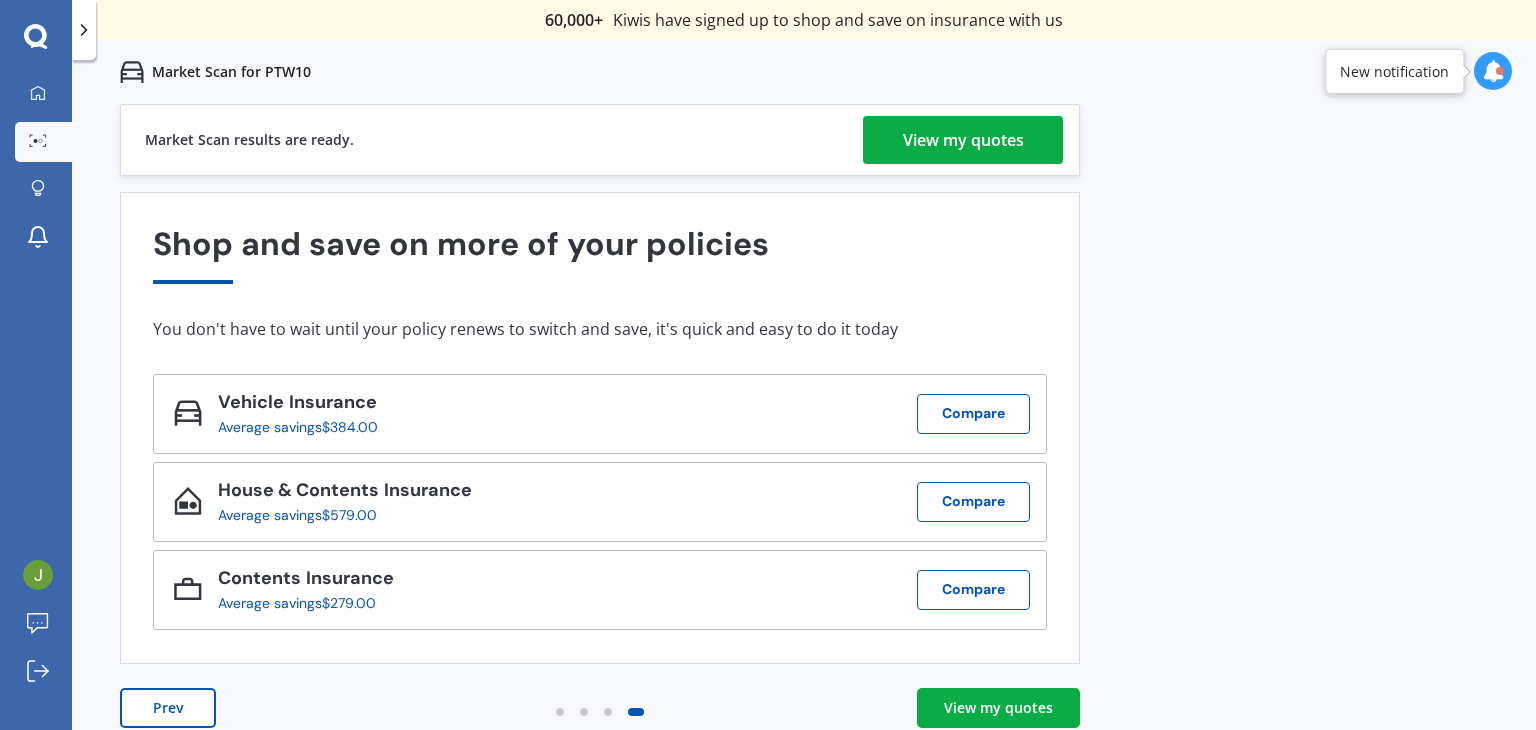click on "View my quotes" at bounding box center (998, 708) 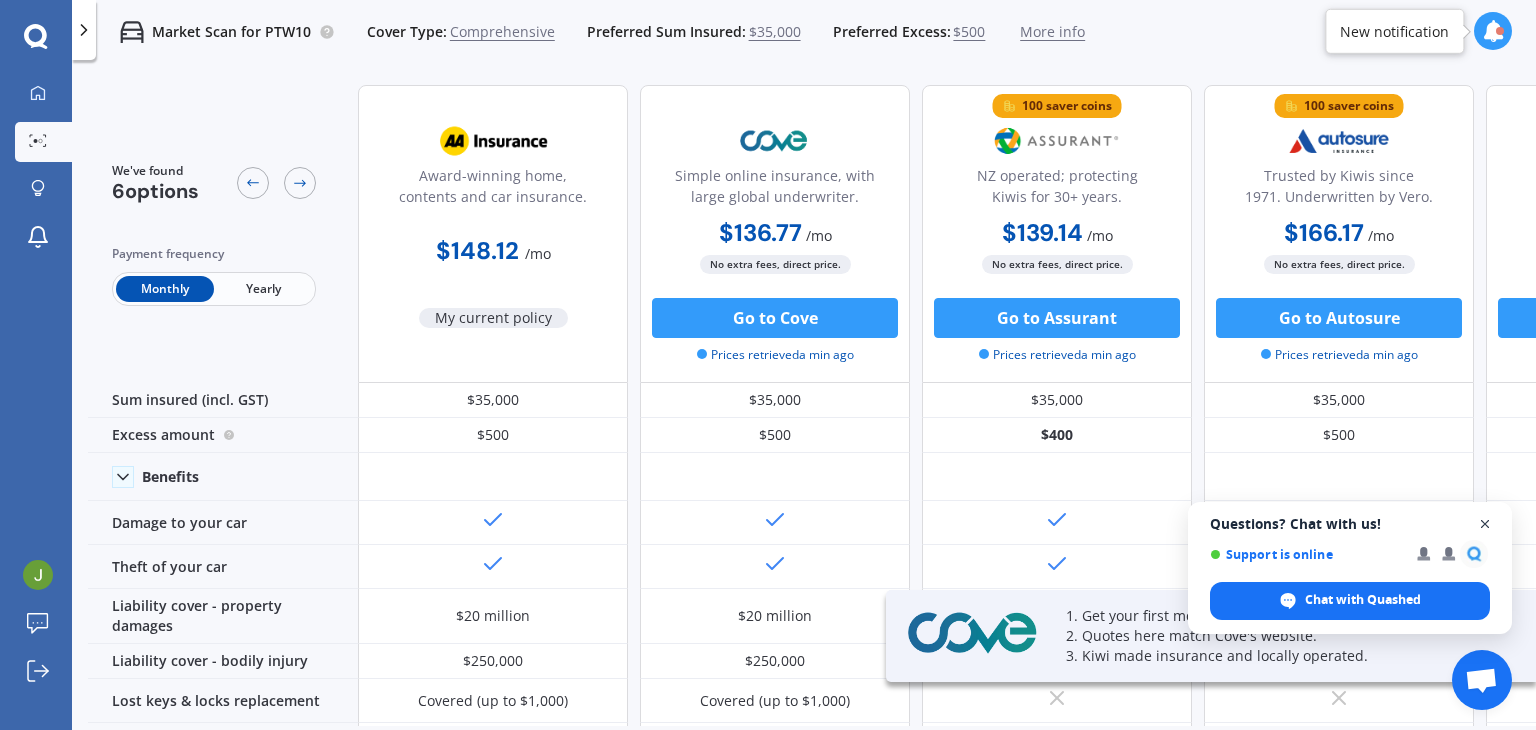 click at bounding box center (1485, 524) 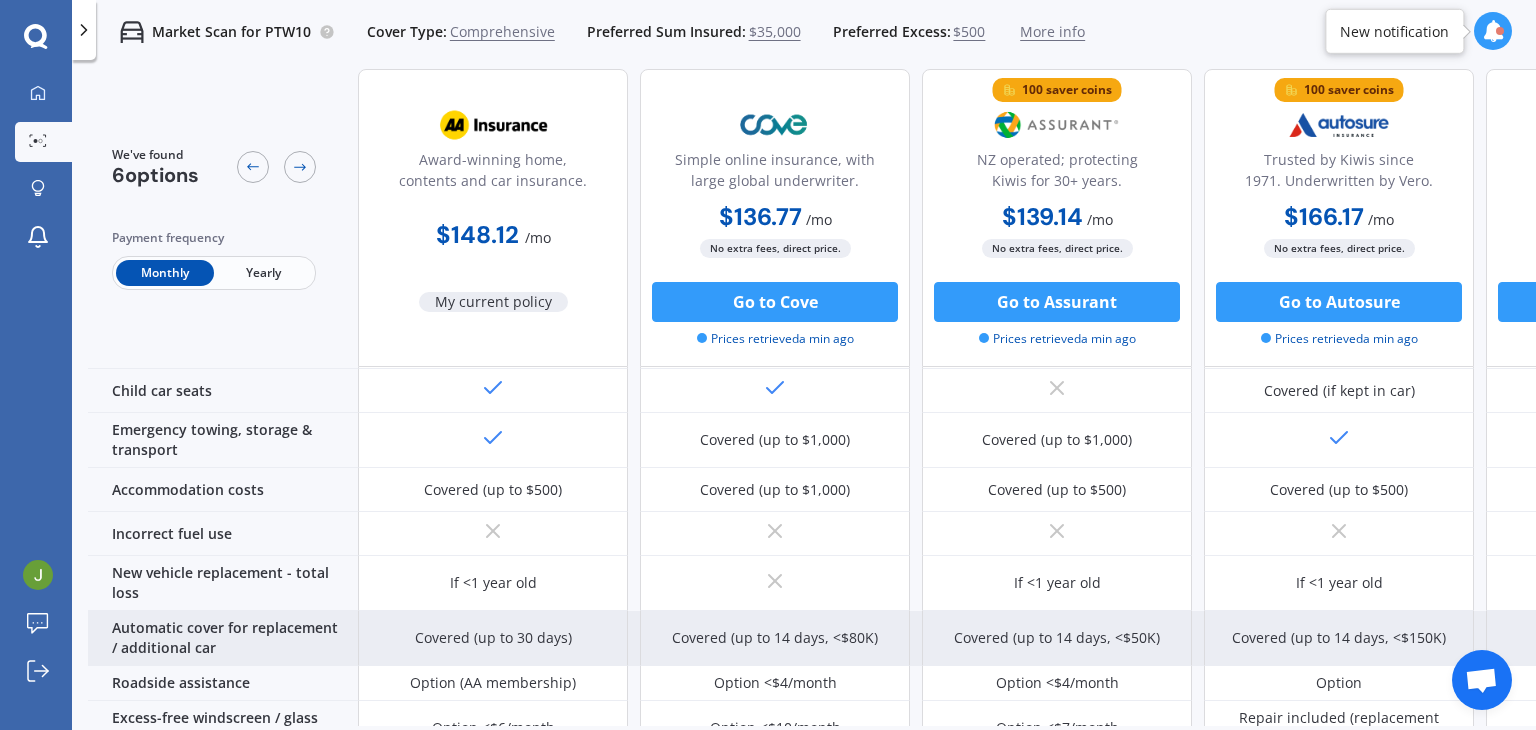 scroll, scrollTop: 600, scrollLeft: 0, axis: vertical 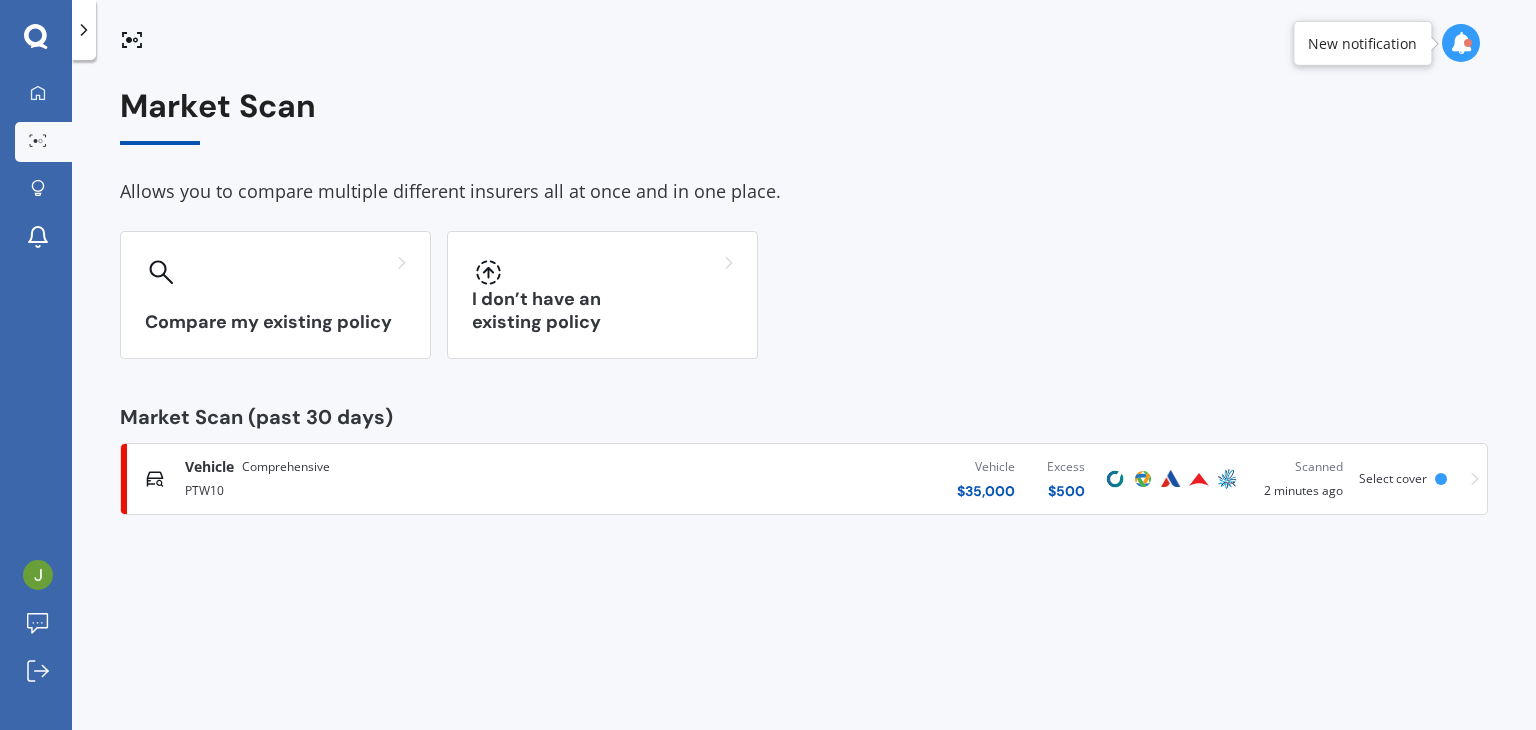 drag, startPoint x: 43, startPoint y: 0, endPoint x: 640, endPoint y: 44, distance: 598.61926 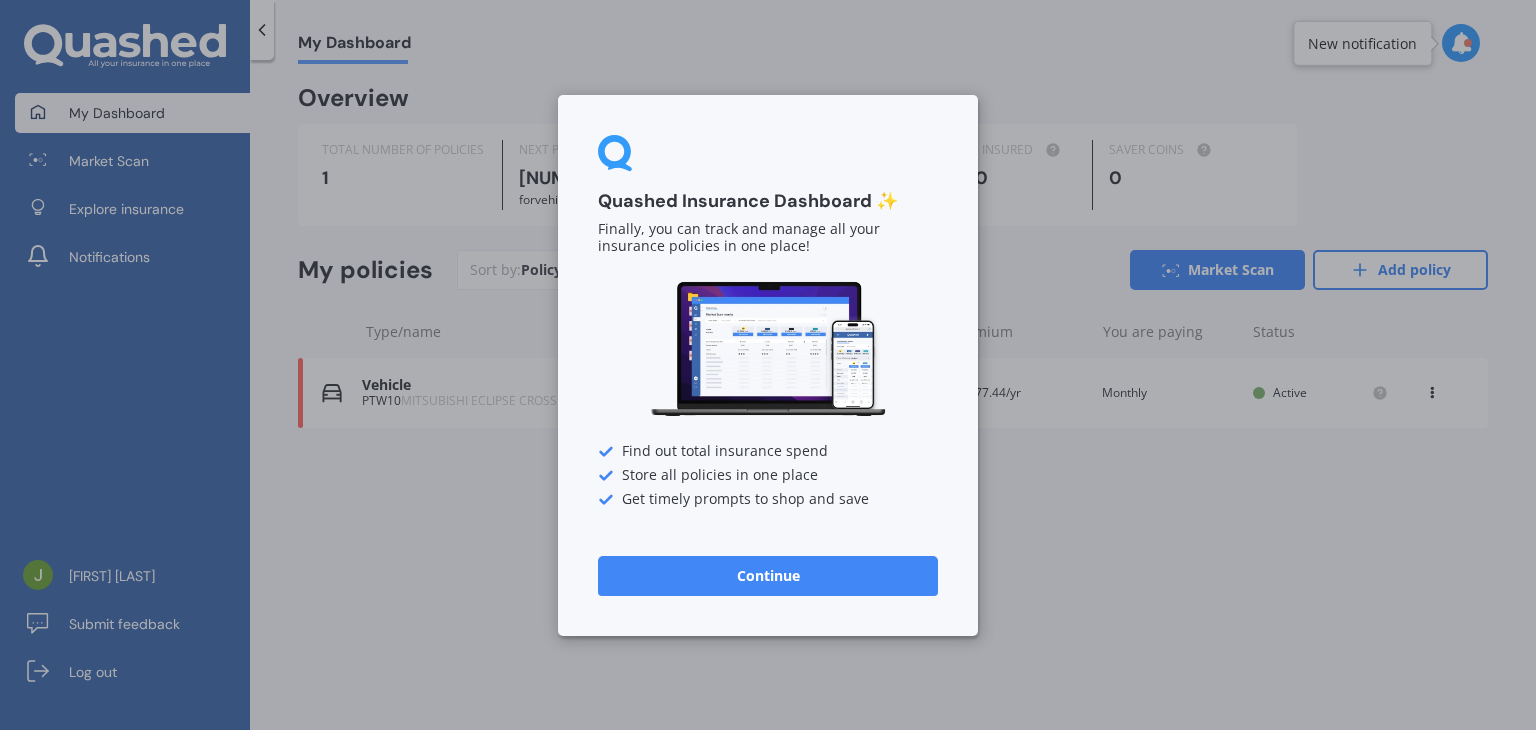 scroll, scrollTop: 0, scrollLeft: 0, axis: both 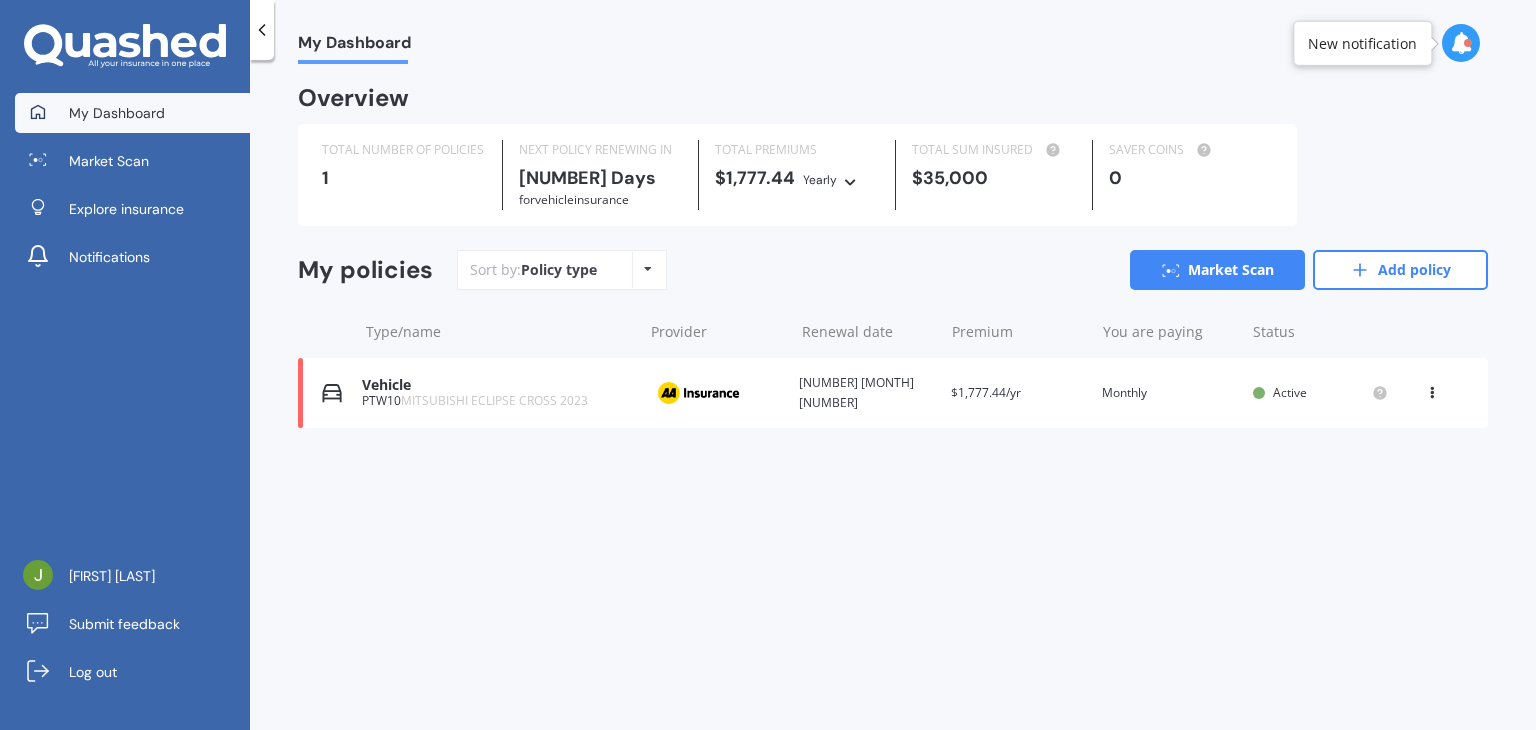 click at bounding box center [1432, 389] 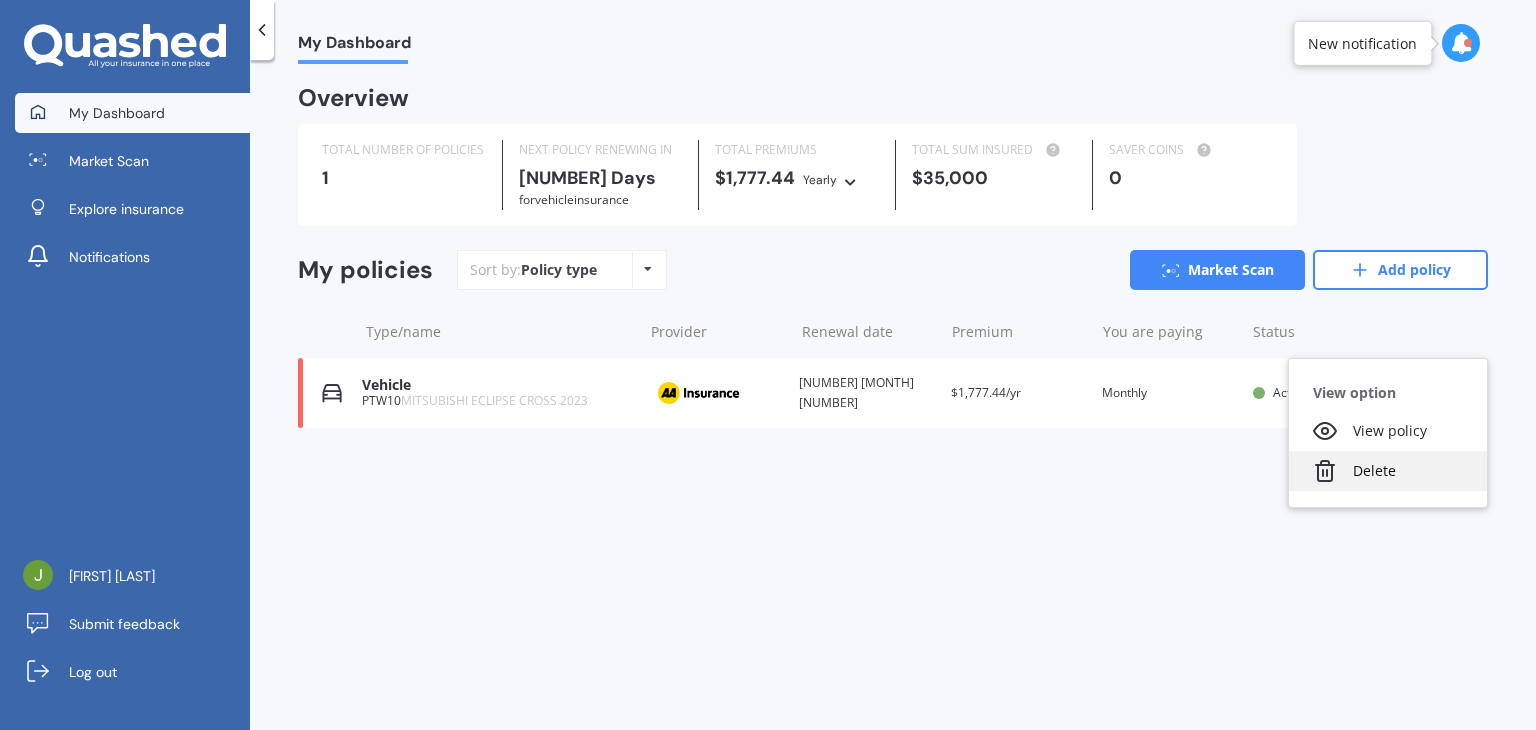 click on "Delete" at bounding box center [1388, 471] 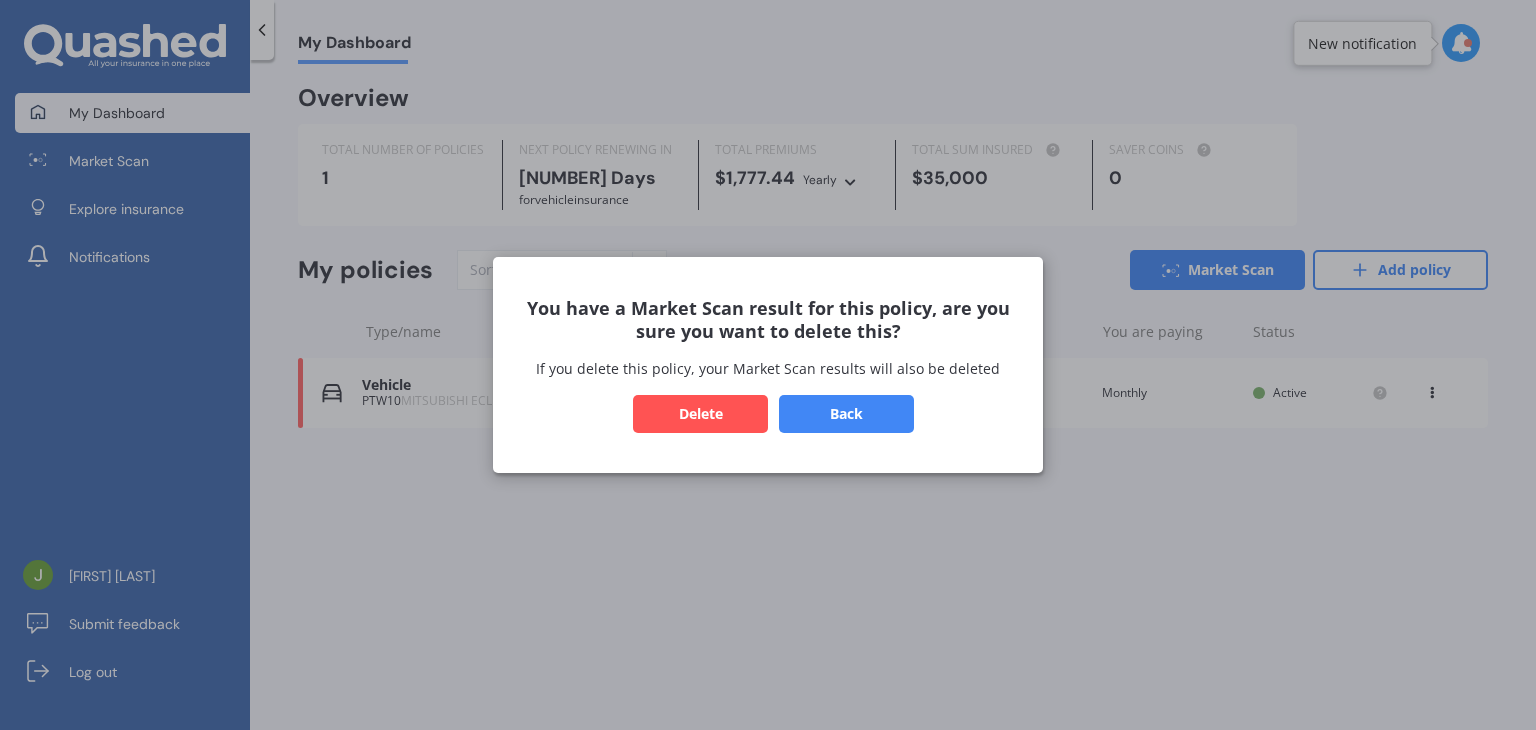 click on "Delete" at bounding box center [700, 414] 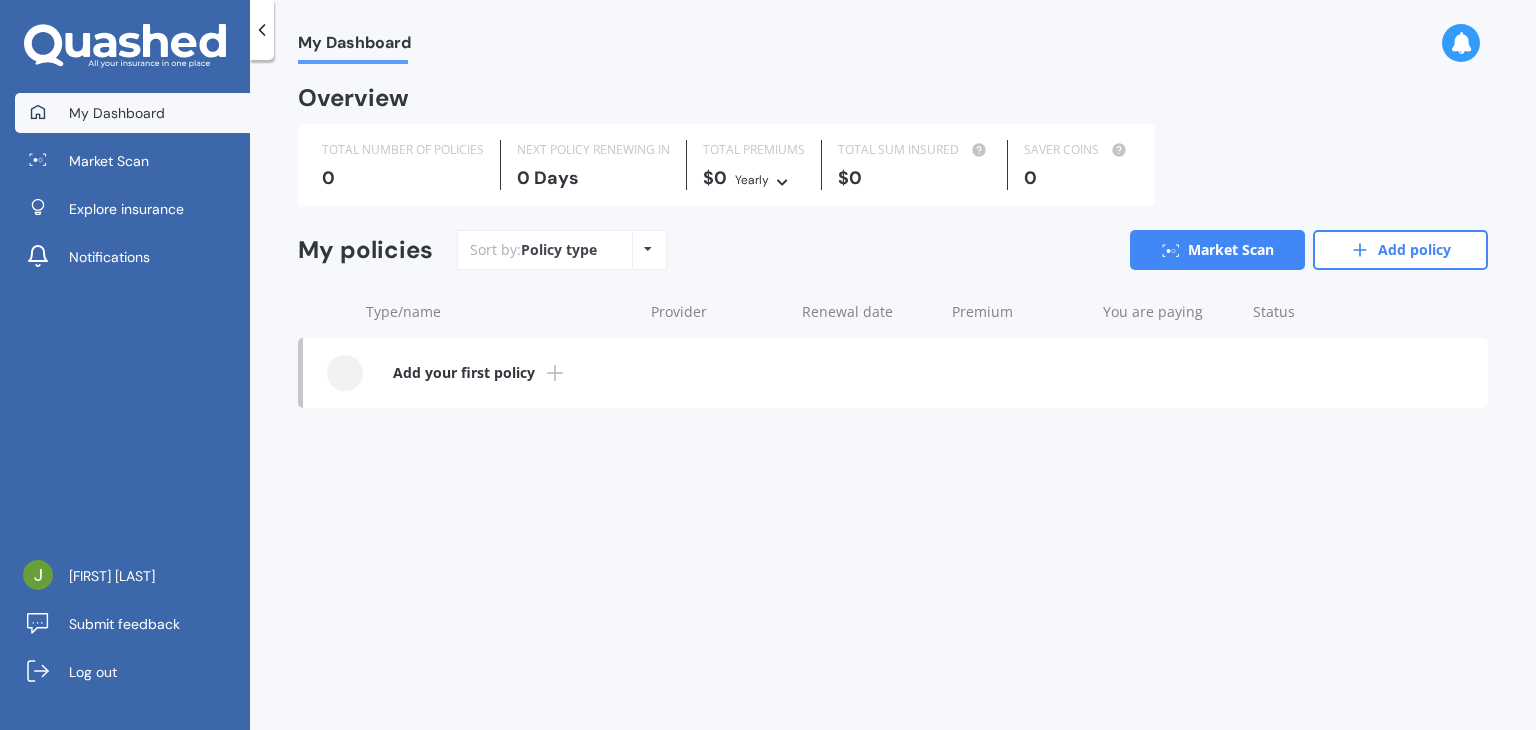 click on "My Dashboard Overview TOTAL NUMBER OF POLICIES 0 NEXT POLICY RENEWING IN 0 Days TOTAL PREMIUMS $0 Yearly Yearly Six-Monthly Quarterly Monthly Fortnightly Weekly TOTAL SUM INSURED $0 SAVER COINS 0 My policies Sort by:  Policy type Policy type Alphabetical Date added Renewing next Market Scan Add policy Type/name Provider Renewal date Premium You are paying Status Add your first policy" at bounding box center (893, 399) 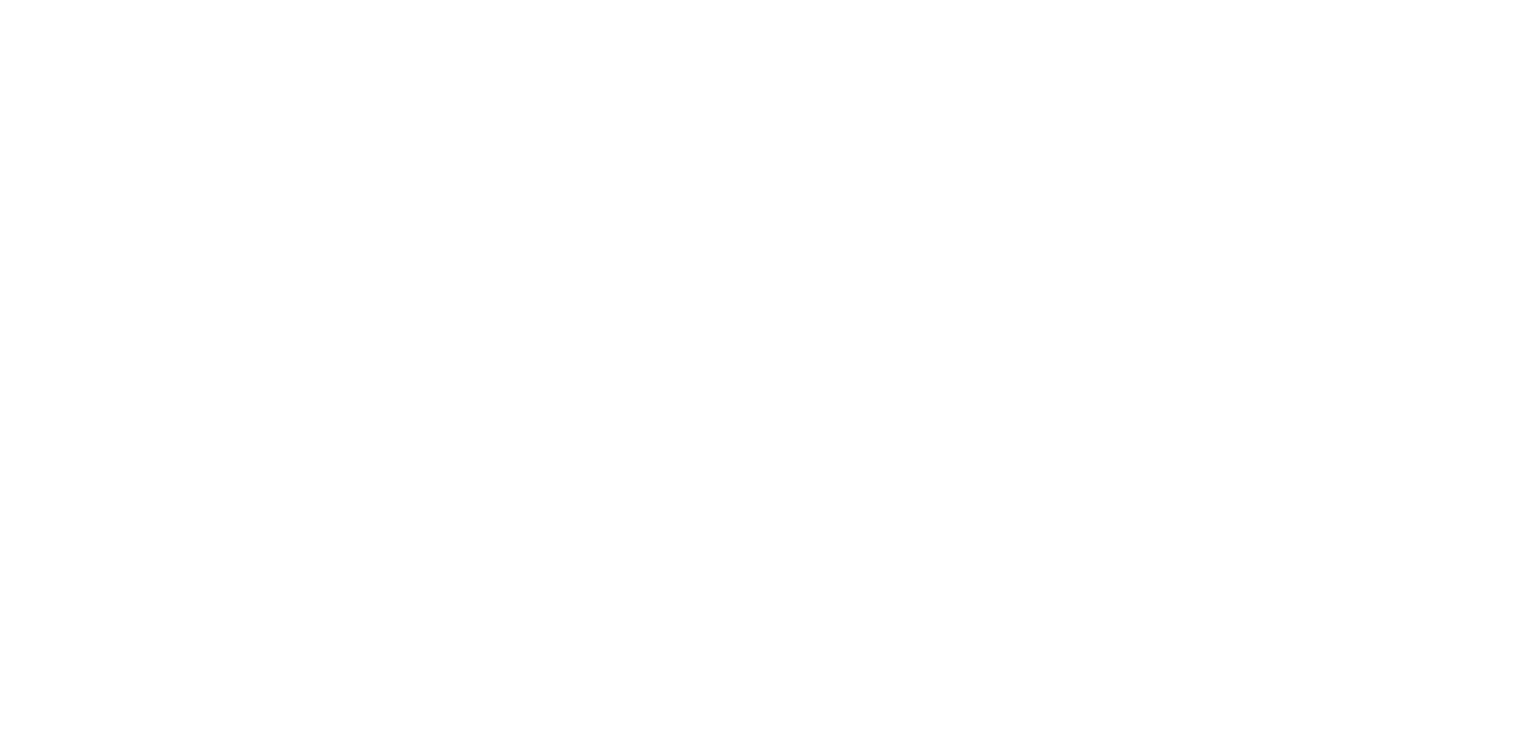 scroll, scrollTop: 0, scrollLeft: 0, axis: both 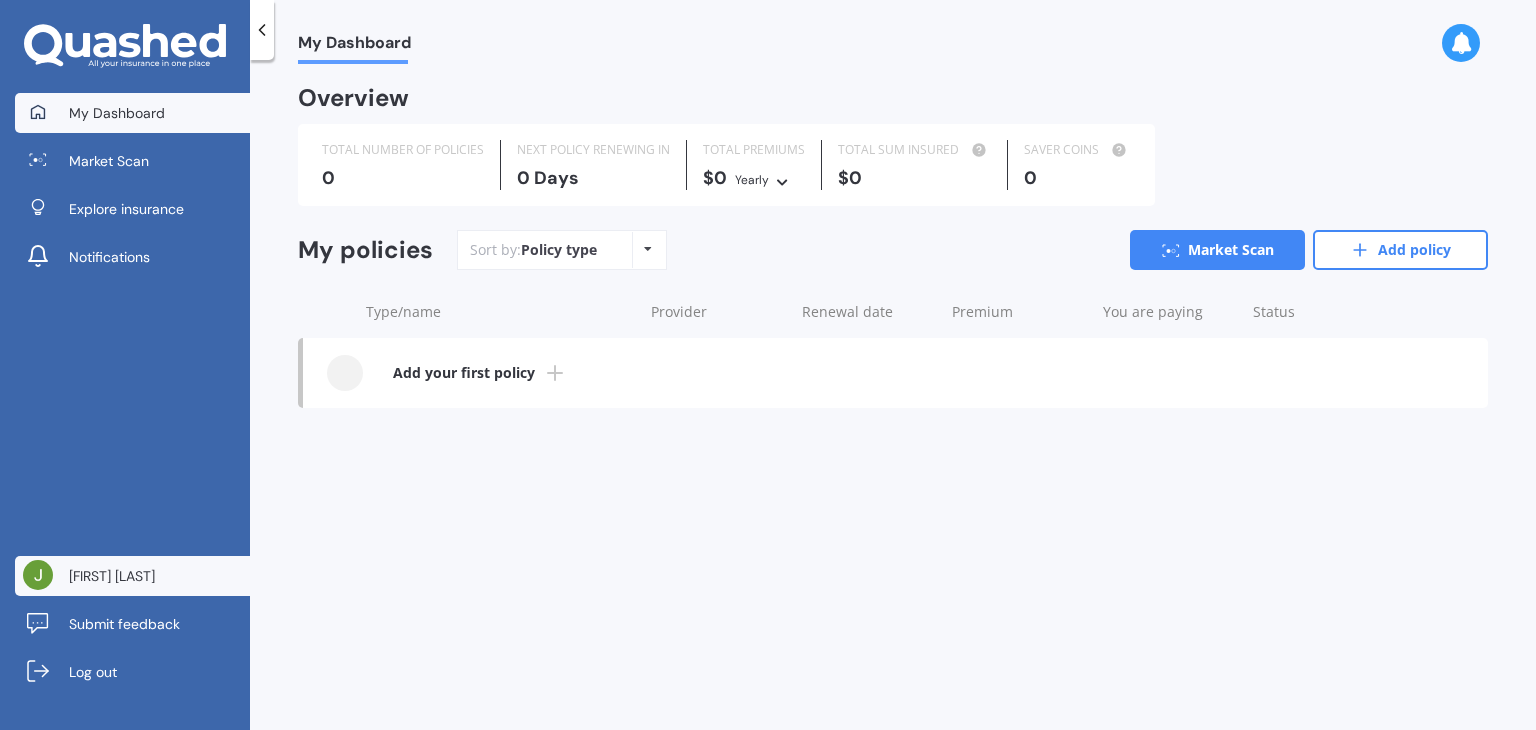 click on "[FIRST] [LAST]" at bounding box center [132, 576] 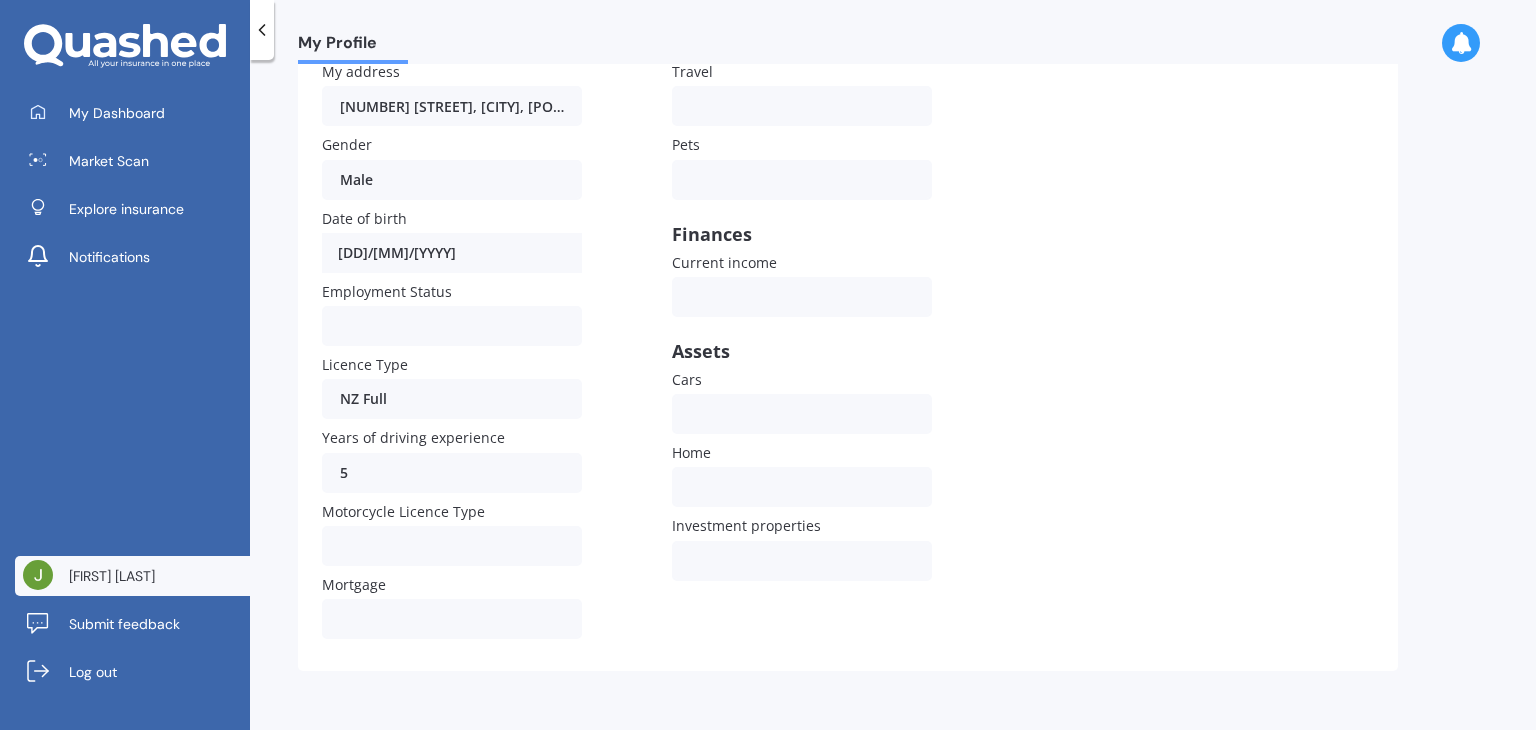 scroll, scrollTop: 202, scrollLeft: 0, axis: vertical 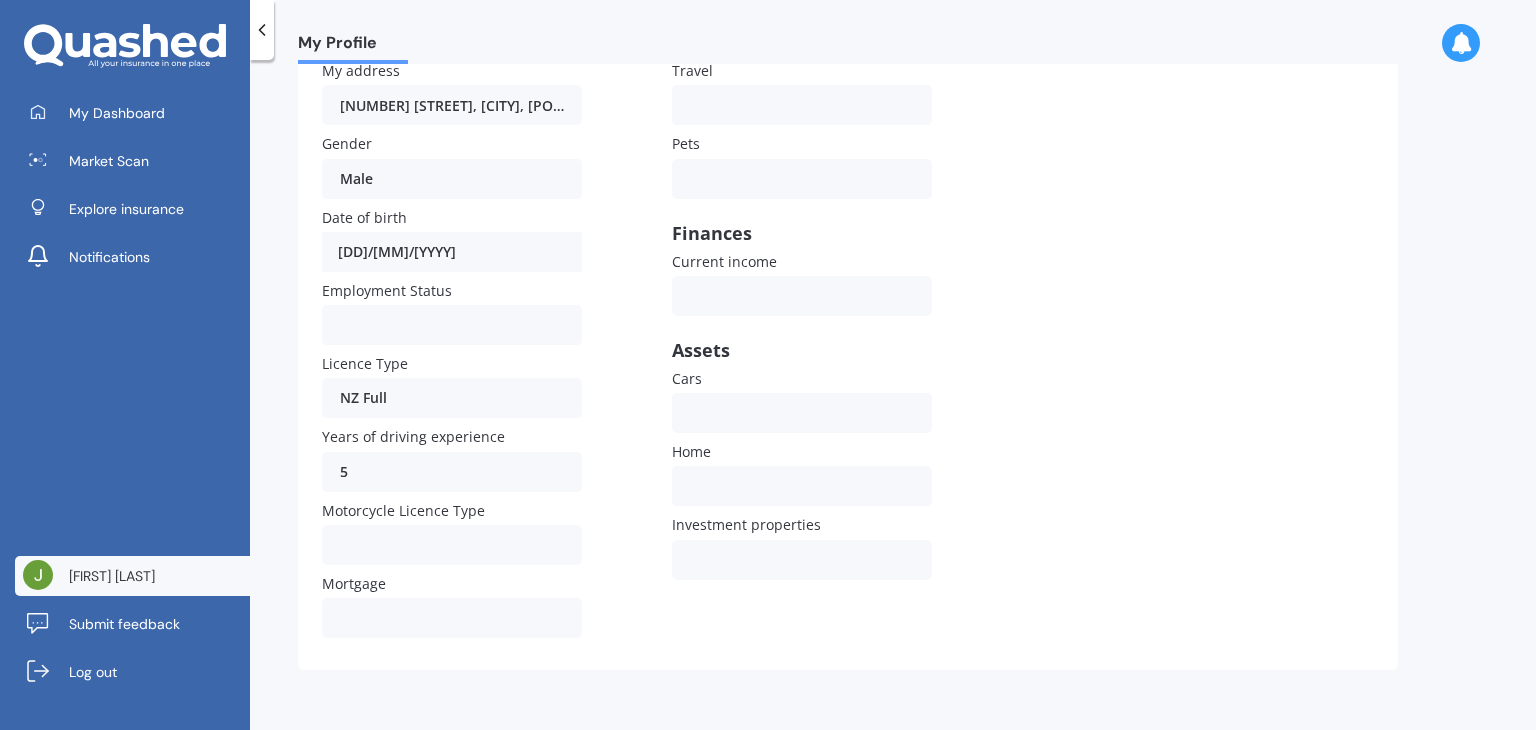 click at bounding box center [1461, 43] 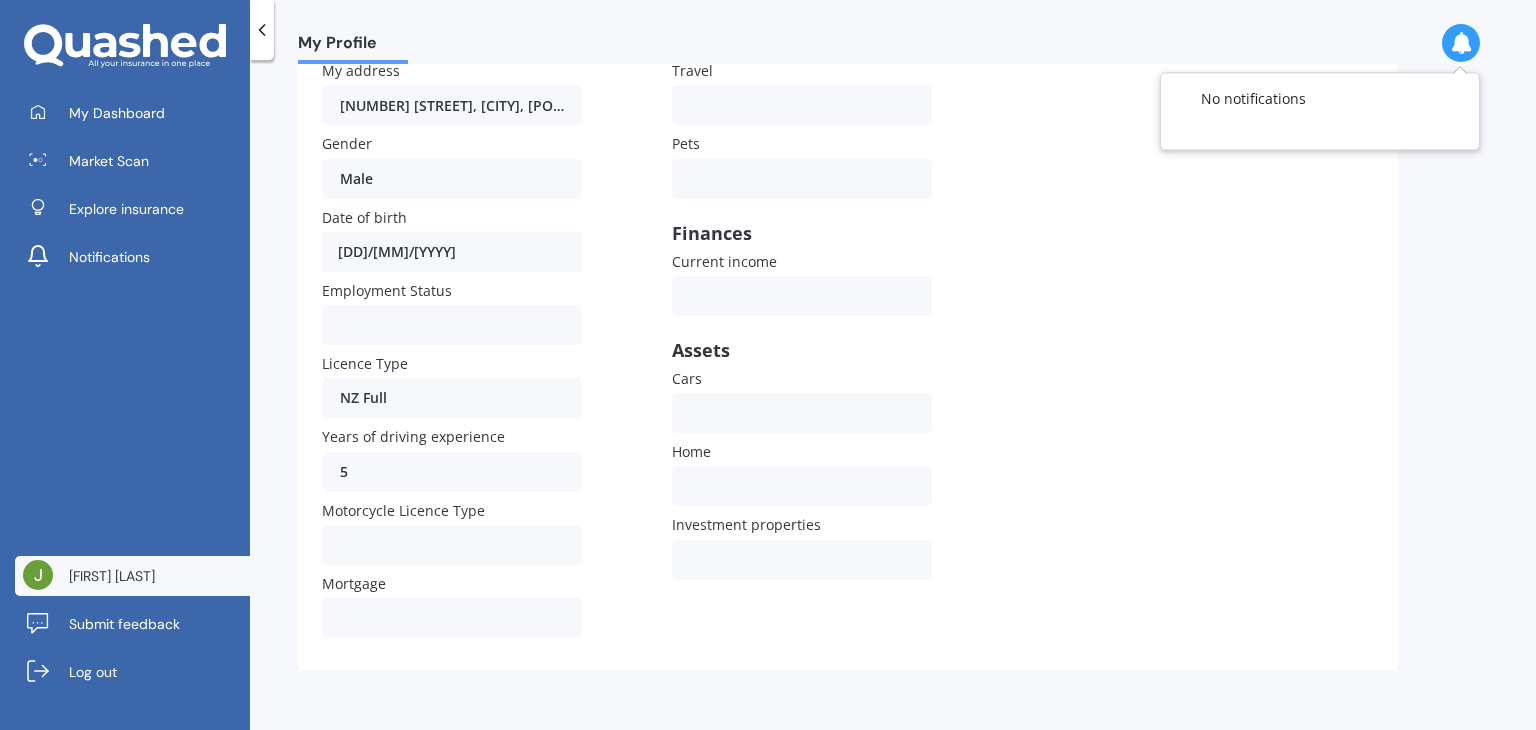 click on "None Dog Cat Both Others" at bounding box center [802, 179] 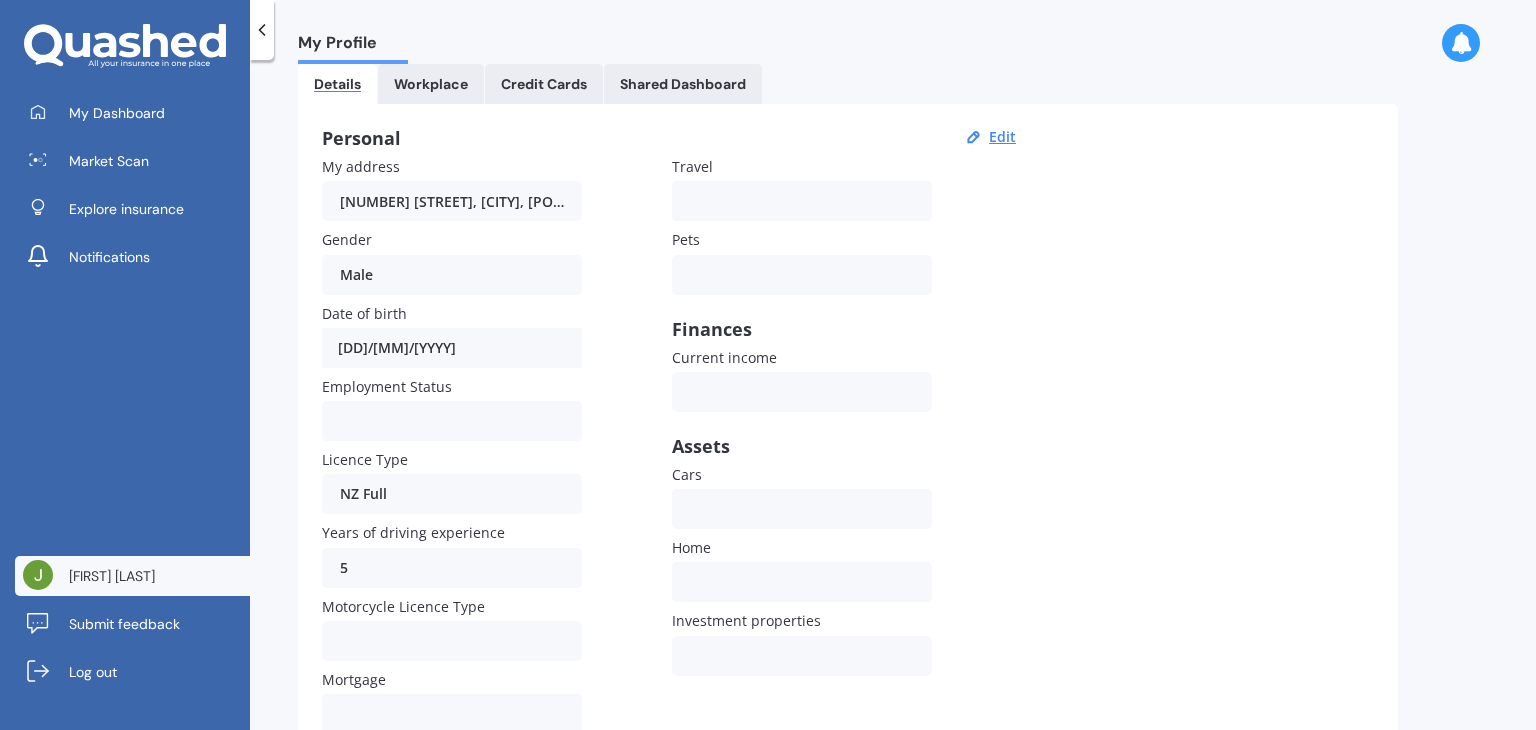 scroll, scrollTop: 0, scrollLeft: 0, axis: both 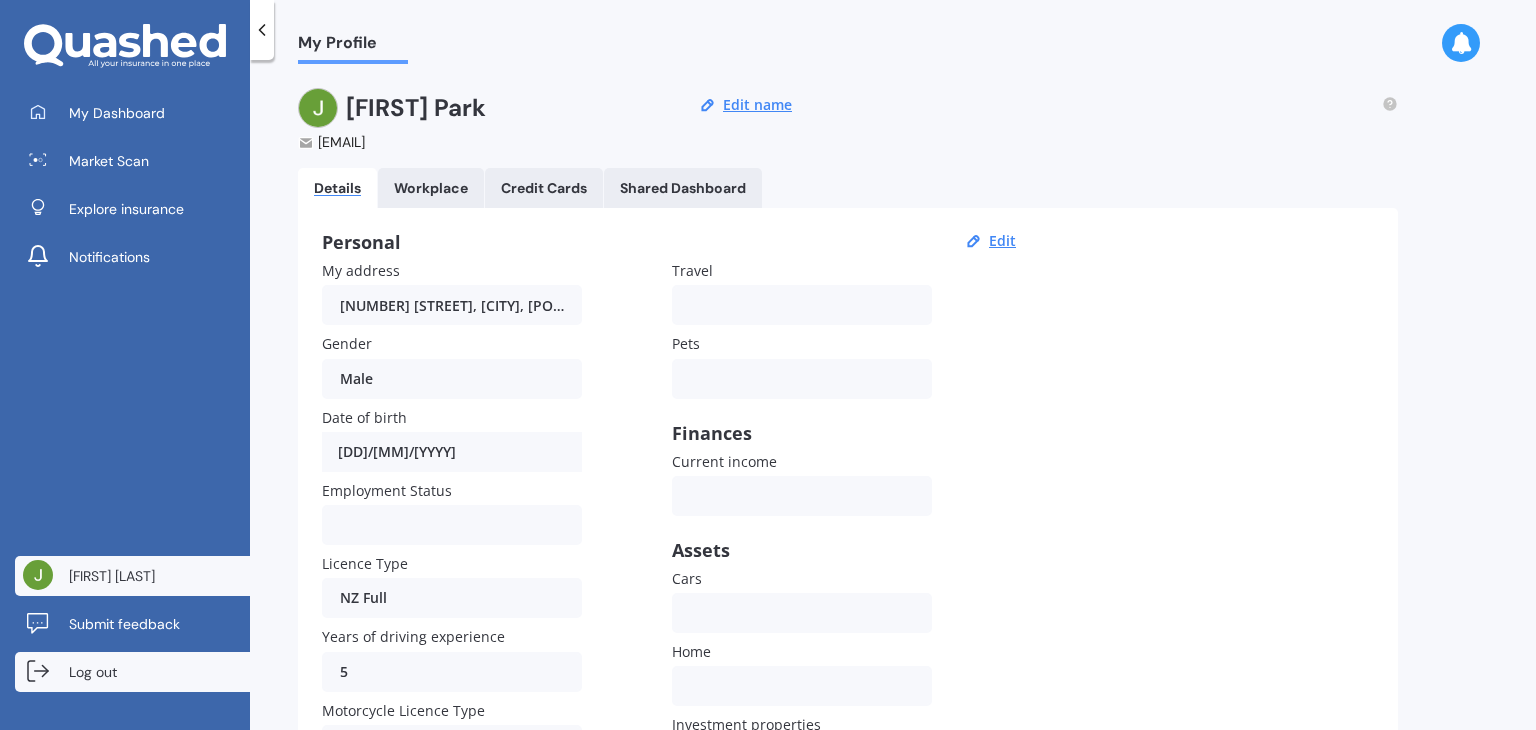 click on "Log out" at bounding box center [93, 672] 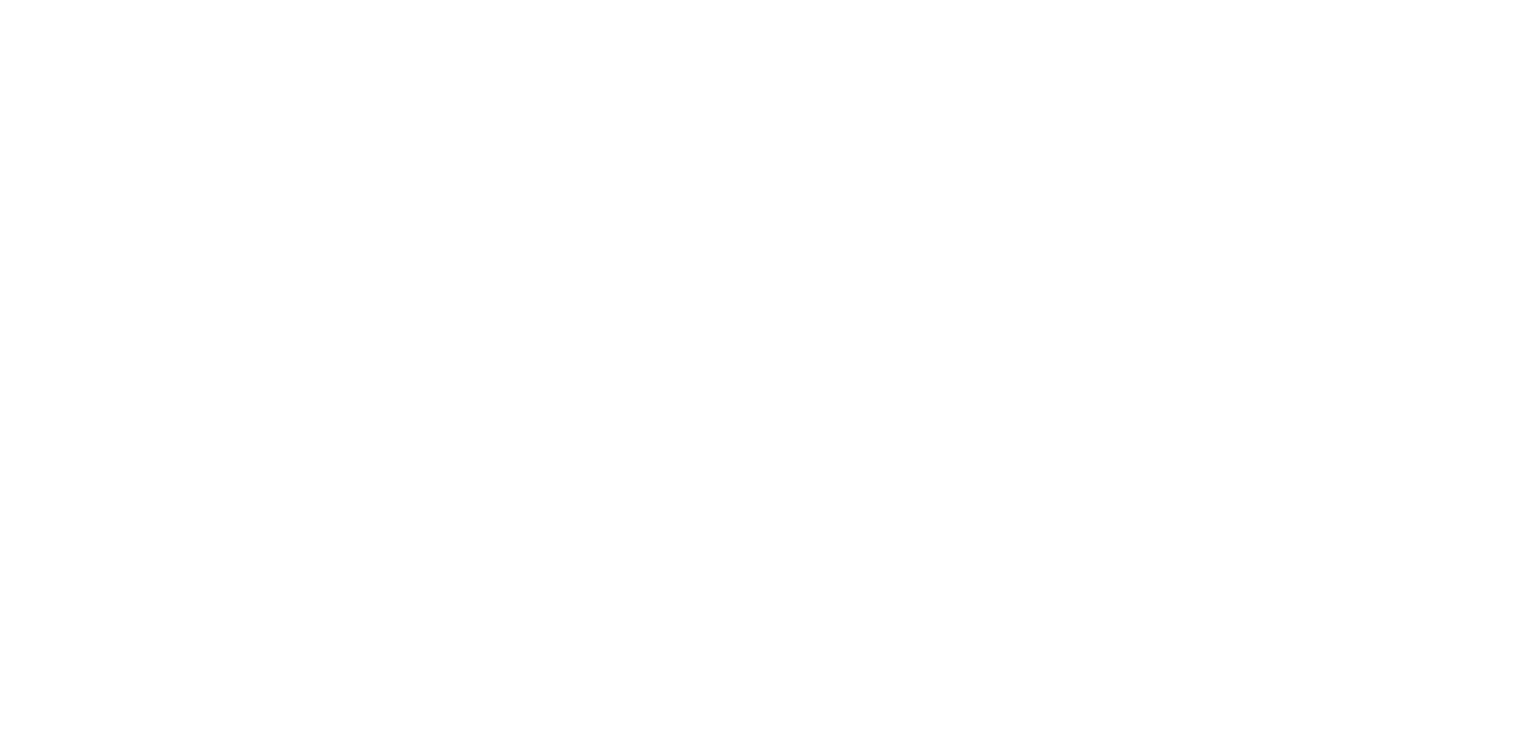 scroll, scrollTop: 0, scrollLeft: 0, axis: both 